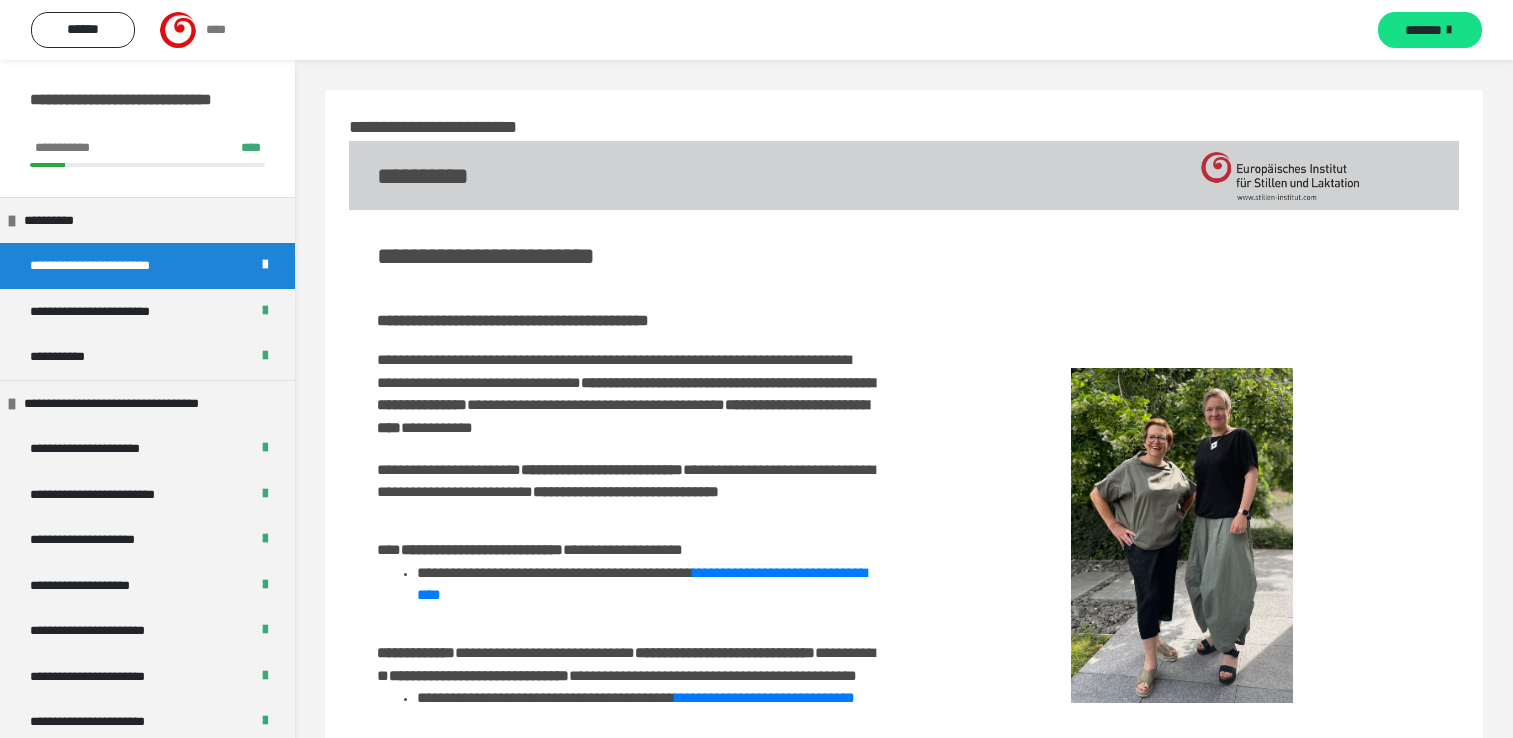 scroll, scrollTop: 0, scrollLeft: 0, axis: both 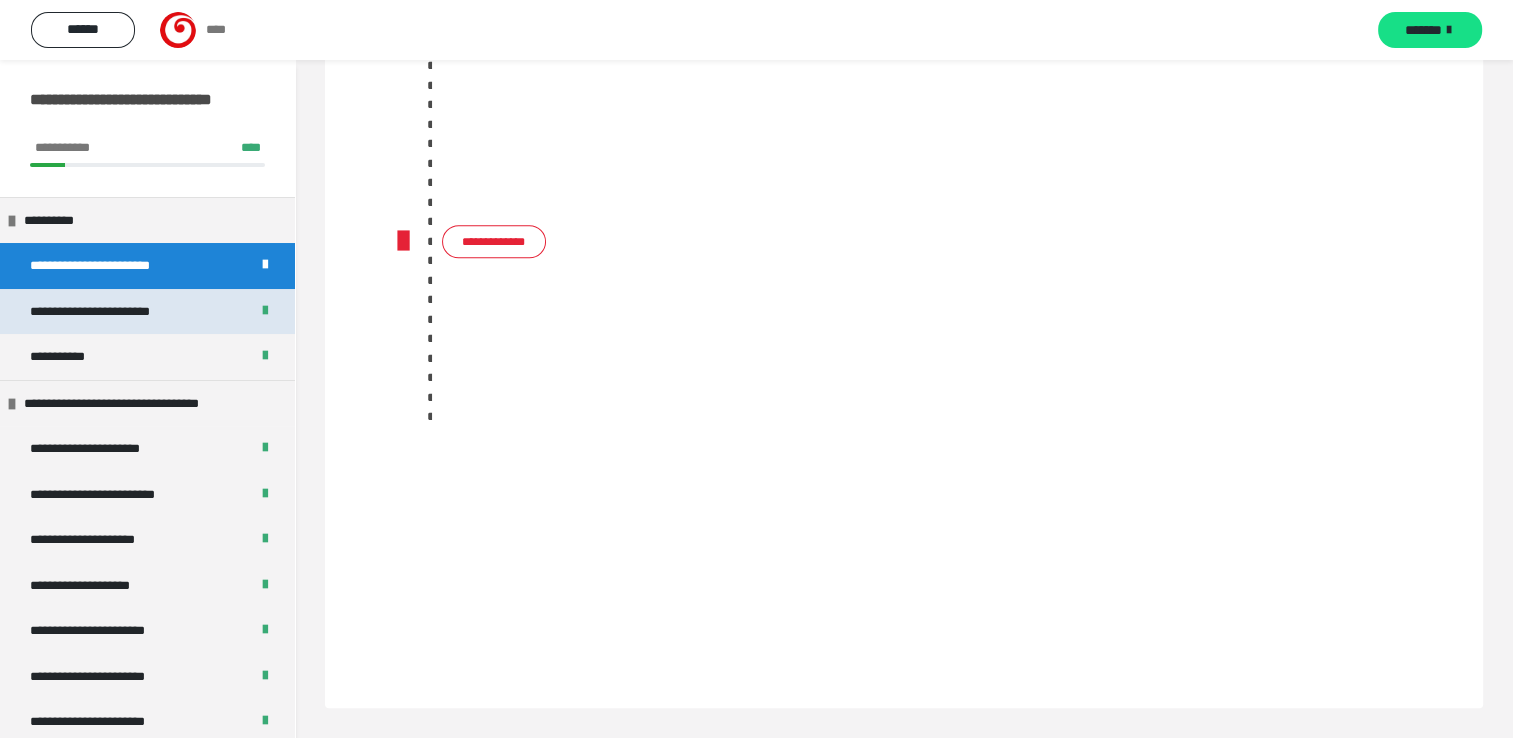 drag, startPoint x: 100, startPoint y: 314, endPoint x: 99, endPoint y: 330, distance: 16.03122 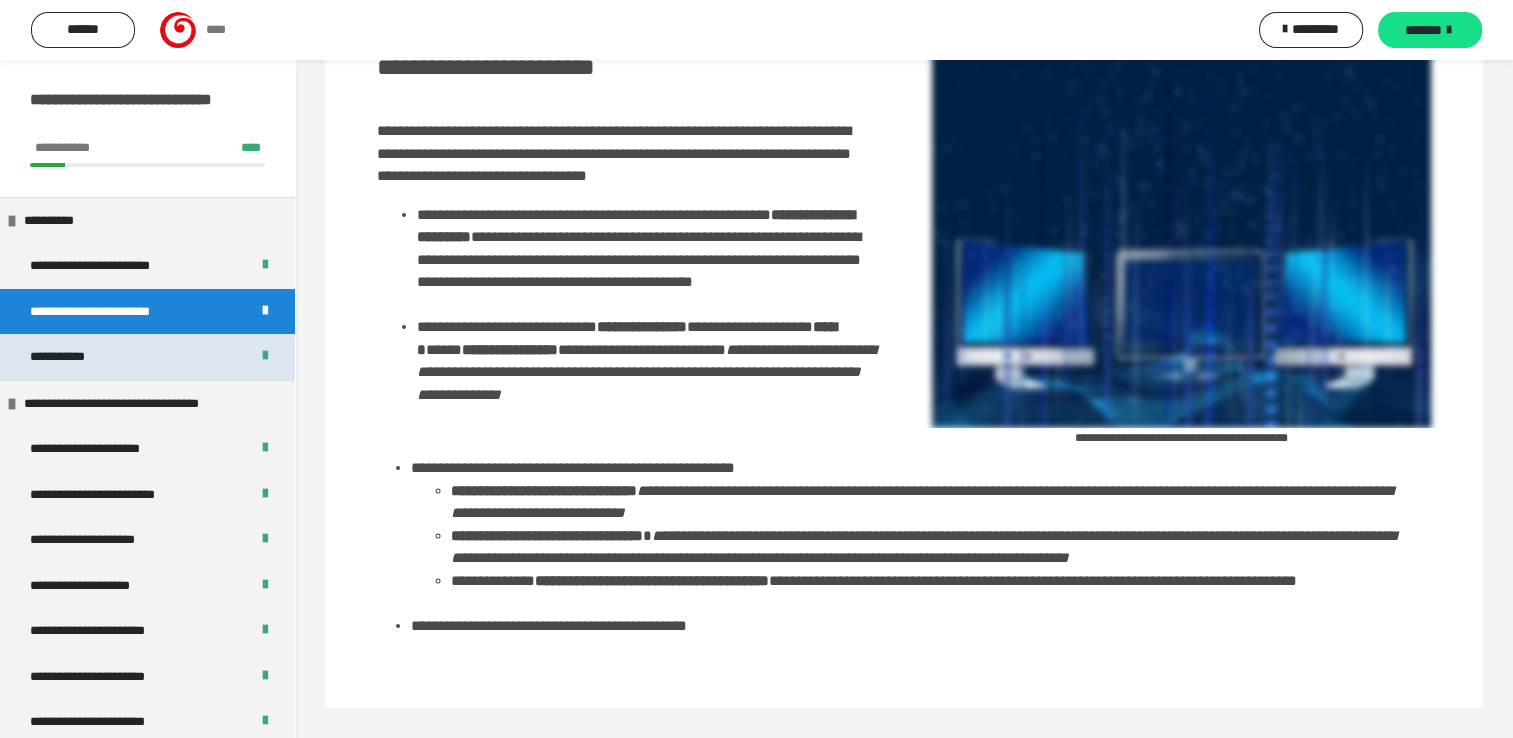 scroll, scrollTop: 300, scrollLeft: 0, axis: vertical 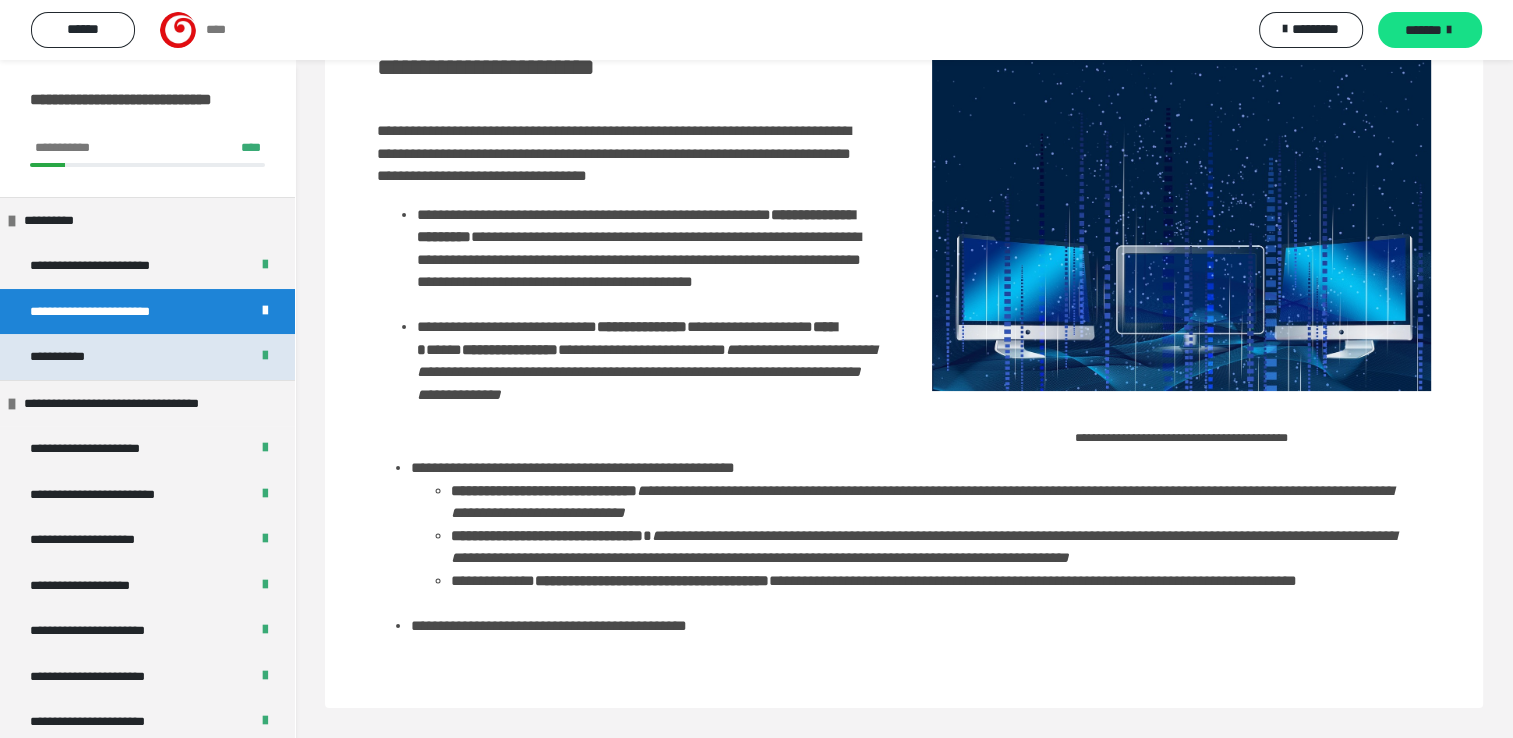 click on "**********" at bounding box center [147, 357] 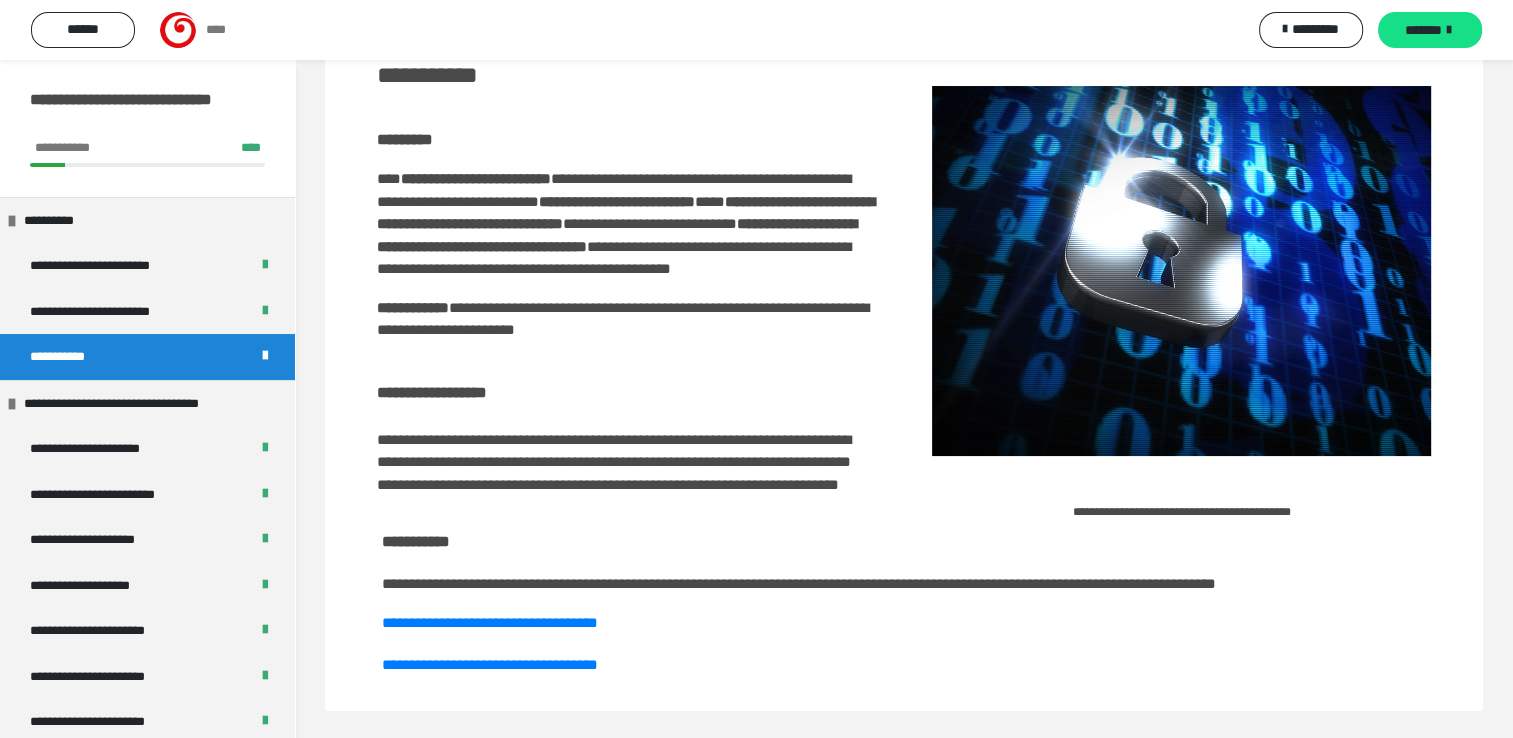 scroll, scrollTop: 263, scrollLeft: 0, axis: vertical 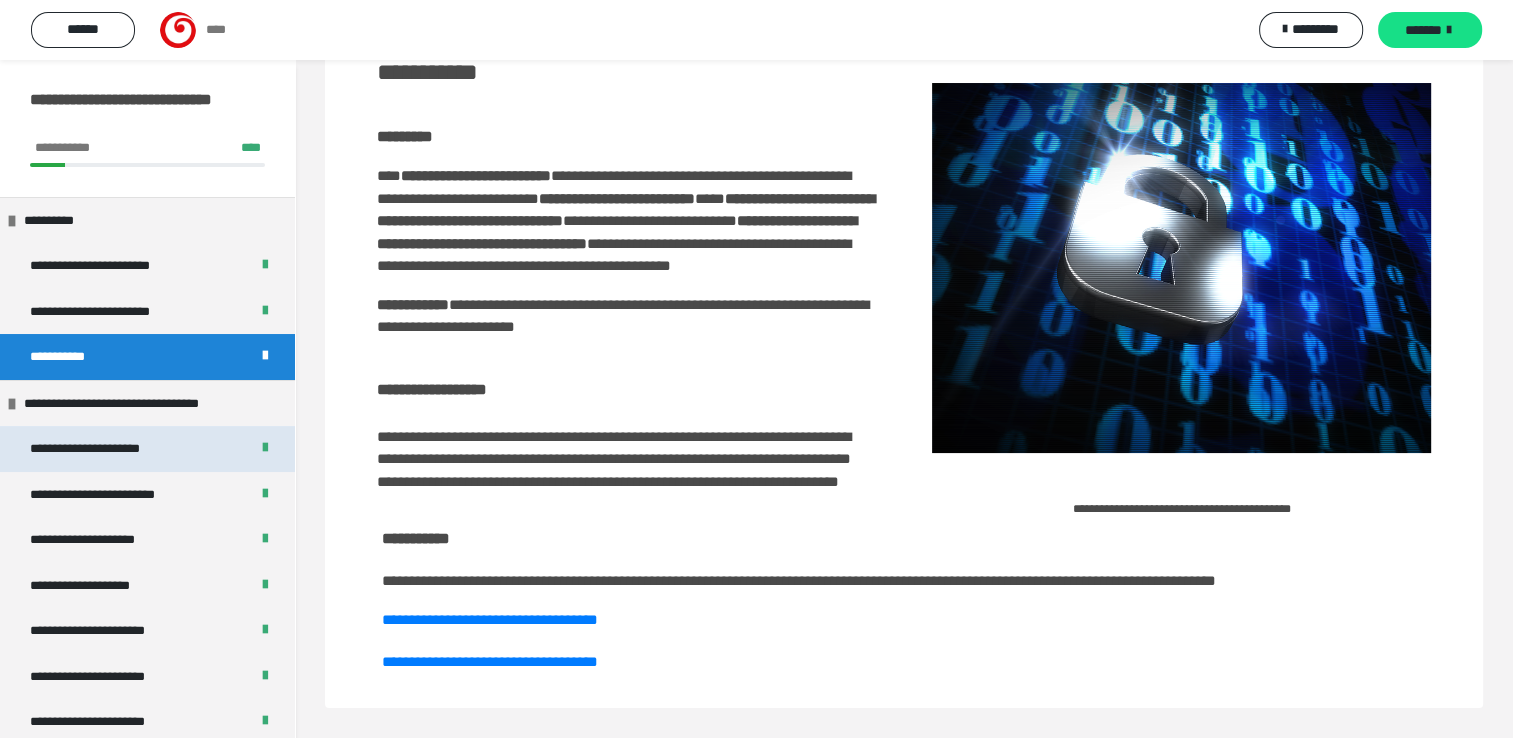 click on "**********" at bounding box center (105, 449) 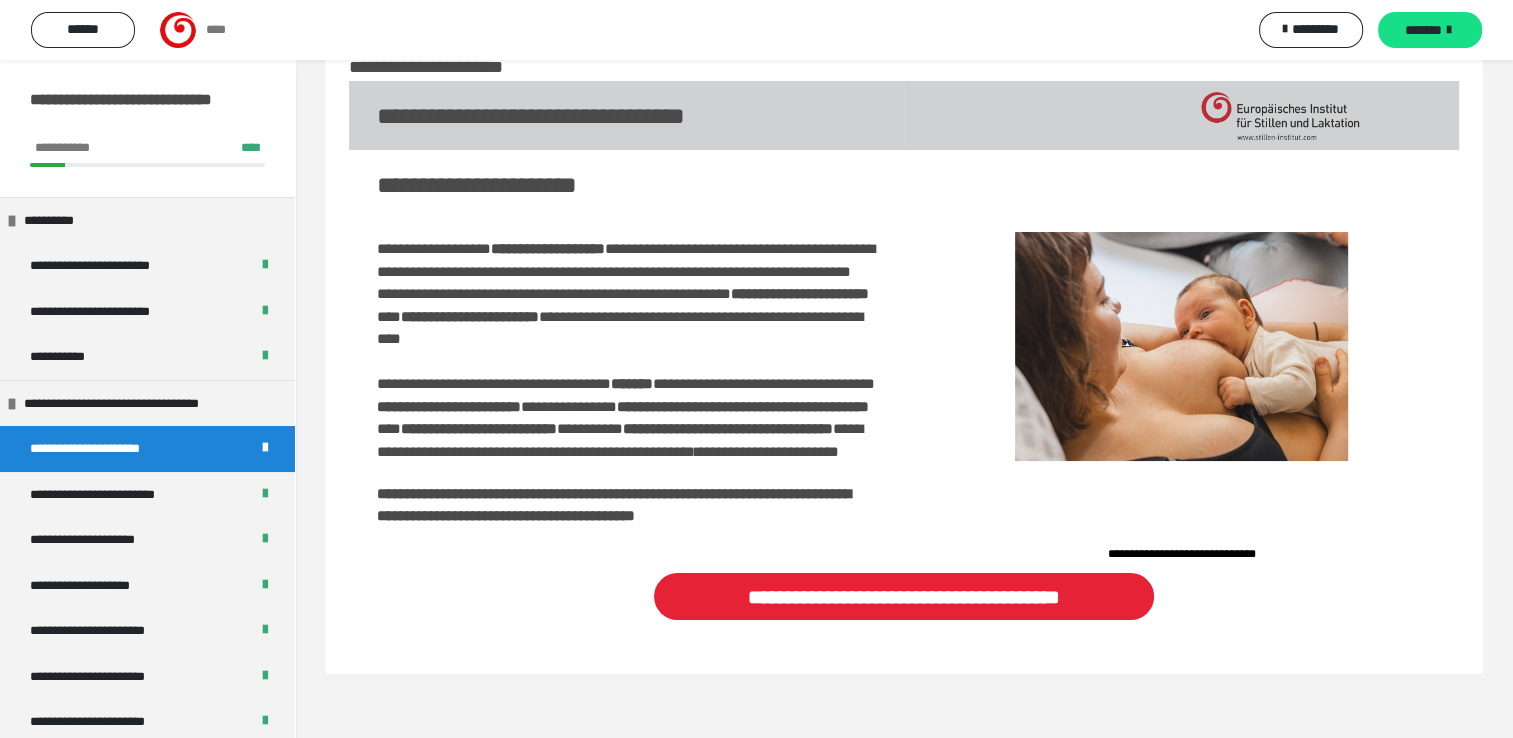scroll, scrollTop: 116, scrollLeft: 0, axis: vertical 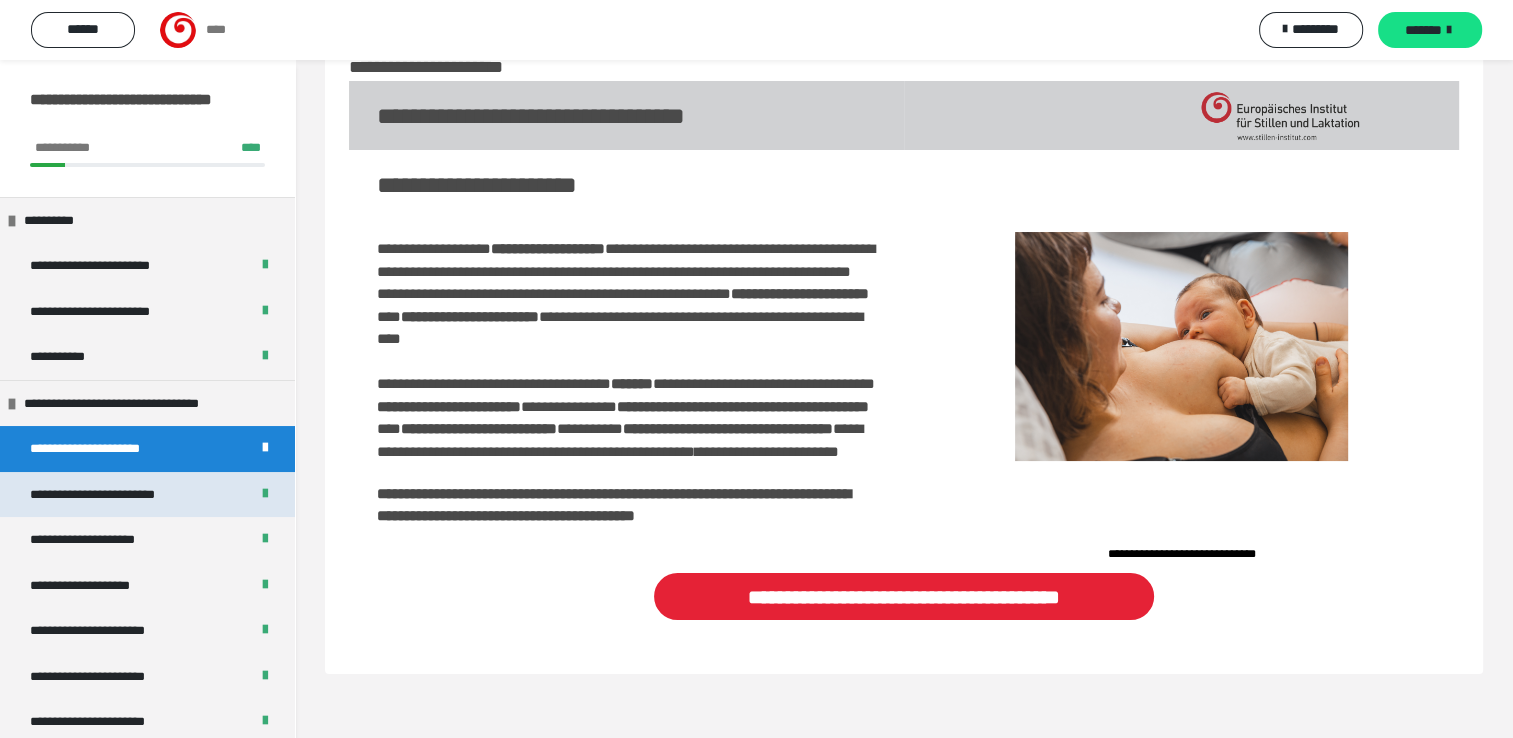 click on "**********" at bounding box center [147, 495] 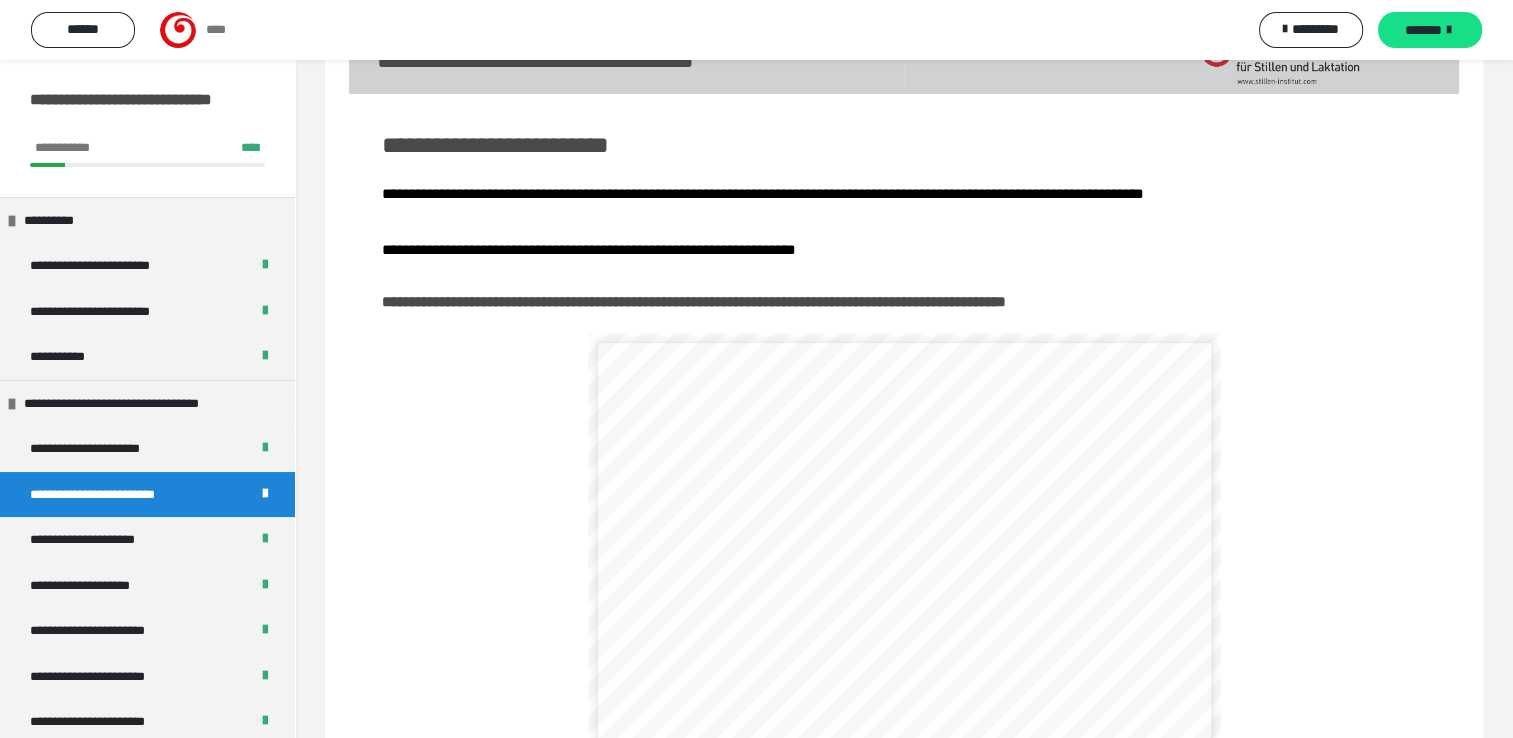 scroll, scrollTop: 216, scrollLeft: 0, axis: vertical 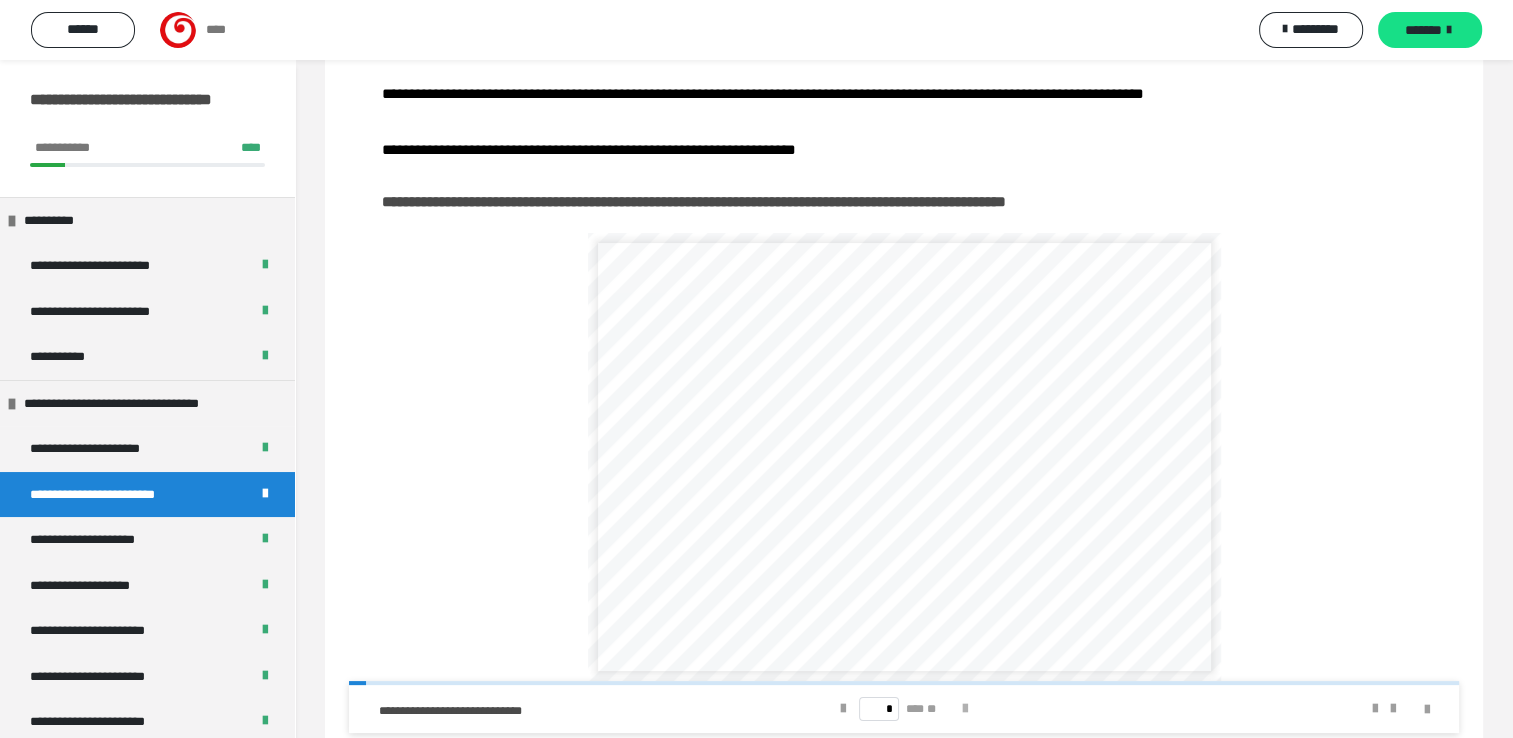 click at bounding box center (965, 709) 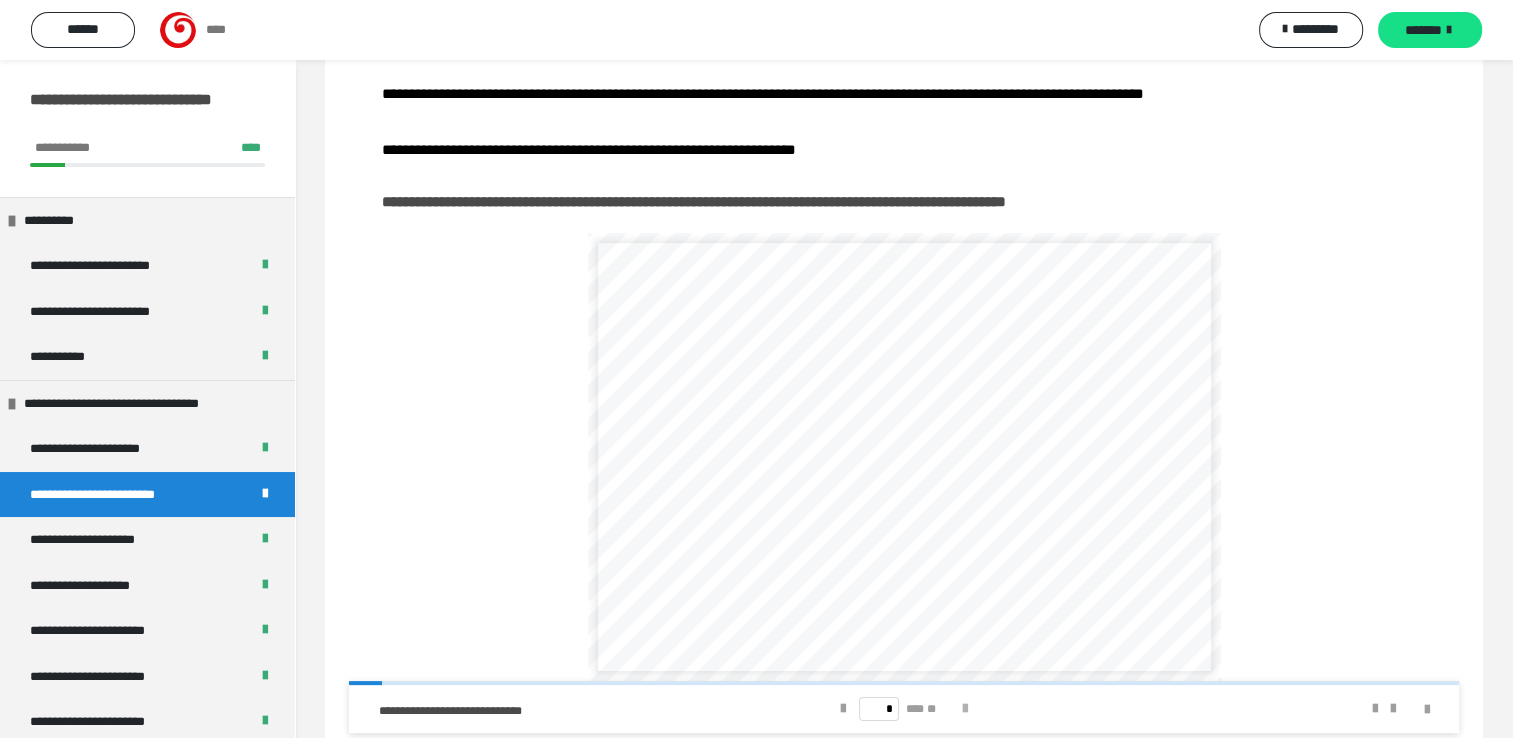 click at bounding box center (965, 709) 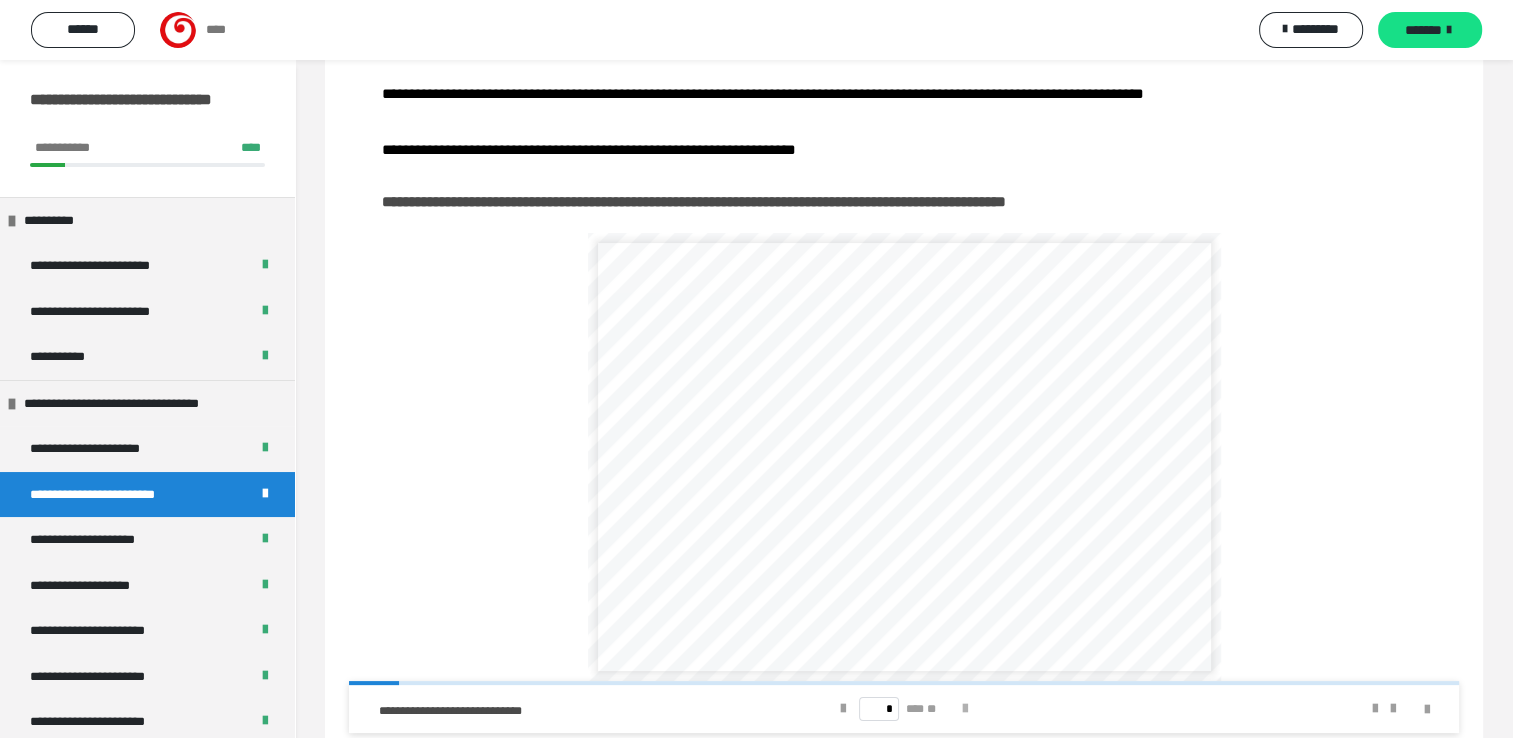 click at bounding box center (965, 709) 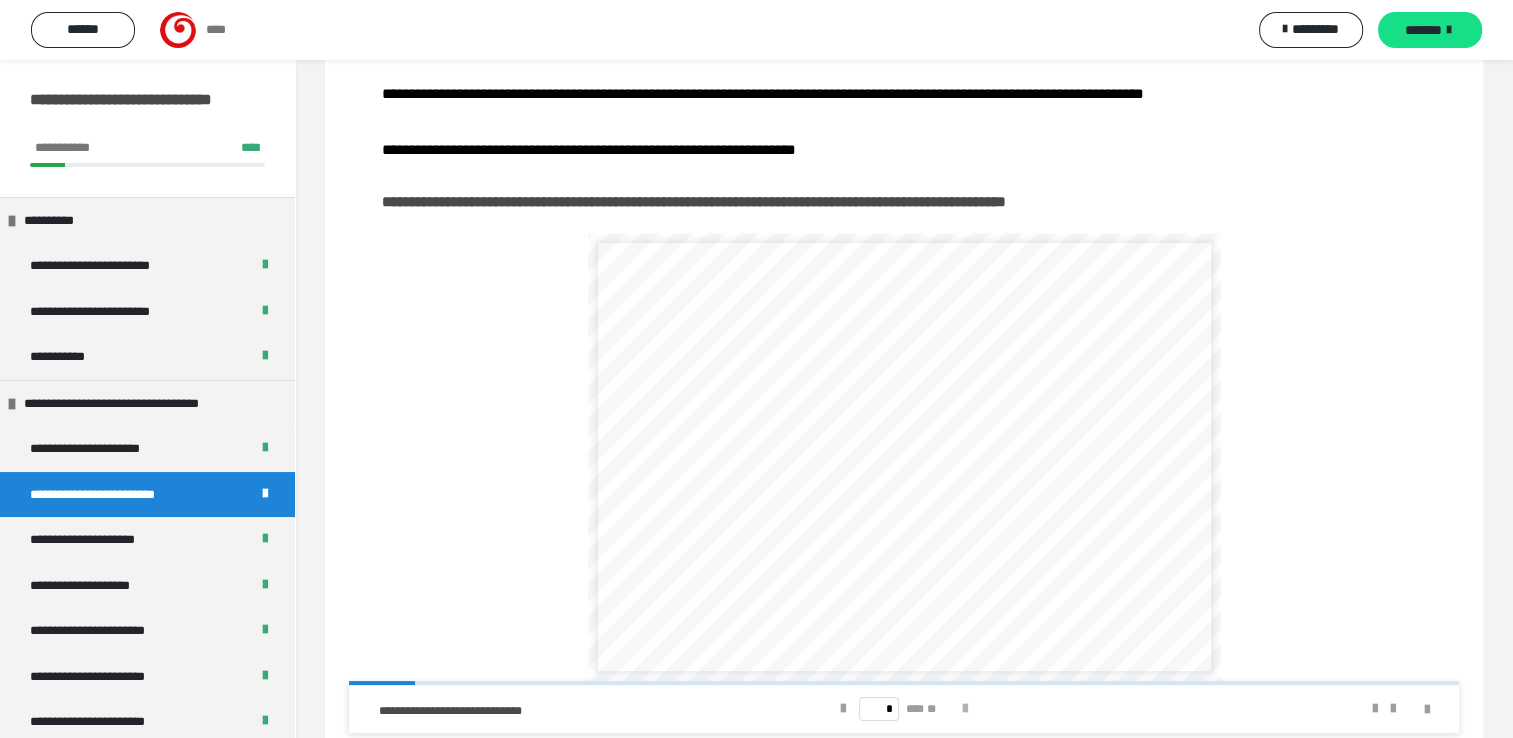 click at bounding box center (965, 709) 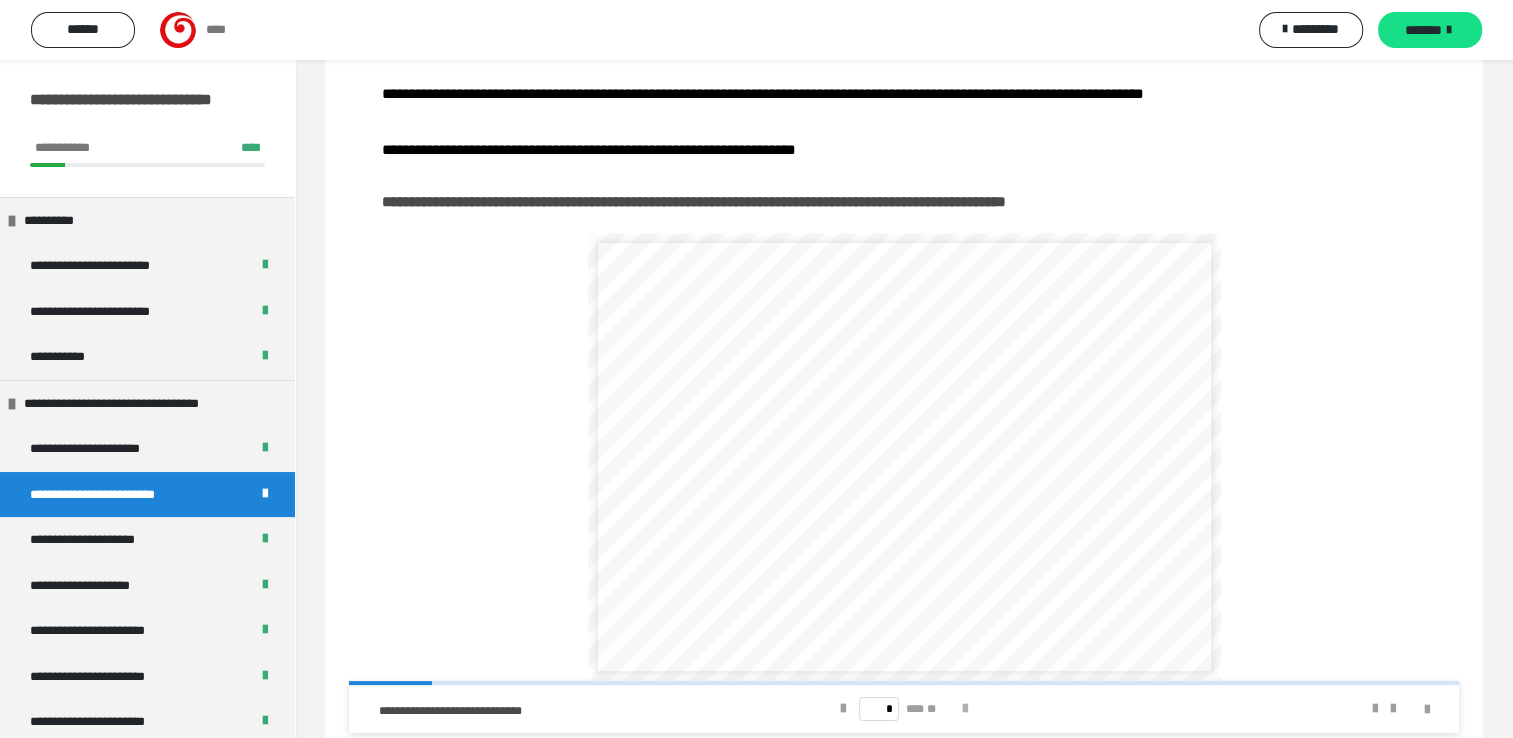 click at bounding box center (965, 709) 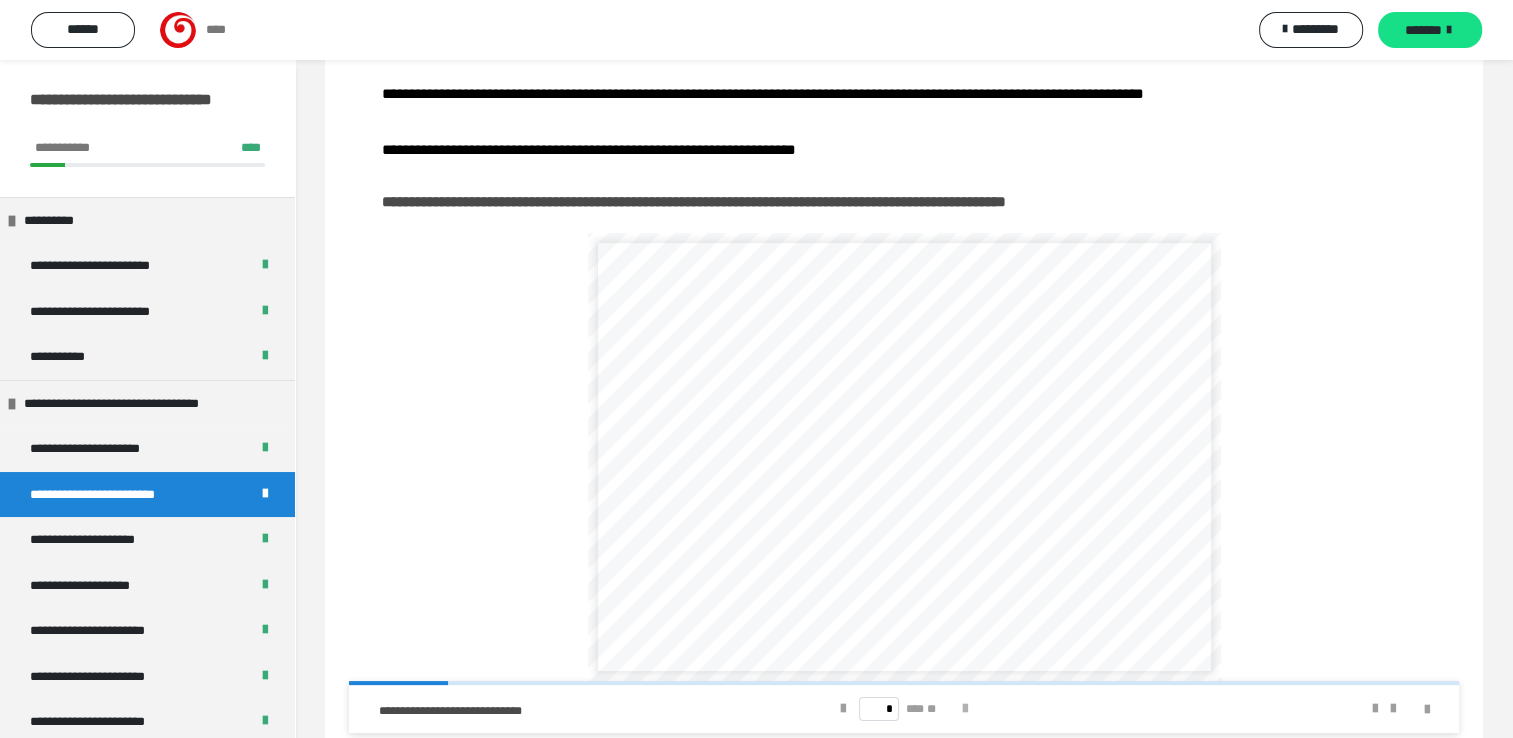 click at bounding box center (965, 709) 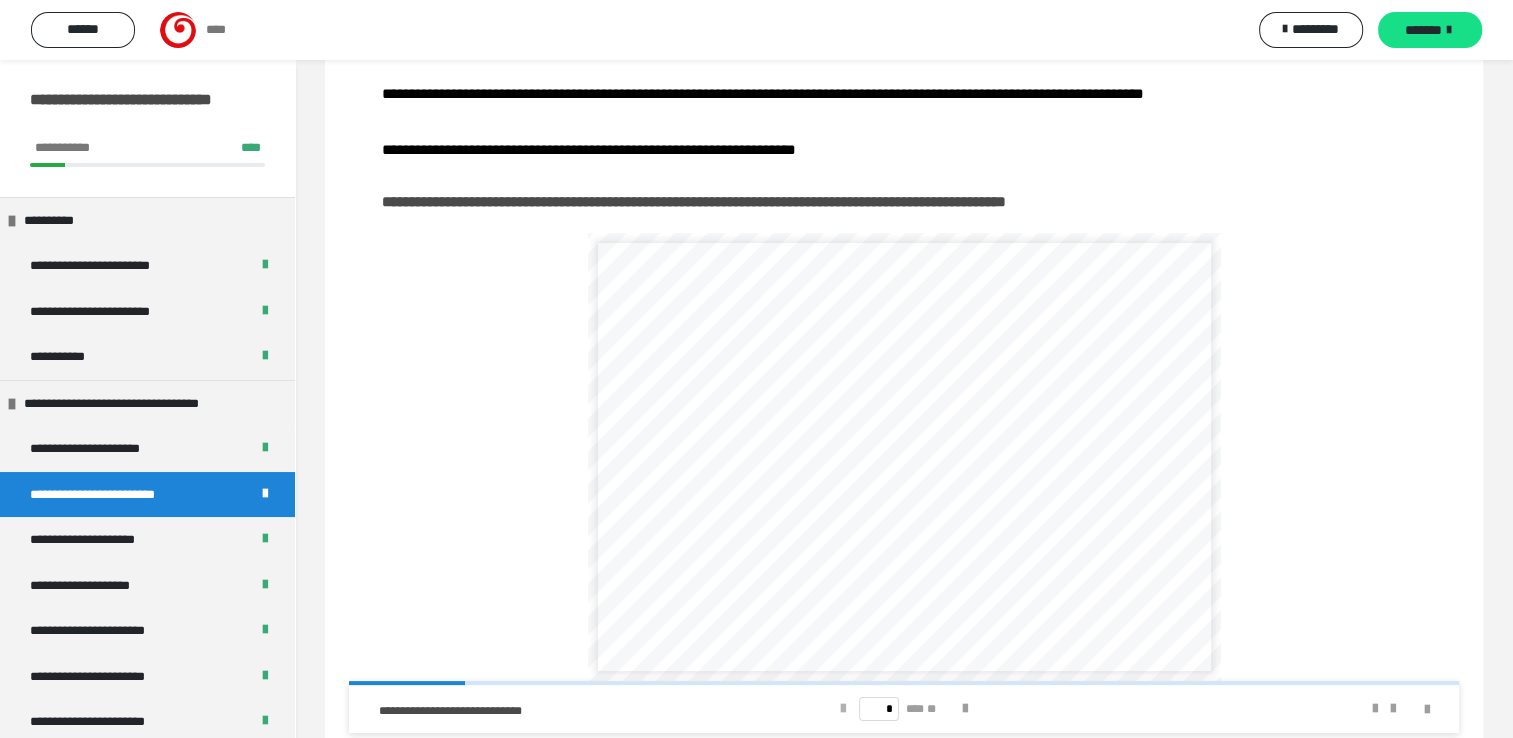 click at bounding box center (843, 709) 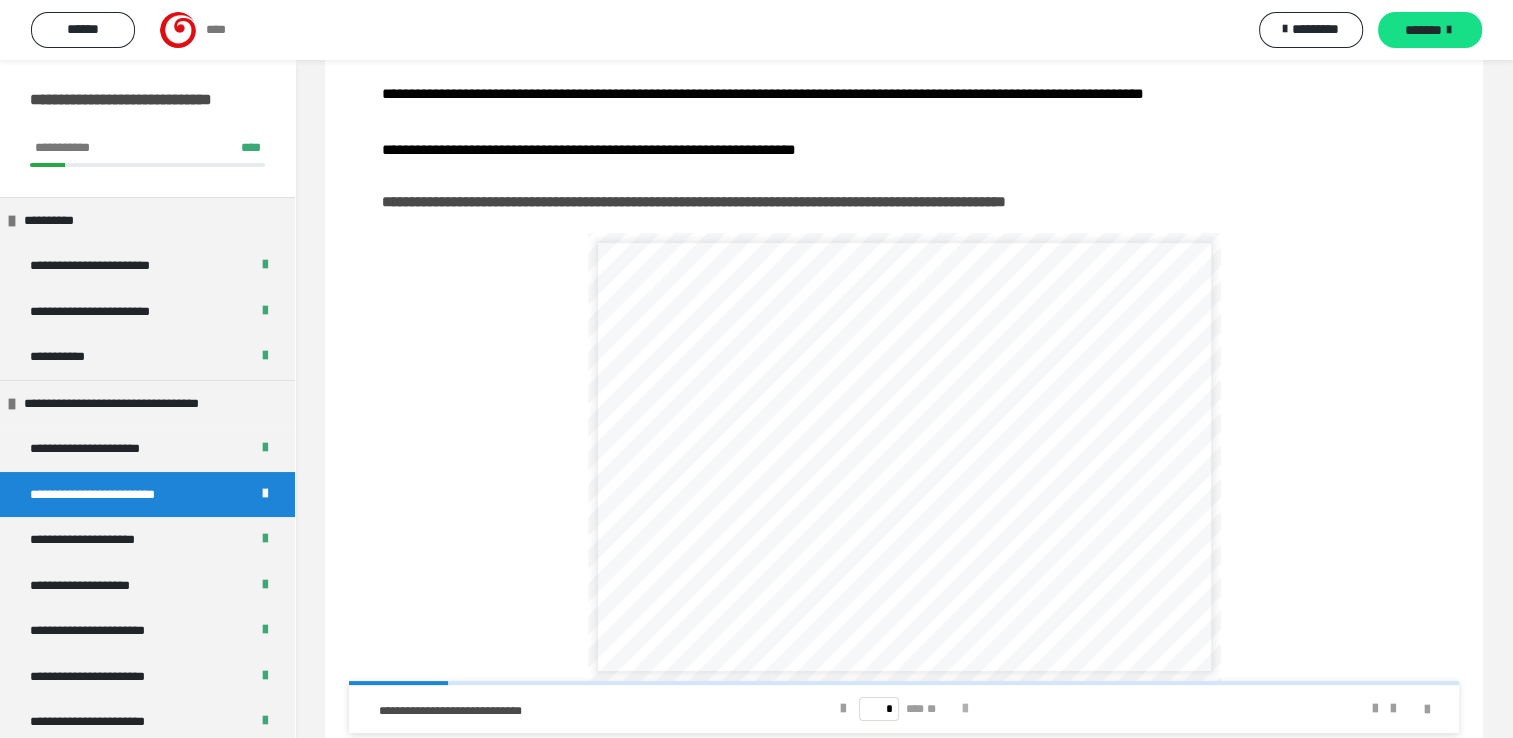 click at bounding box center (965, 709) 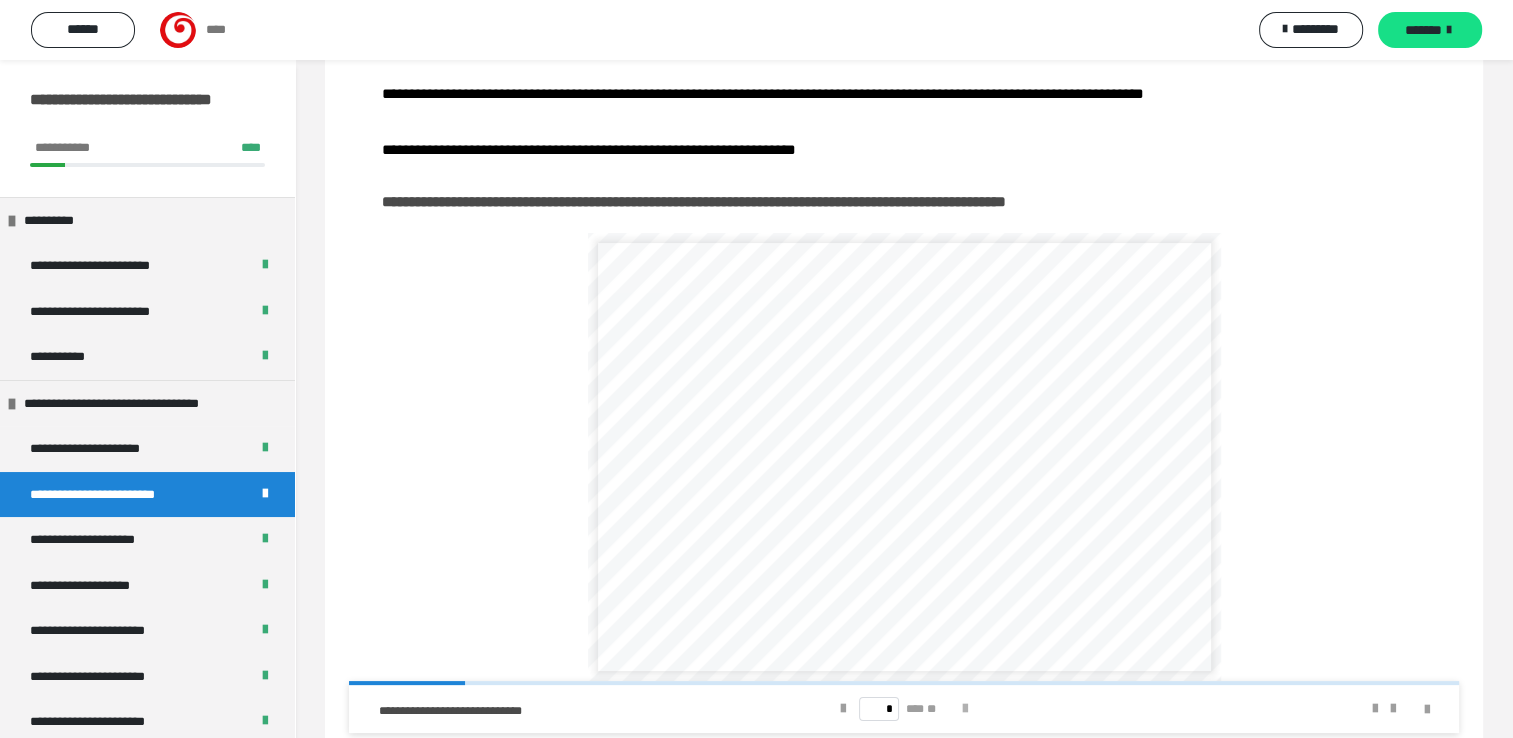click at bounding box center [965, 709] 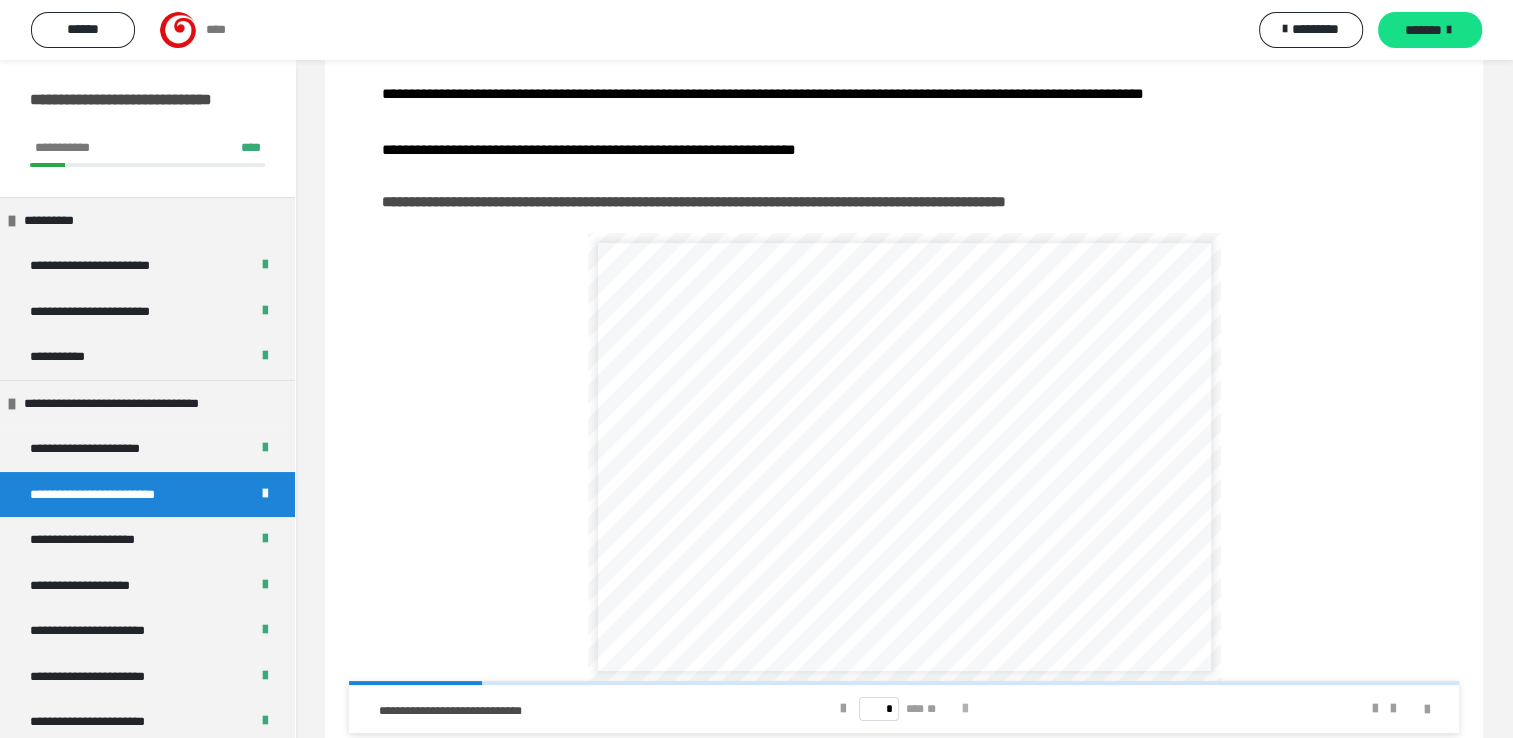 click at bounding box center (965, 709) 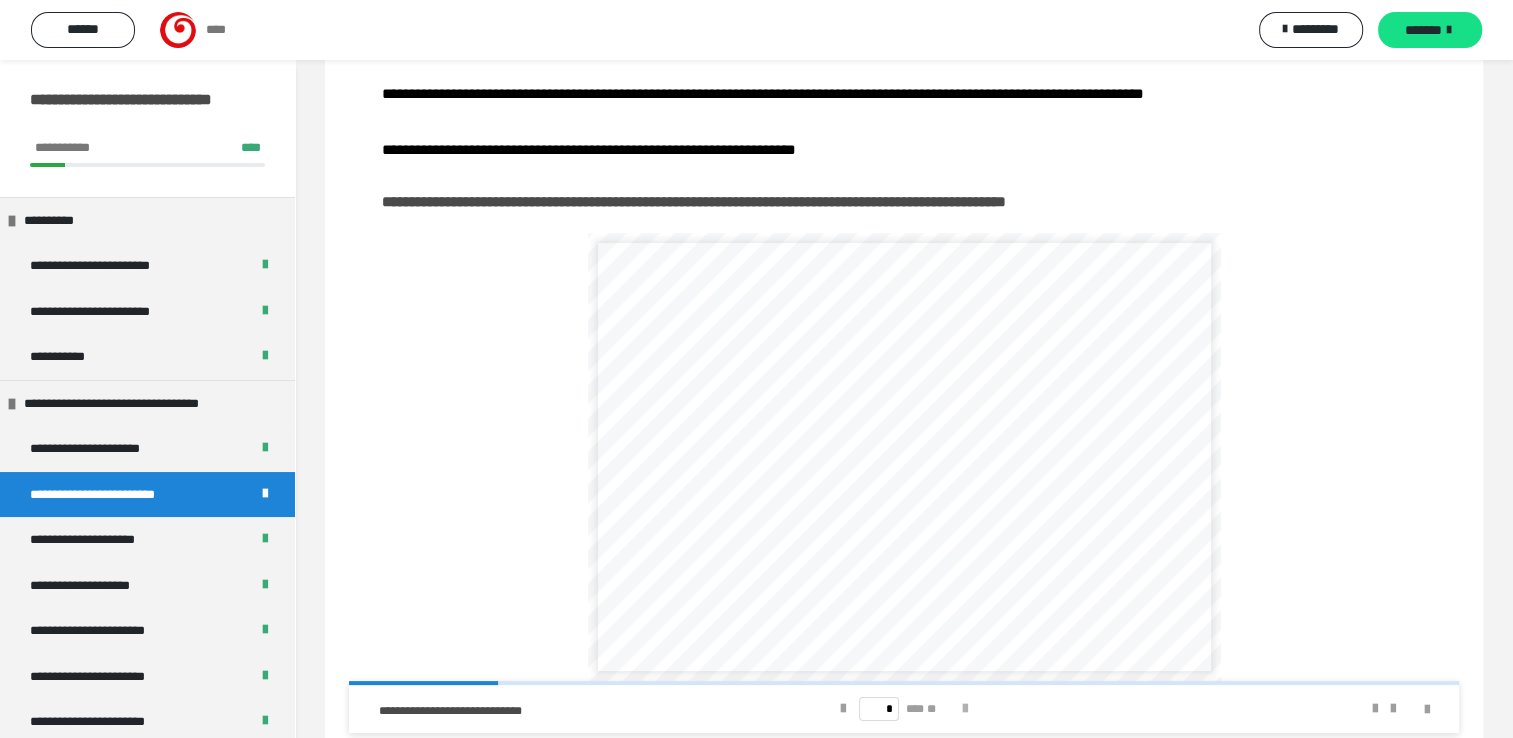 click at bounding box center [965, 709] 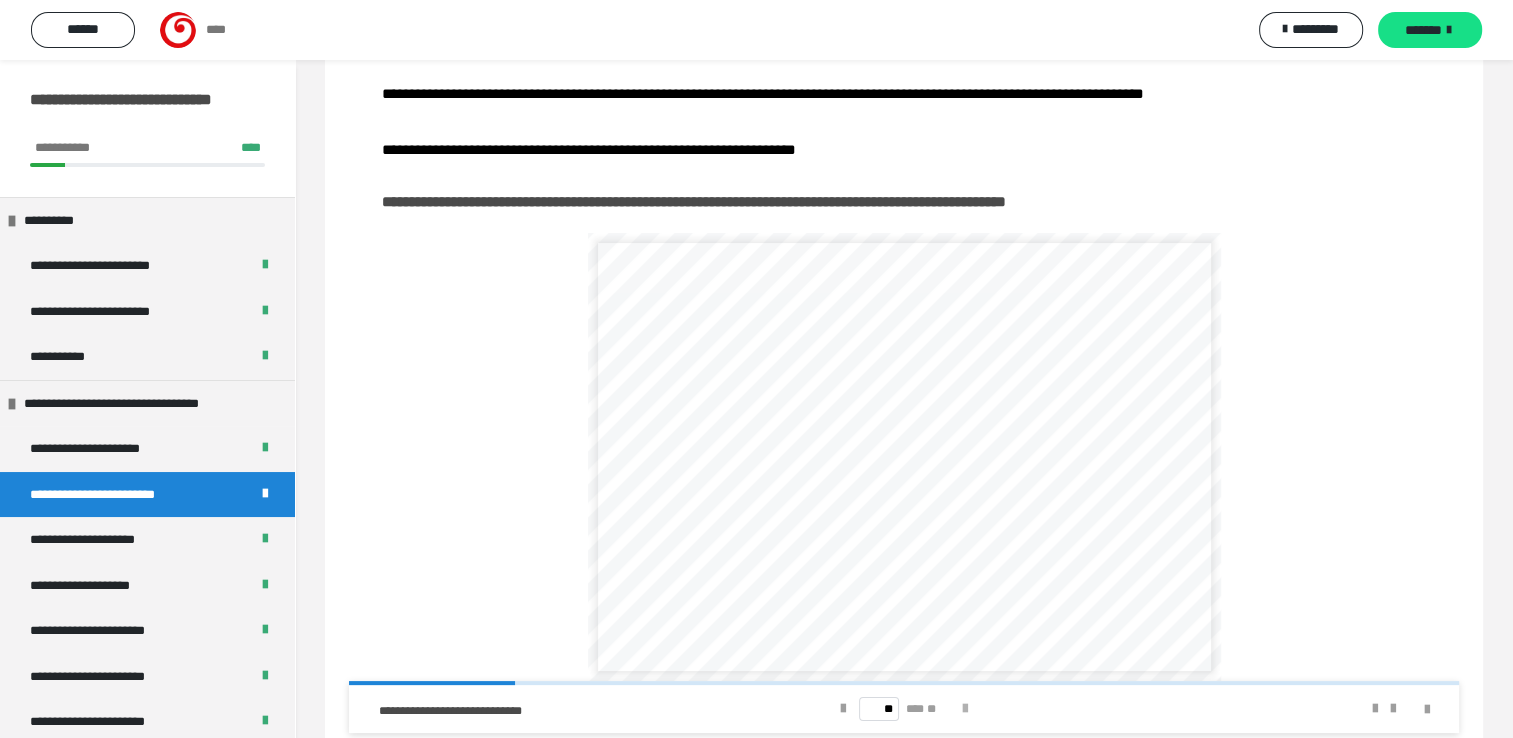 click at bounding box center (965, 709) 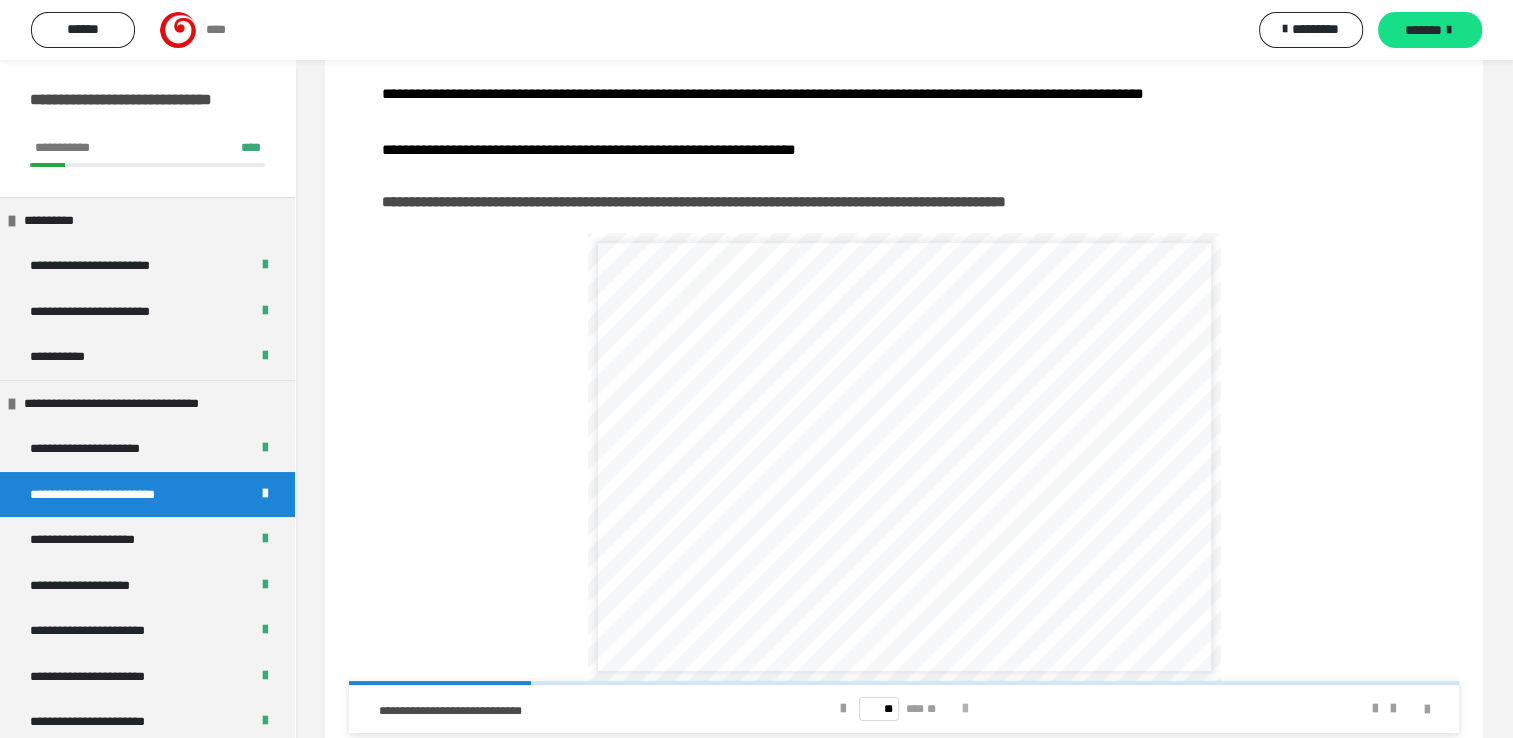 click at bounding box center (965, 709) 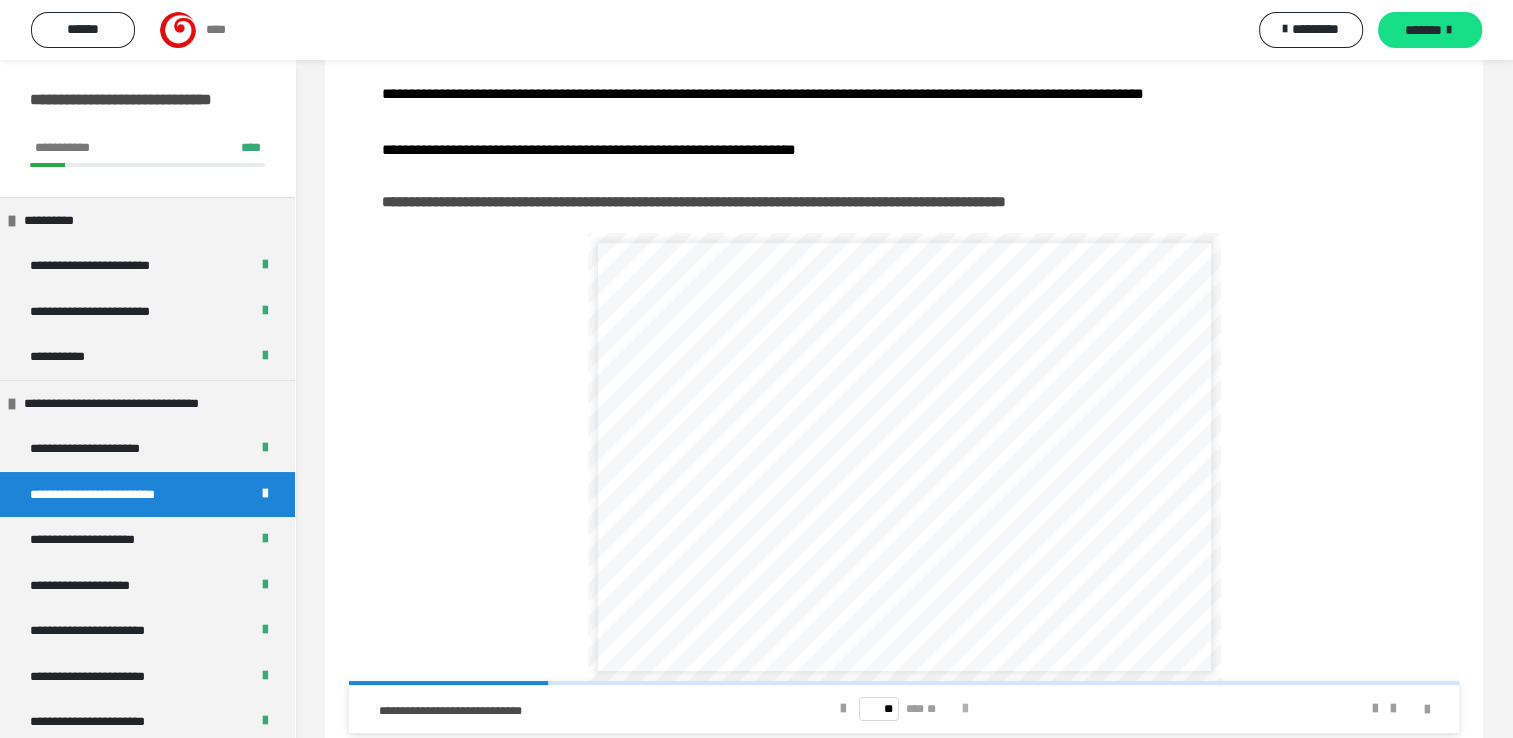 click at bounding box center [965, 709] 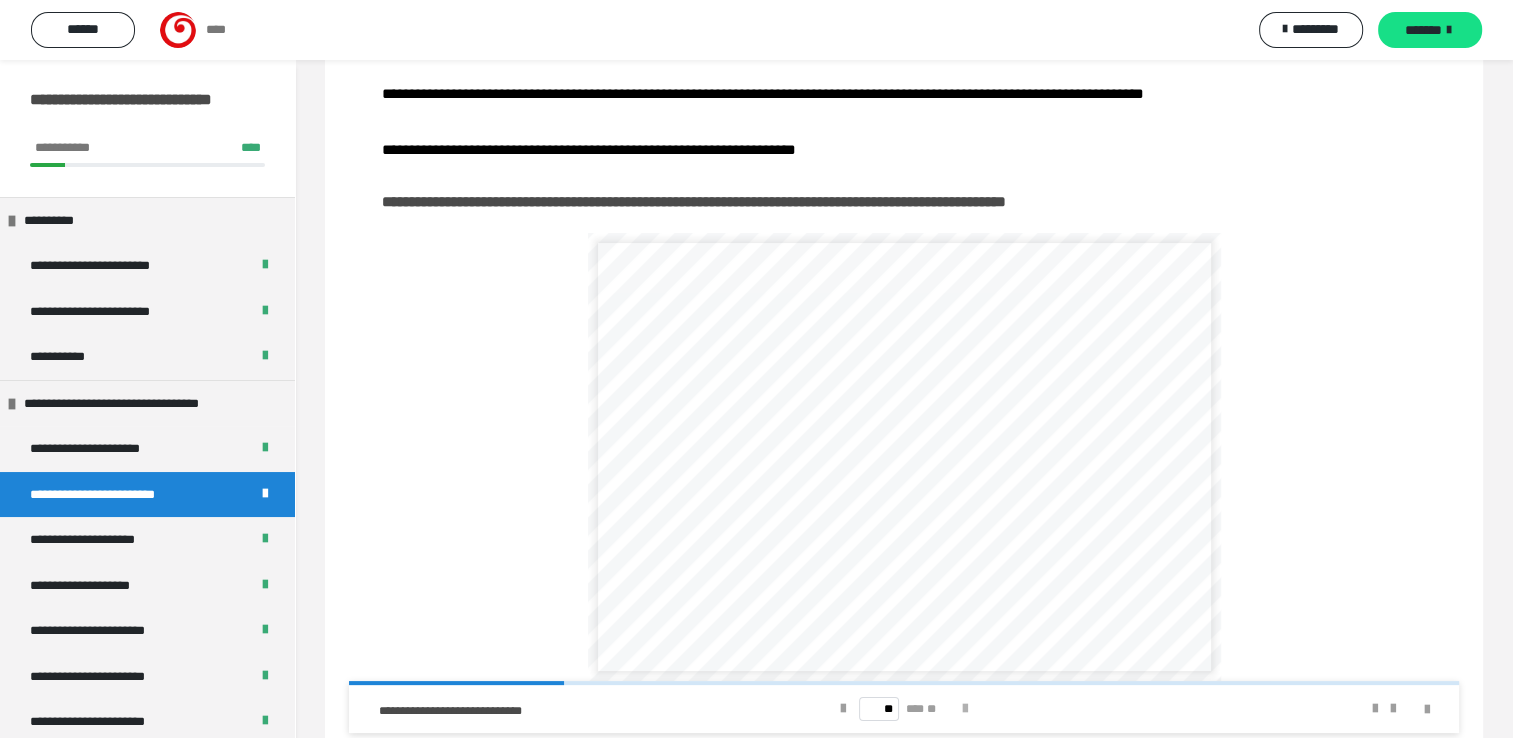 click at bounding box center [965, 709] 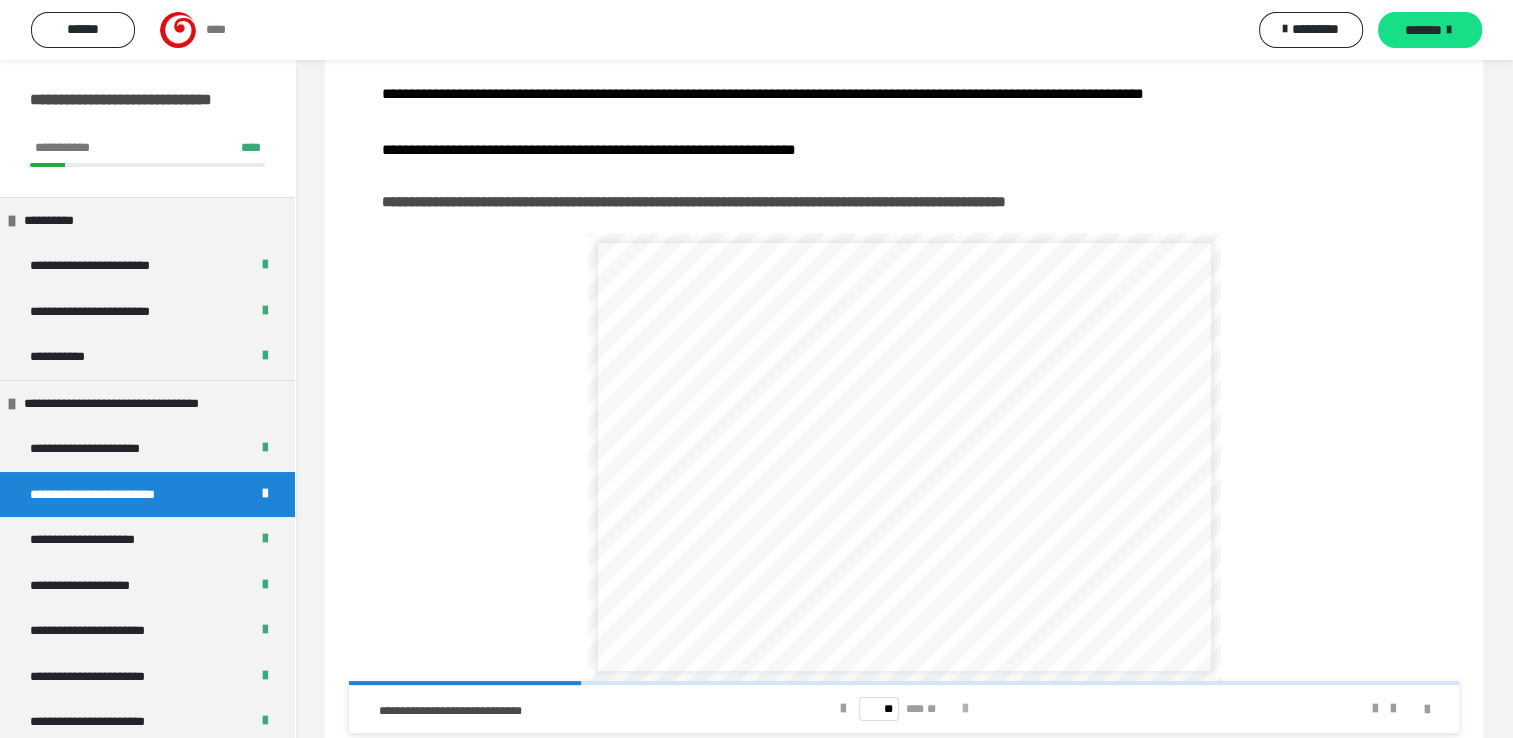 click at bounding box center [965, 709] 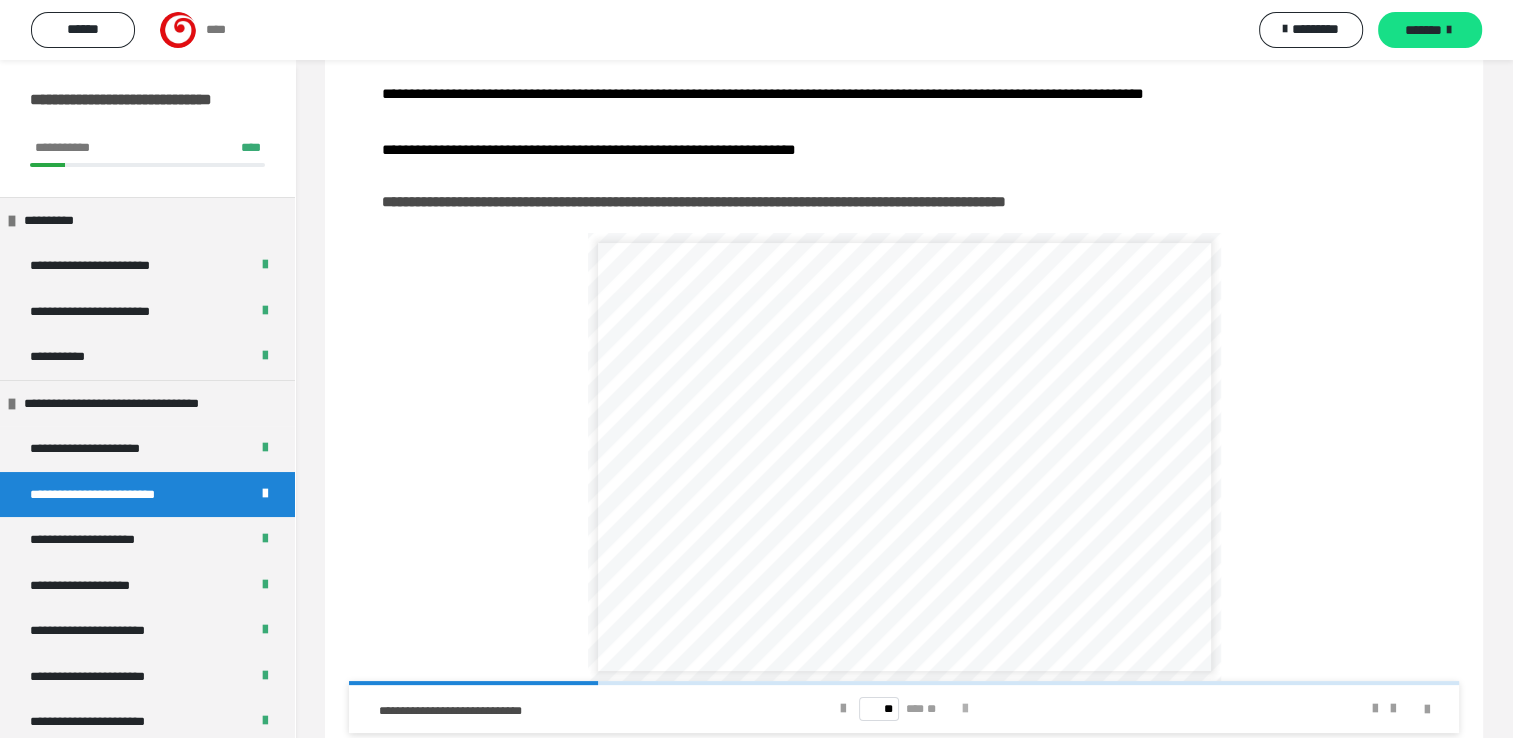 click at bounding box center (965, 709) 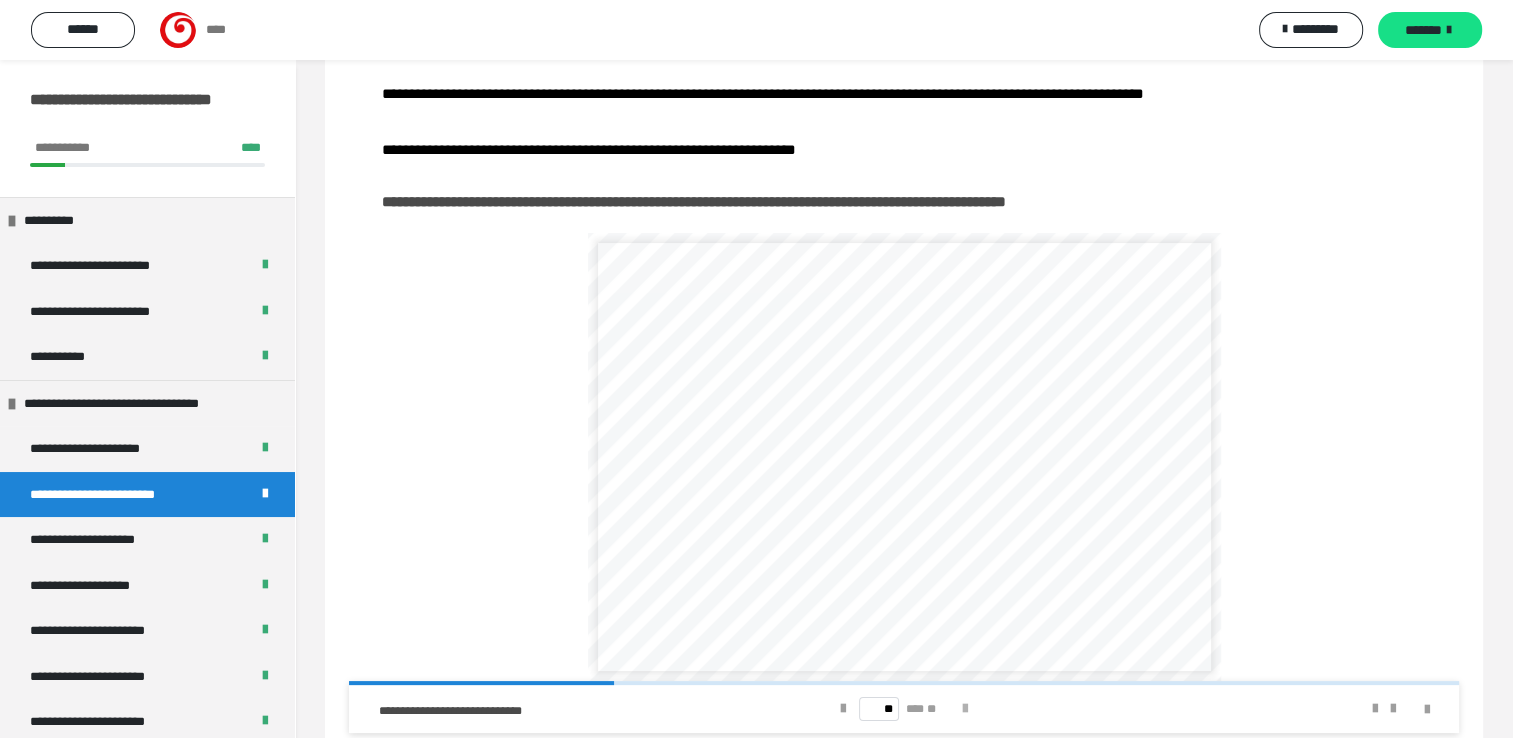 click at bounding box center [965, 709] 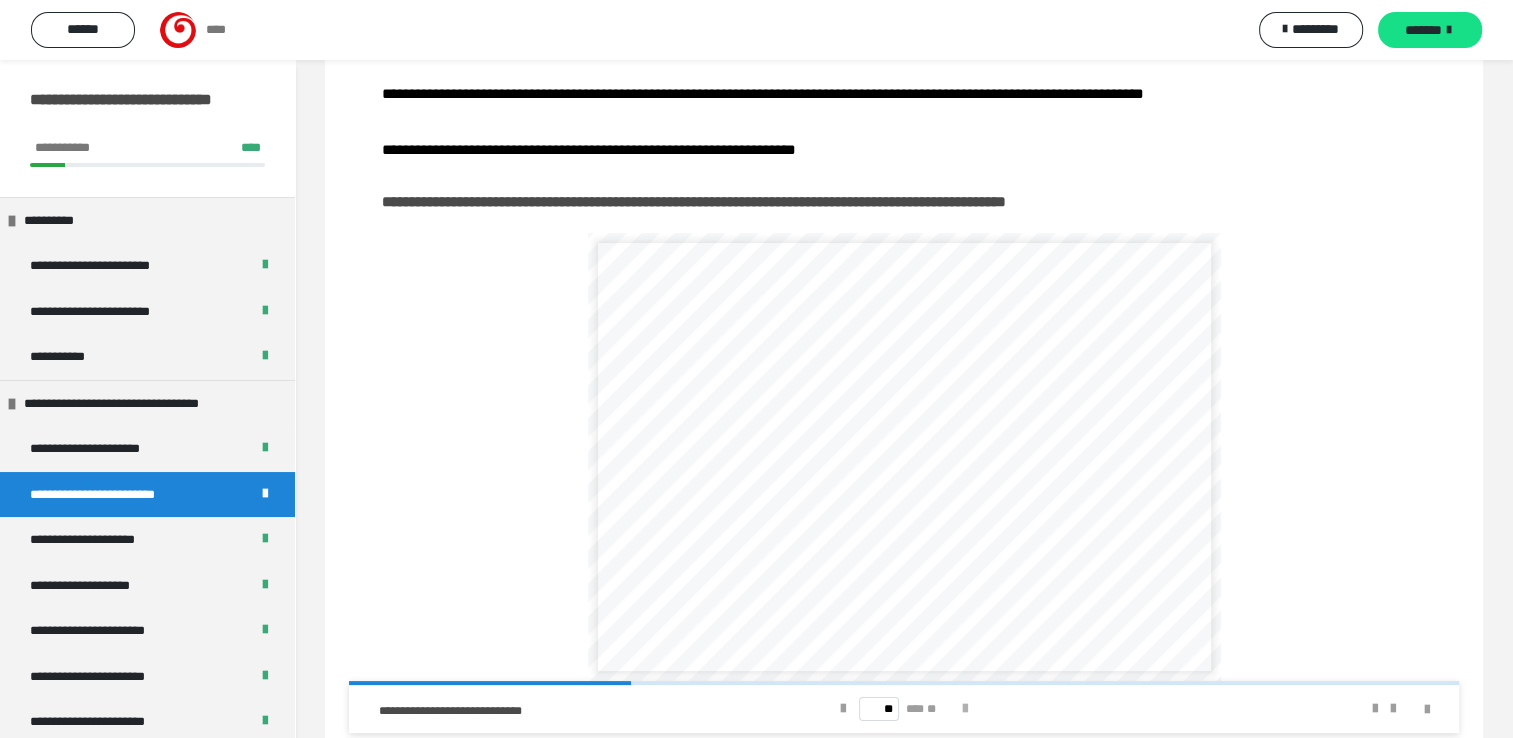 click at bounding box center (965, 709) 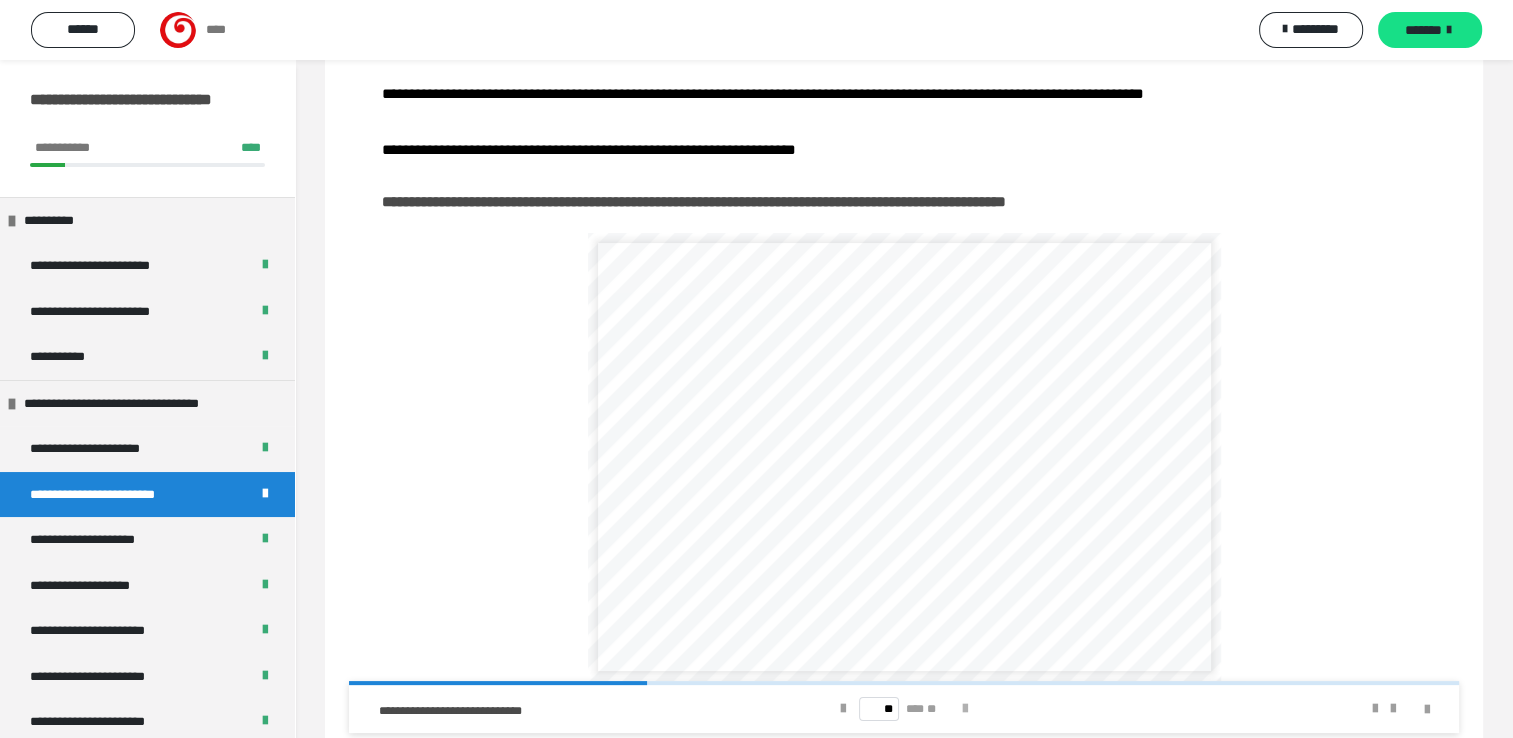 click at bounding box center (965, 709) 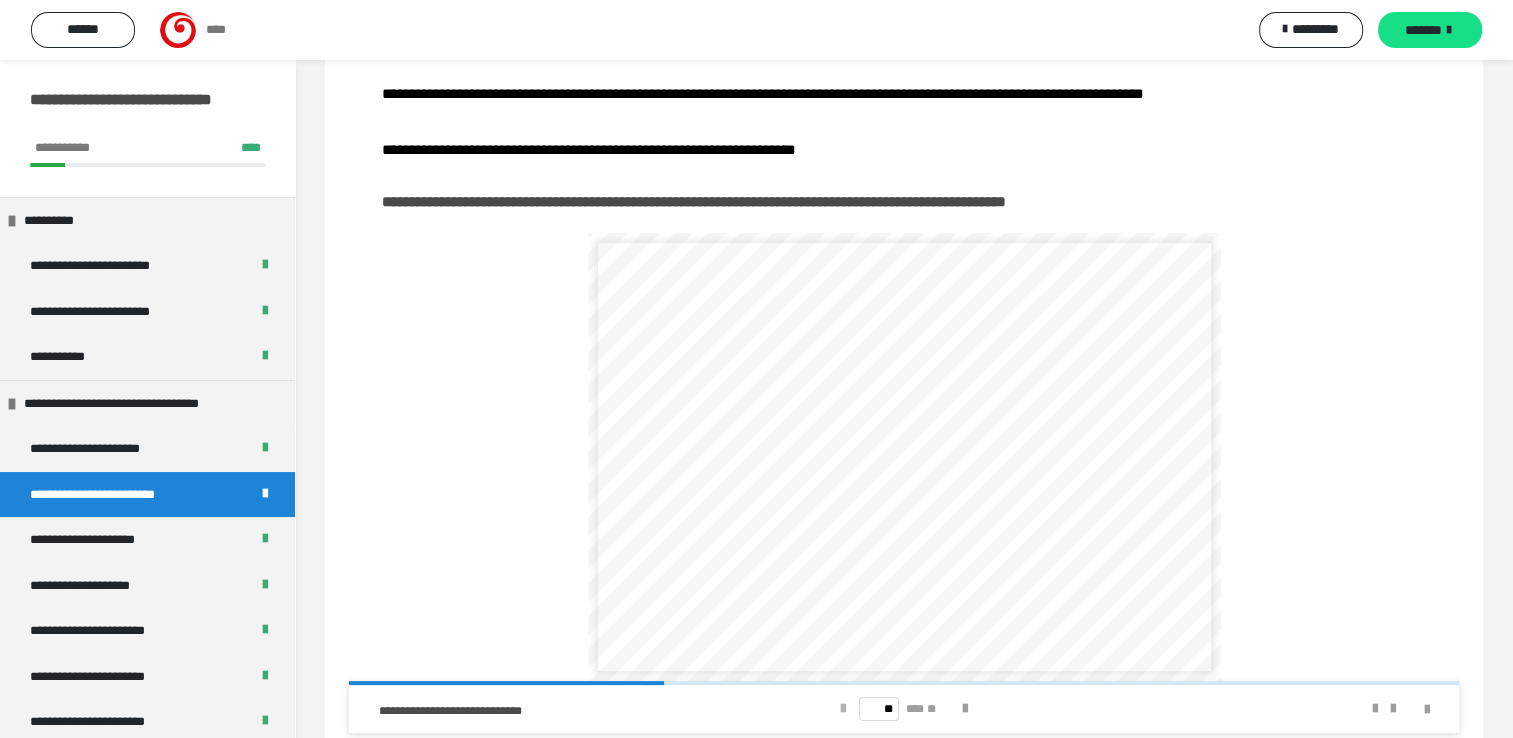 click at bounding box center (843, 709) 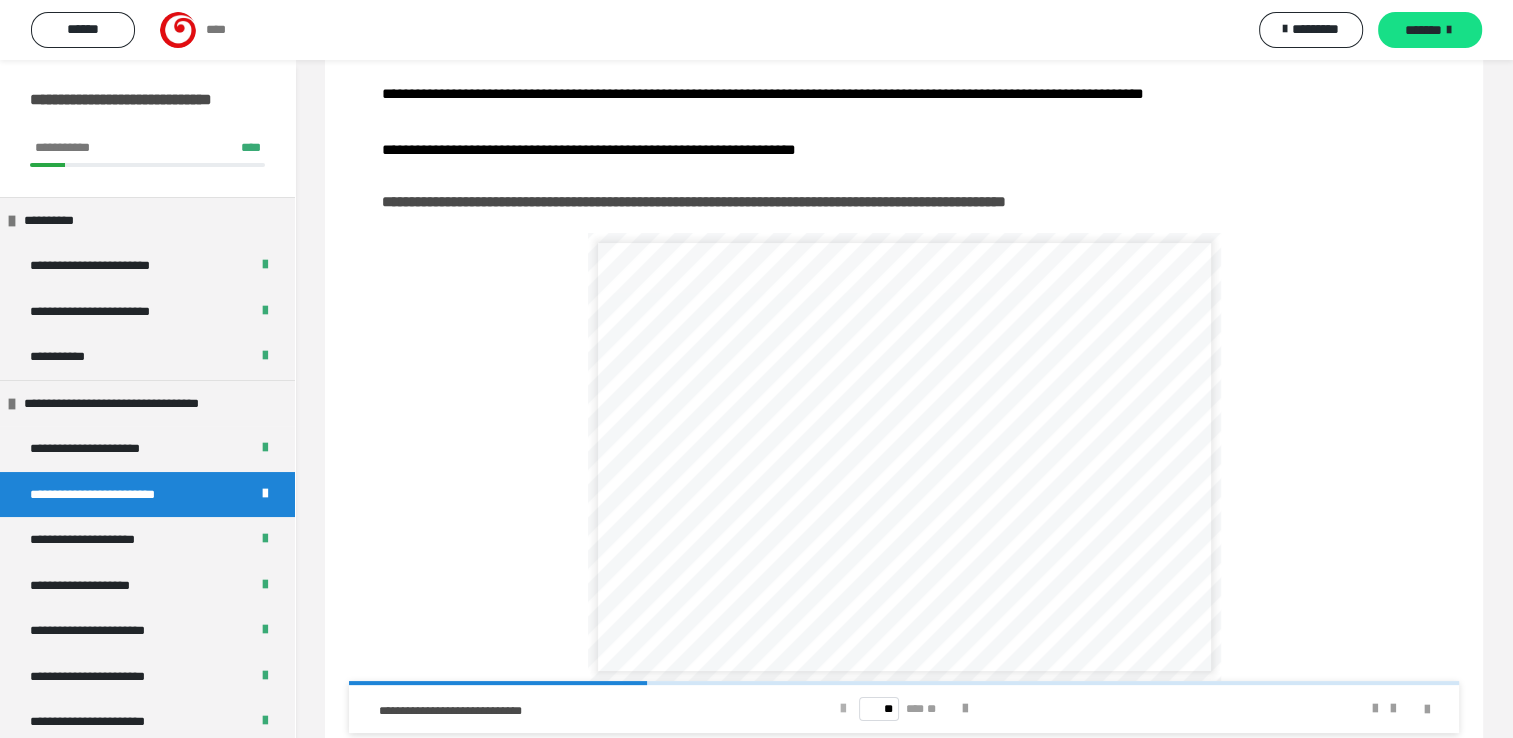 click at bounding box center (843, 709) 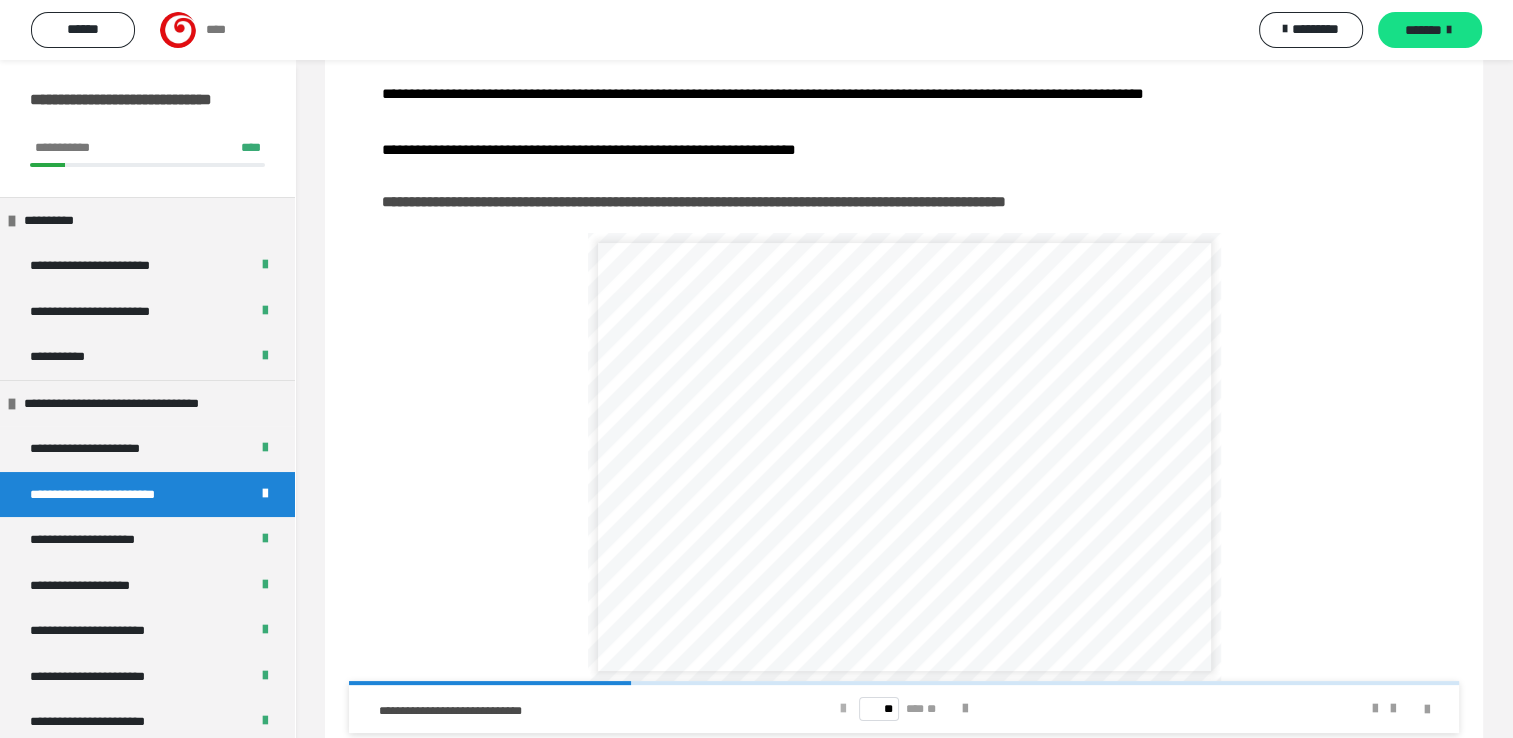 click at bounding box center (843, 709) 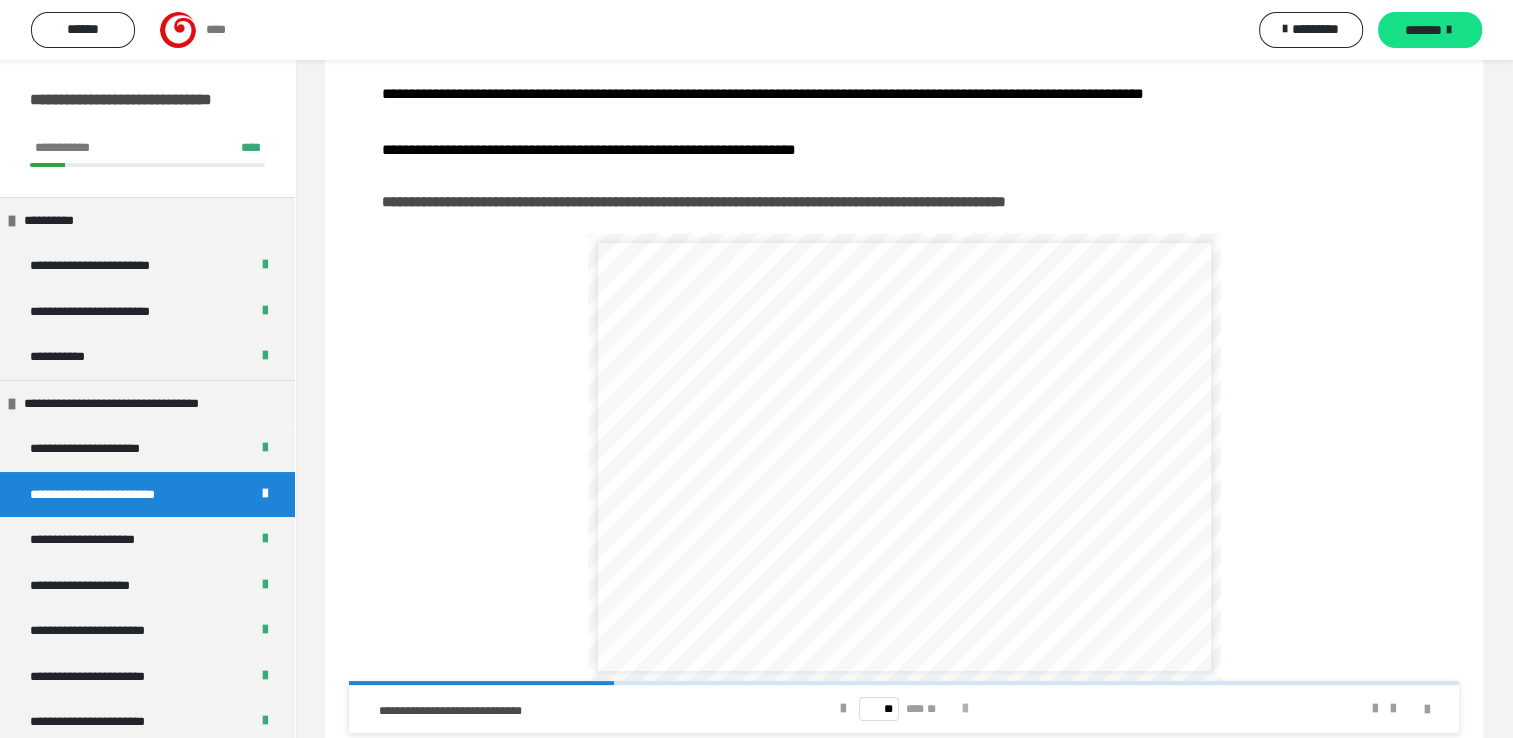 click at bounding box center (965, 709) 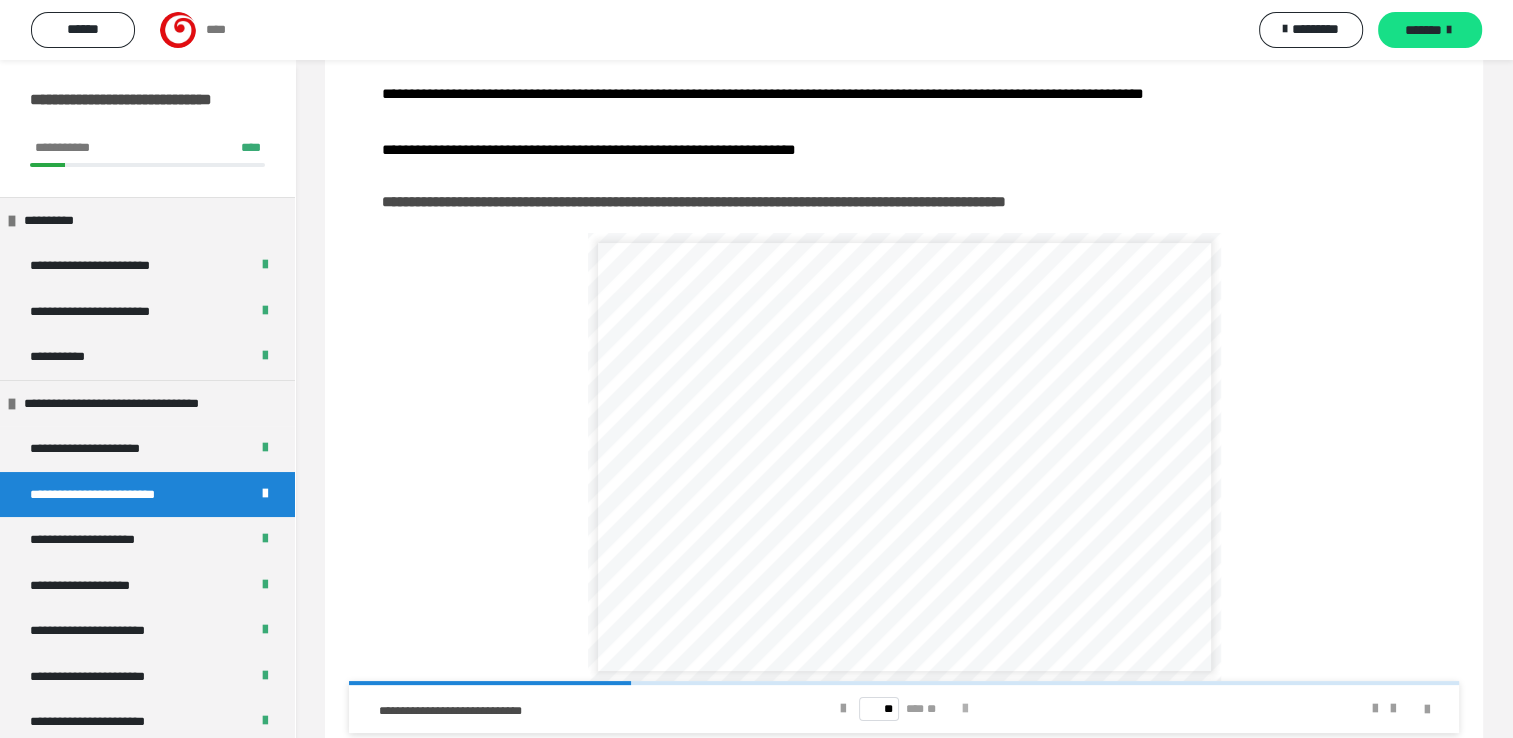 click at bounding box center [965, 709] 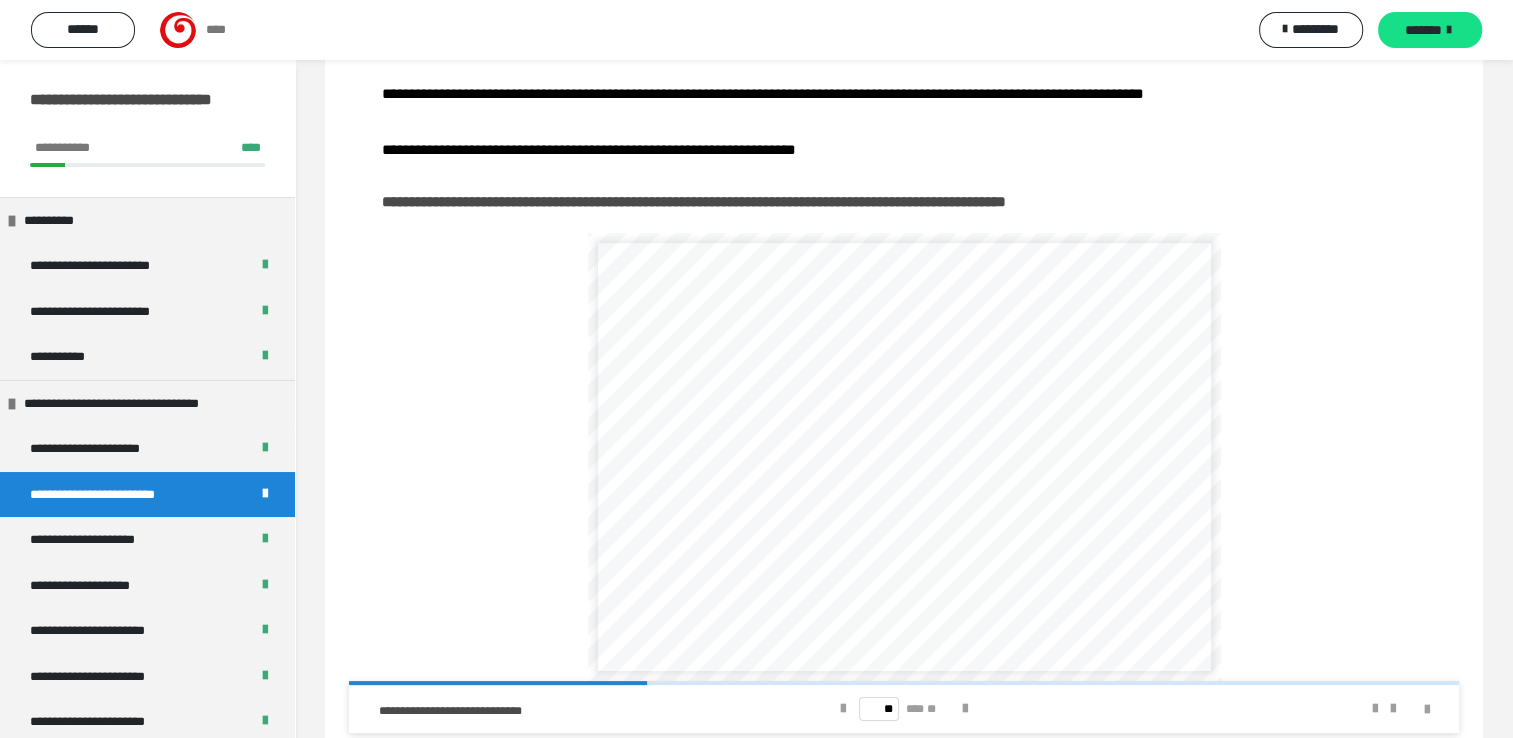 click on "**********" at bounding box center [912, 348] 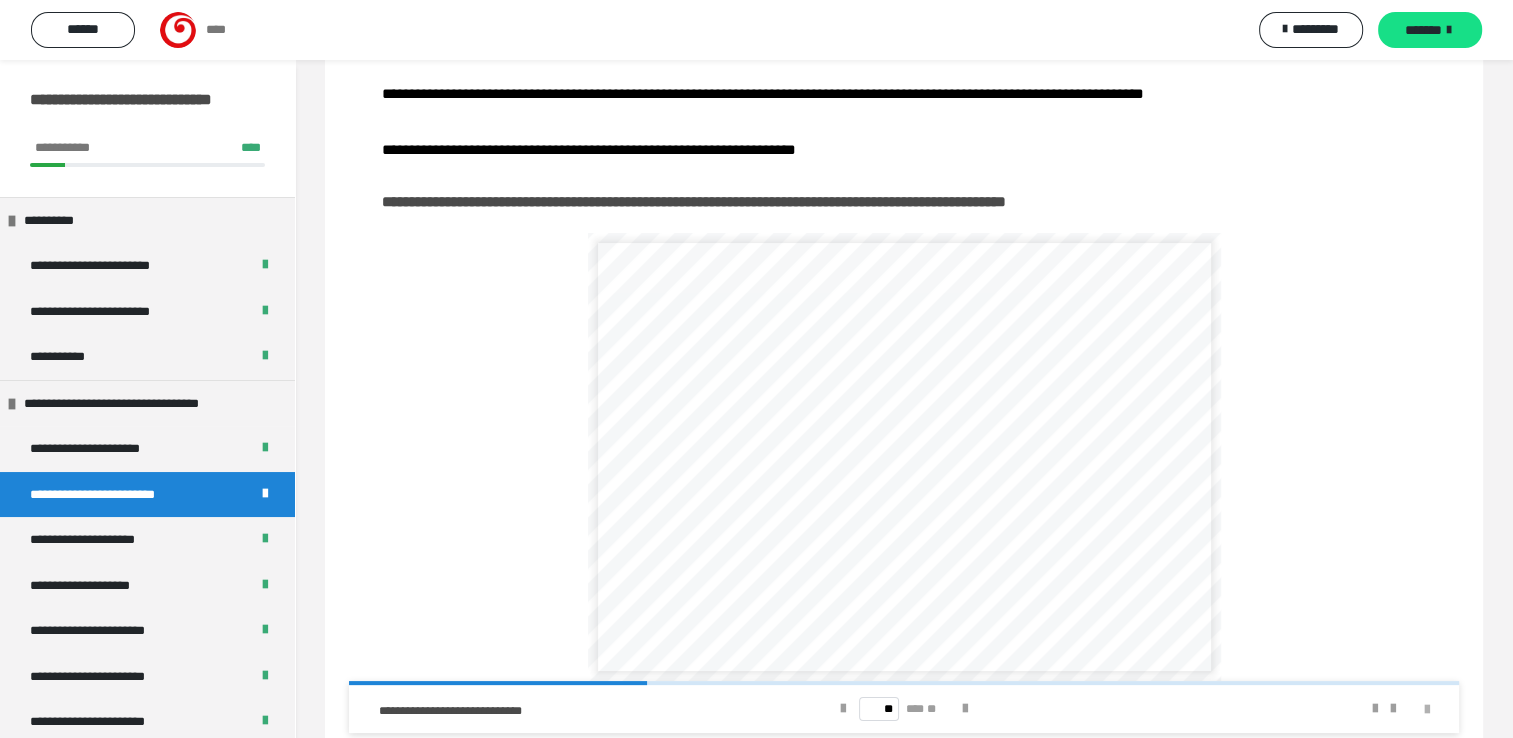 click on "**********" at bounding box center (904, 709) 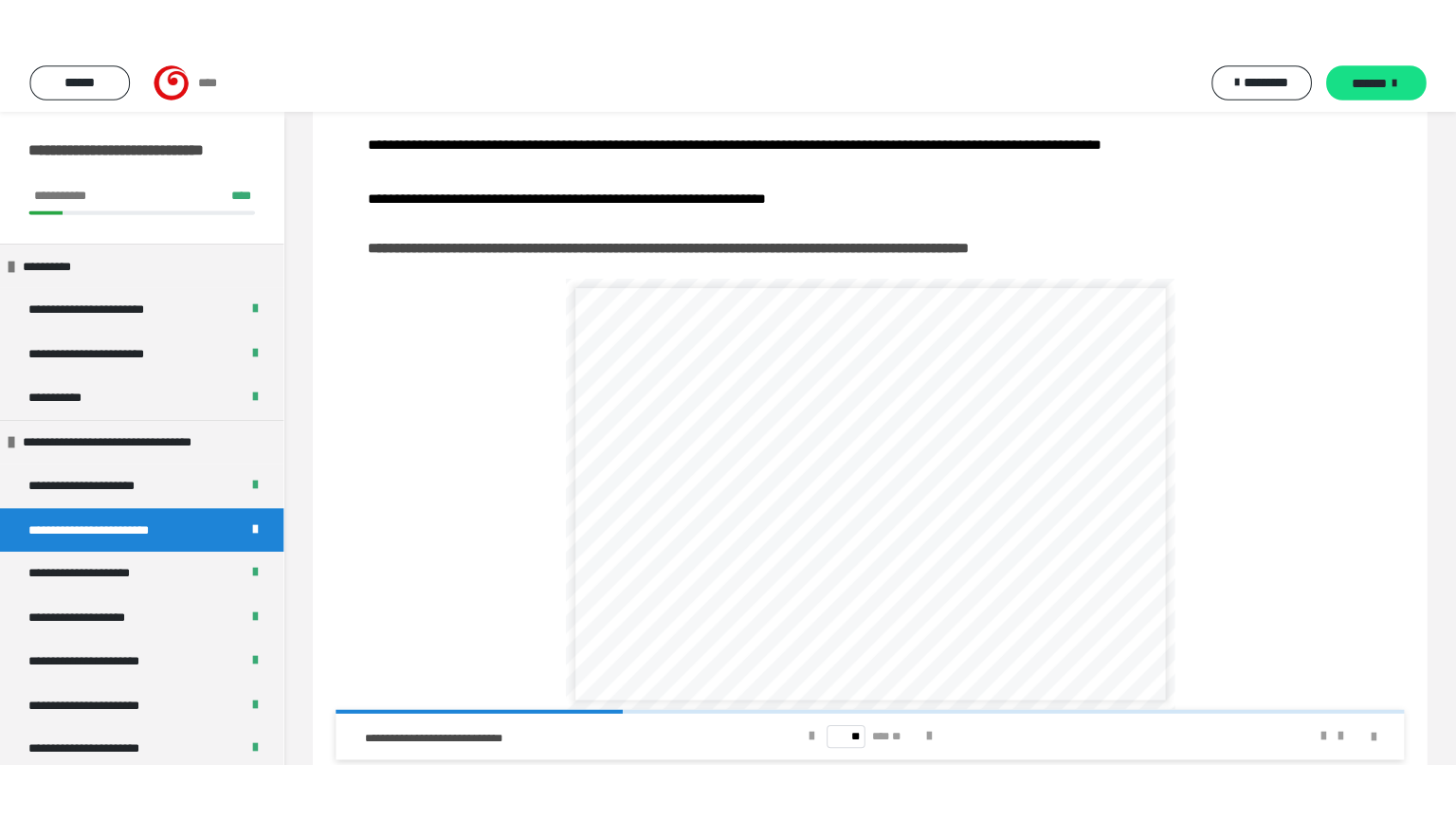 scroll, scrollTop: 133, scrollLeft: 0, axis: vertical 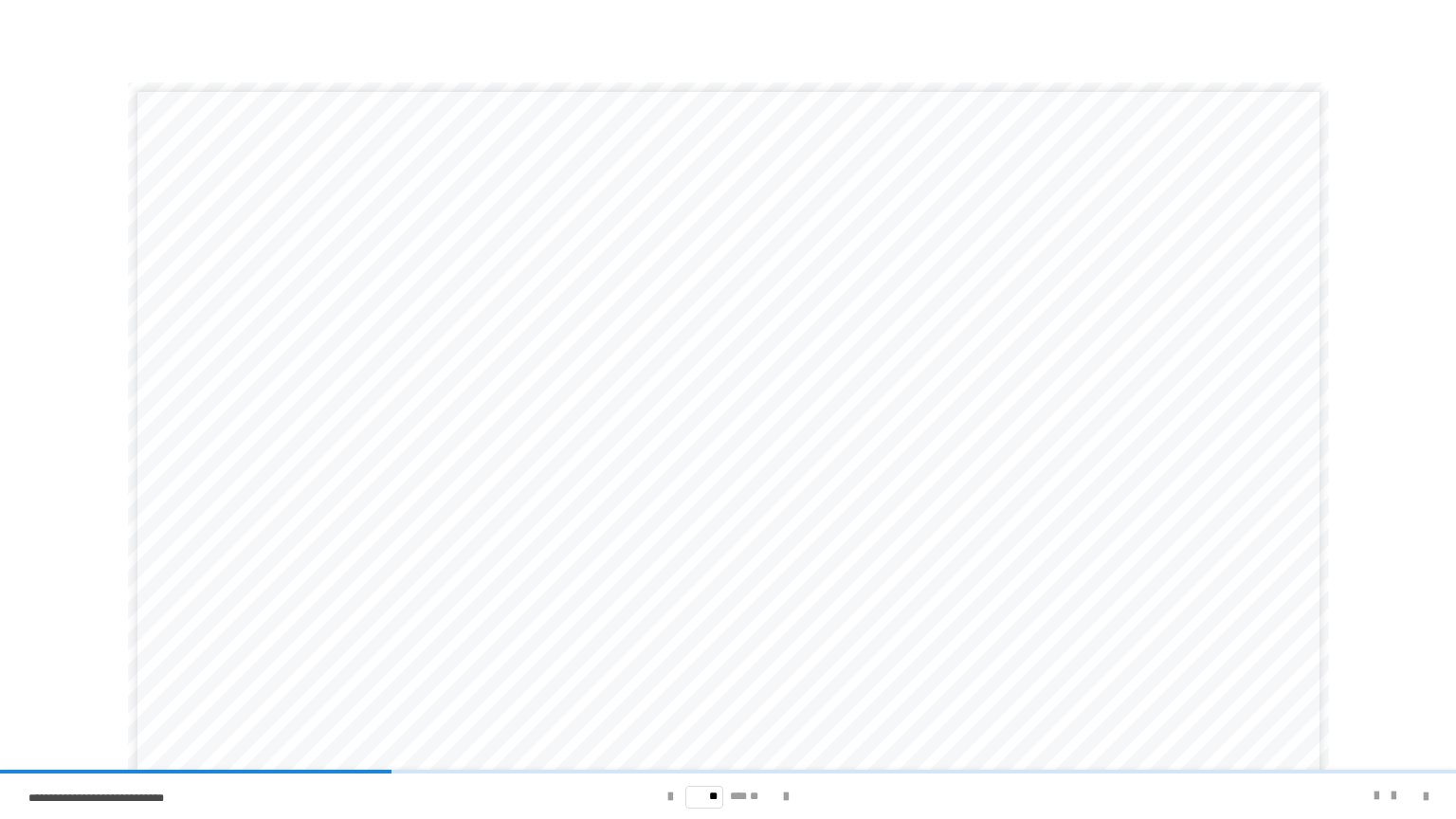 click on "**********" at bounding box center (728, 507) 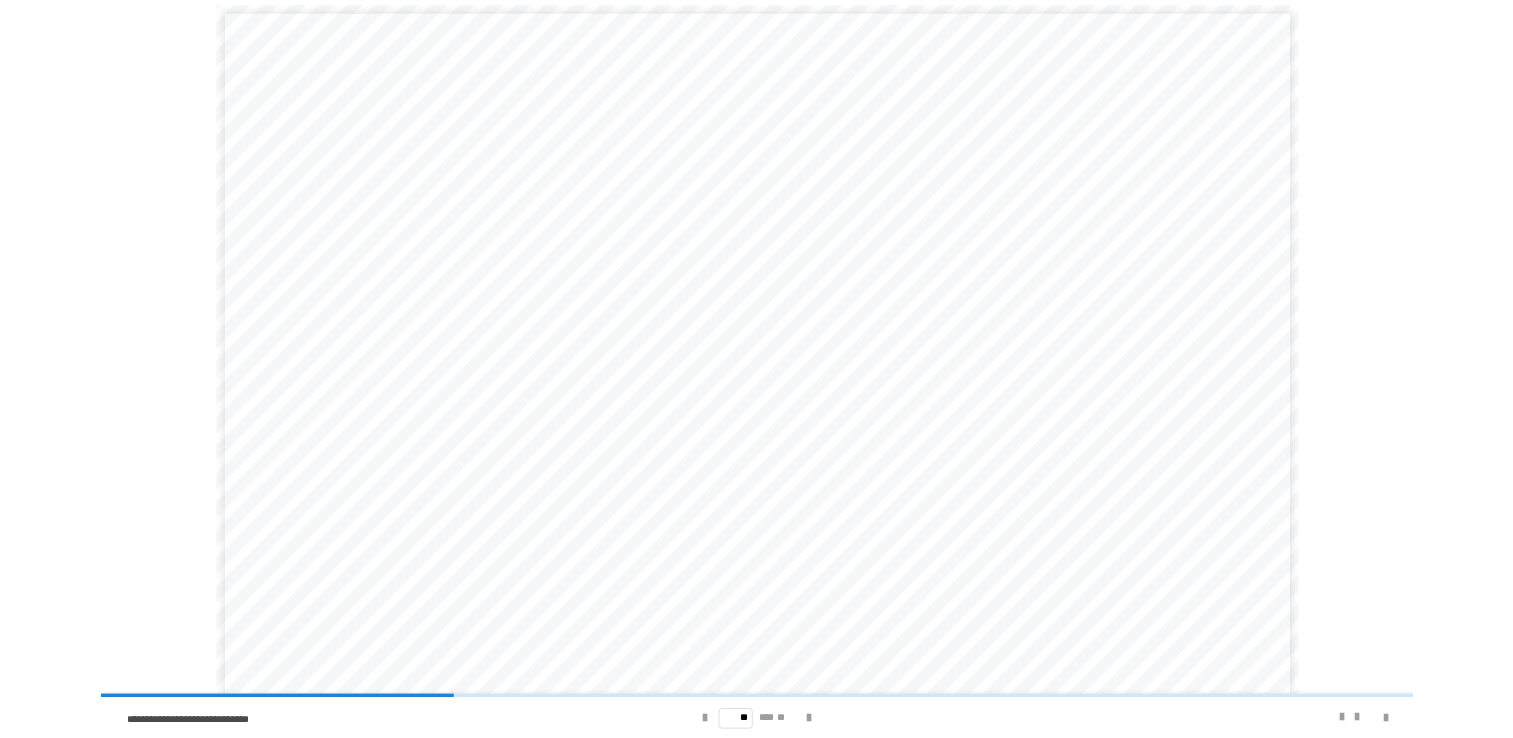 scroll, scrollTop: 0, scrollLeft: 0, axis: both 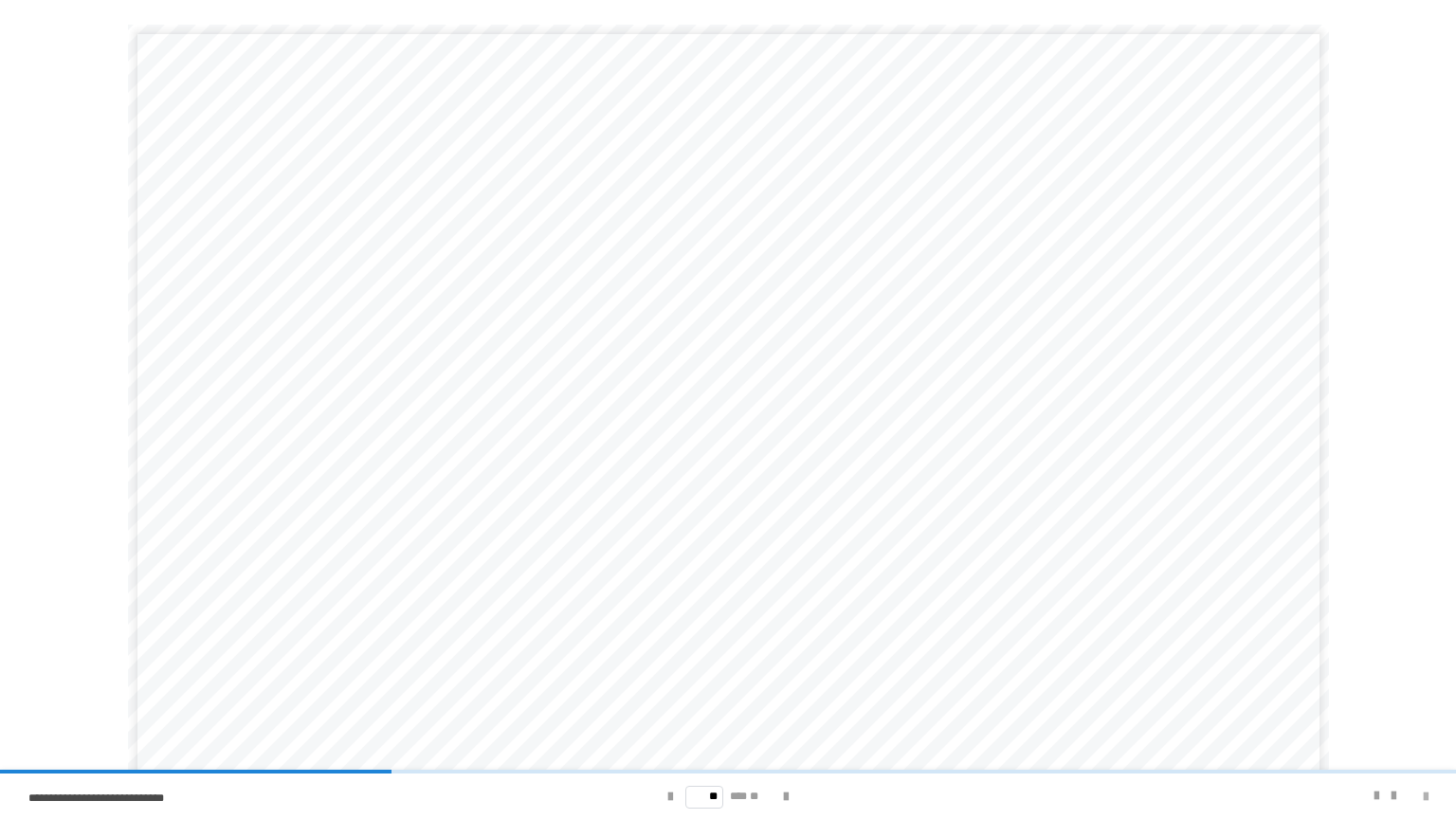 click at bounding box center (1426, 797) 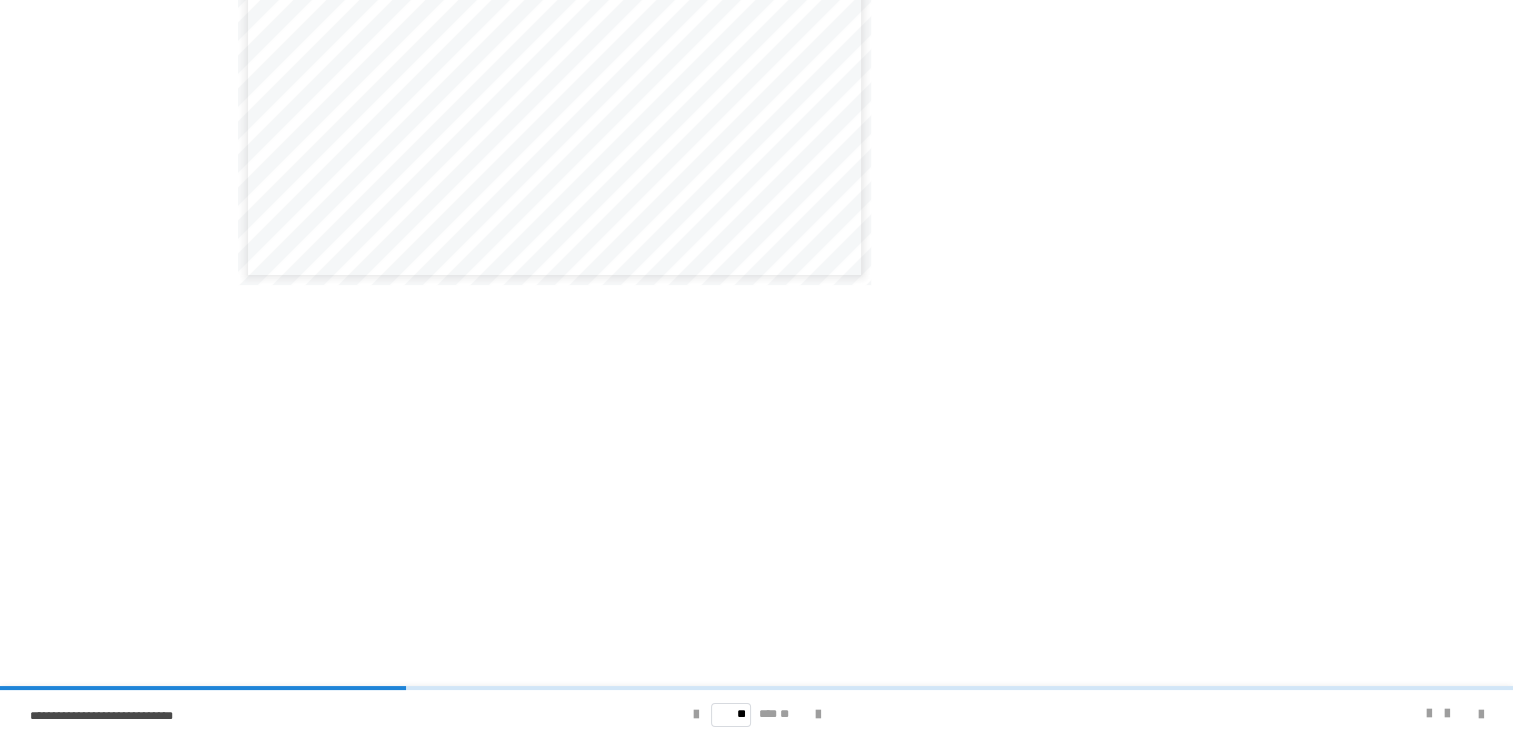 scroll, scrollTop: 0, scrollLeft: 0, axis: both 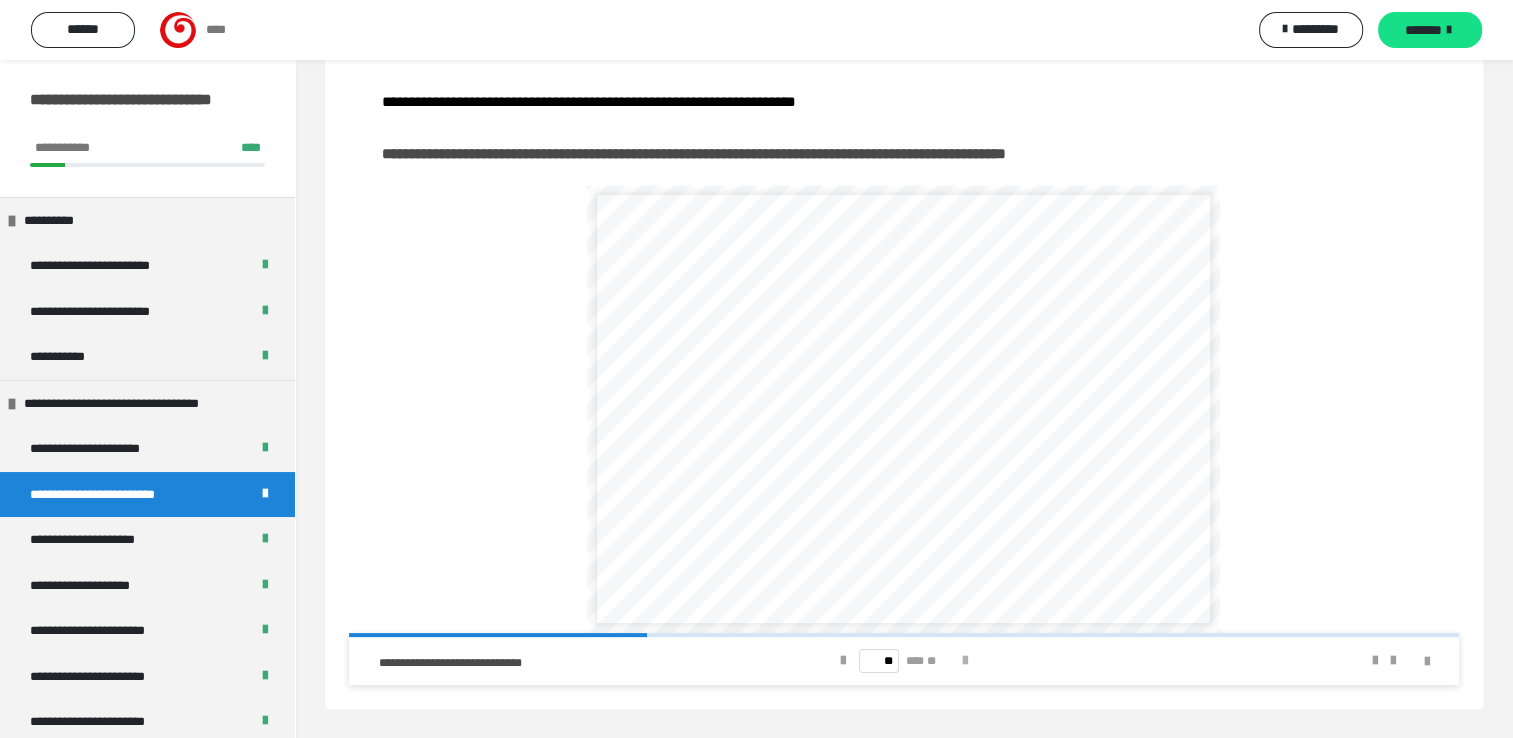 click at bounding box center (965, 661) 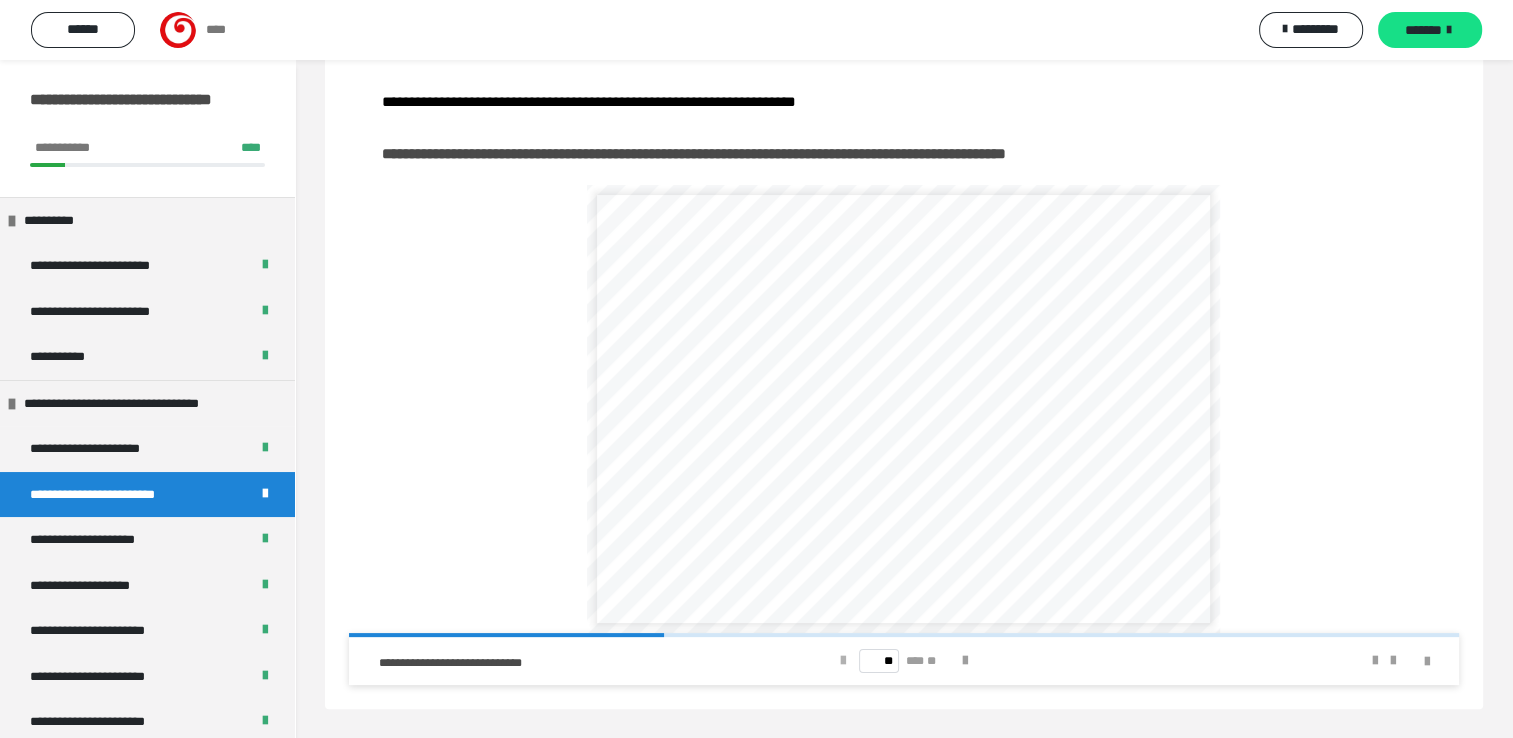 click at bounding box center (843, 661) 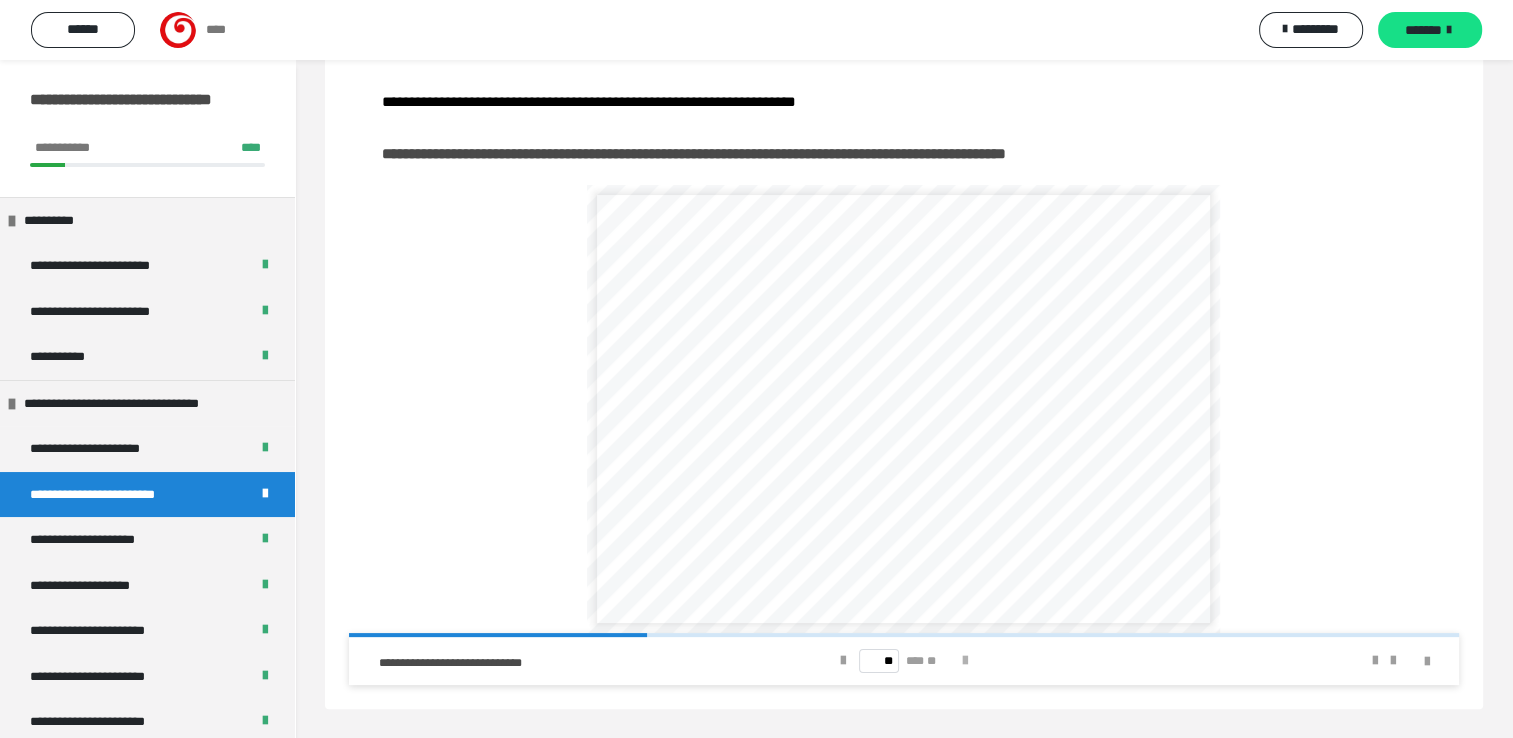 click at bounding box center (965, 661) 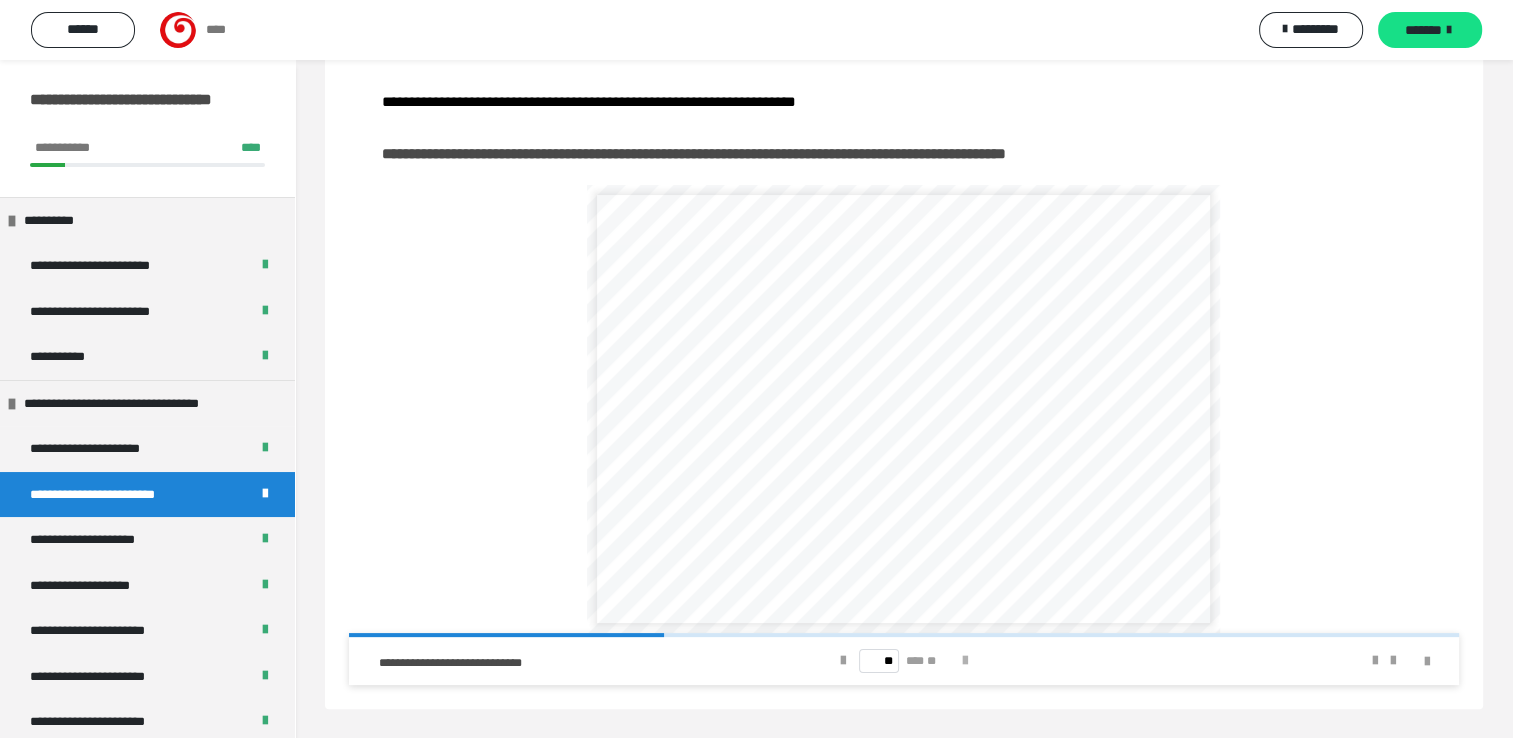 click at bounding box center (965, 661) 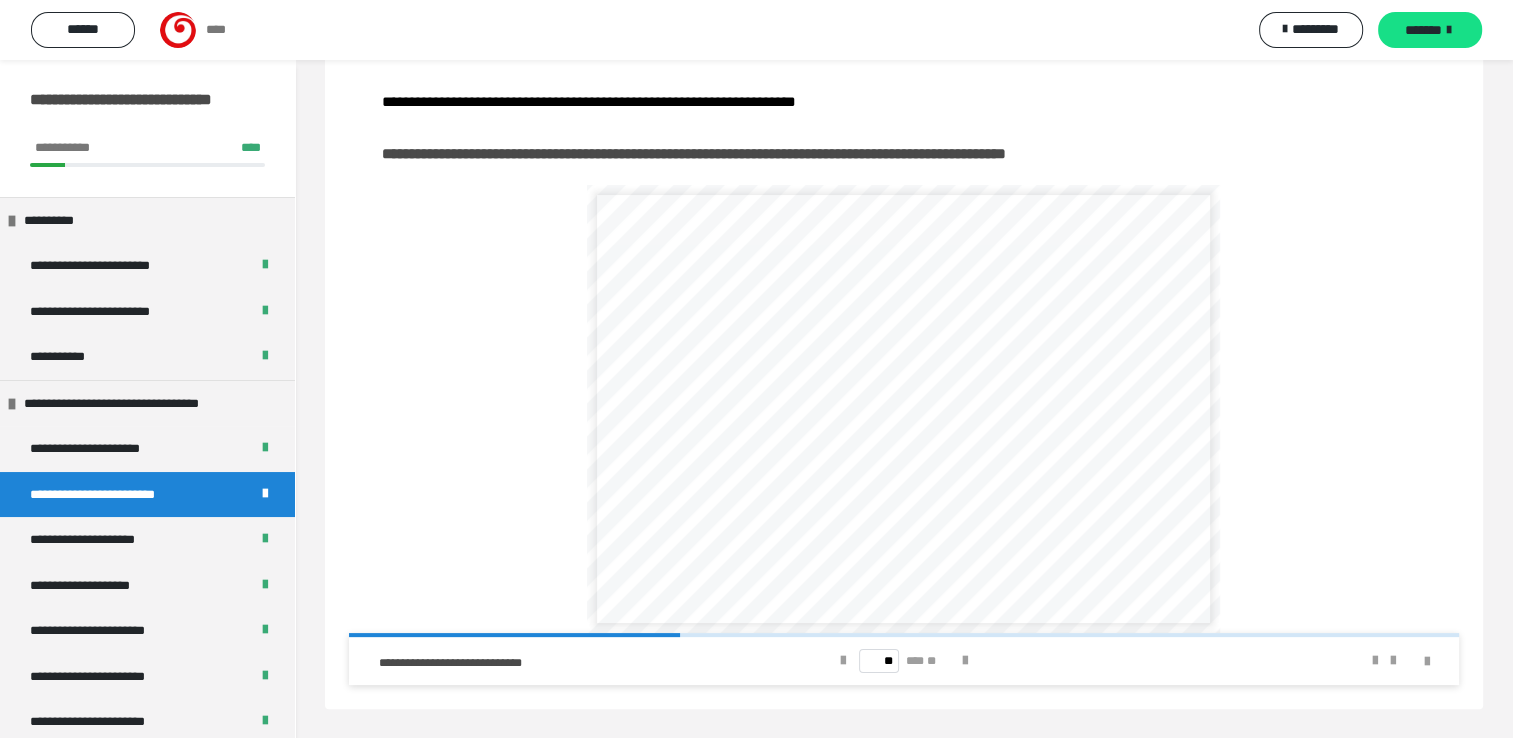 click on "** *** **" at bounding box center (904, 661) 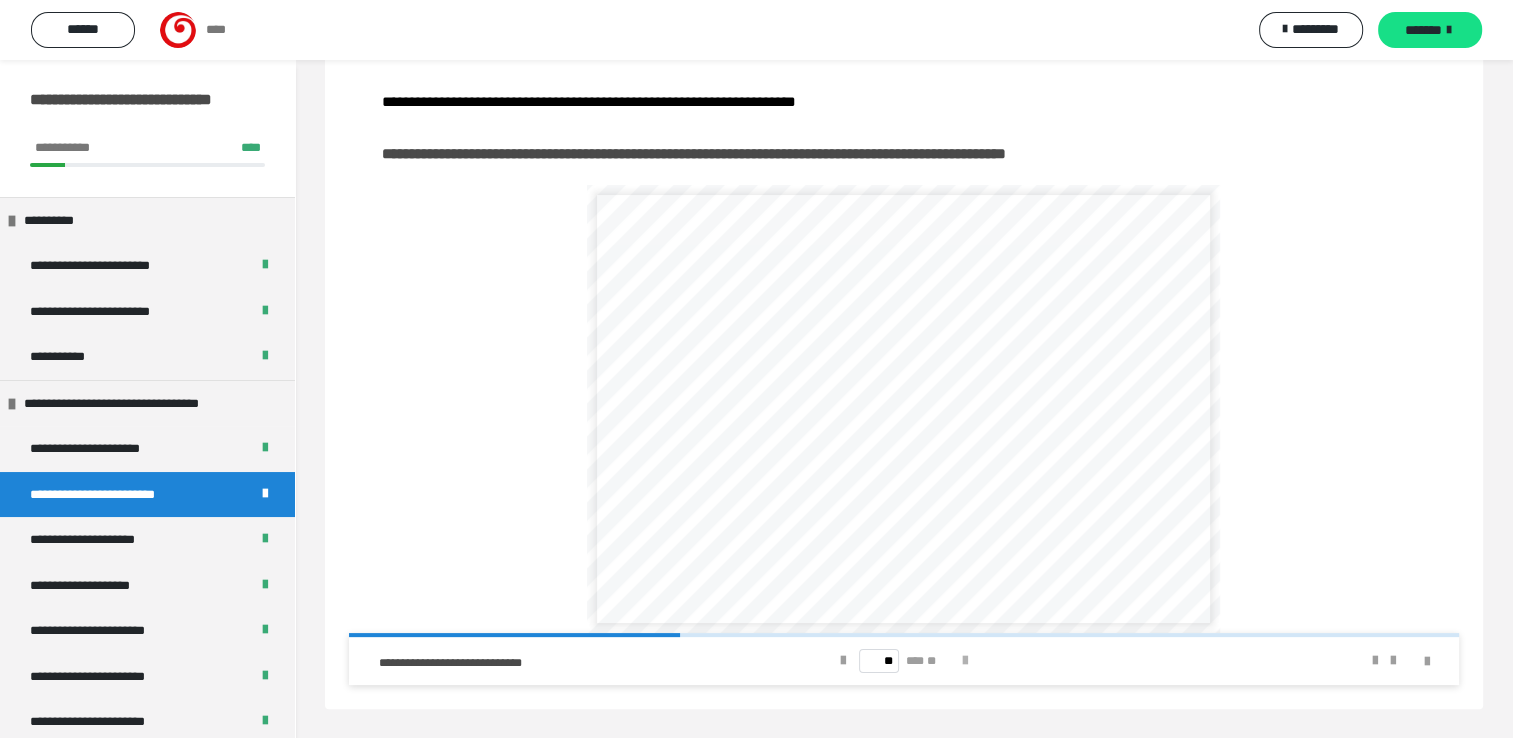 click at bounding box center (965, 661) 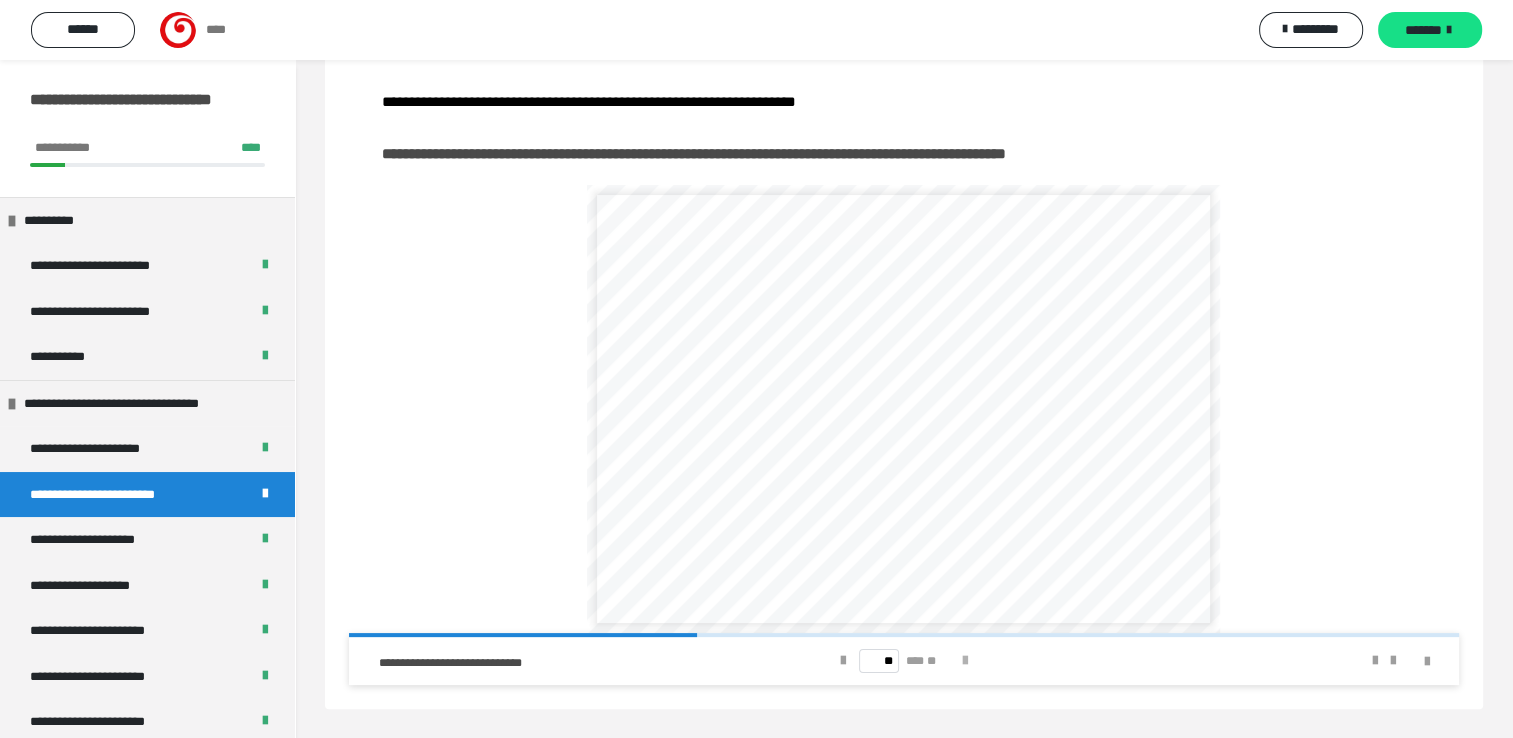 click at bounding box center (965, 661) 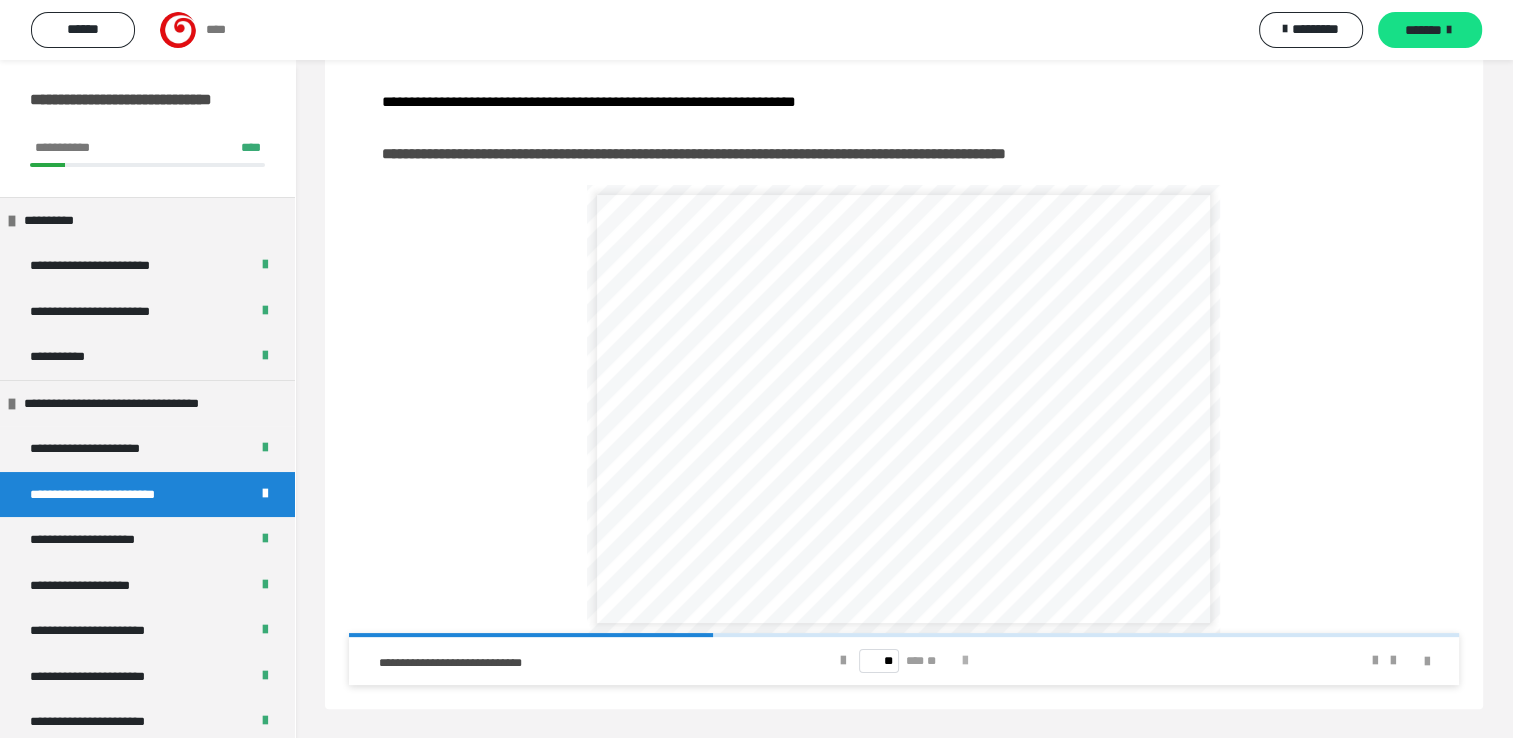 click at bounding box center (965, 661) 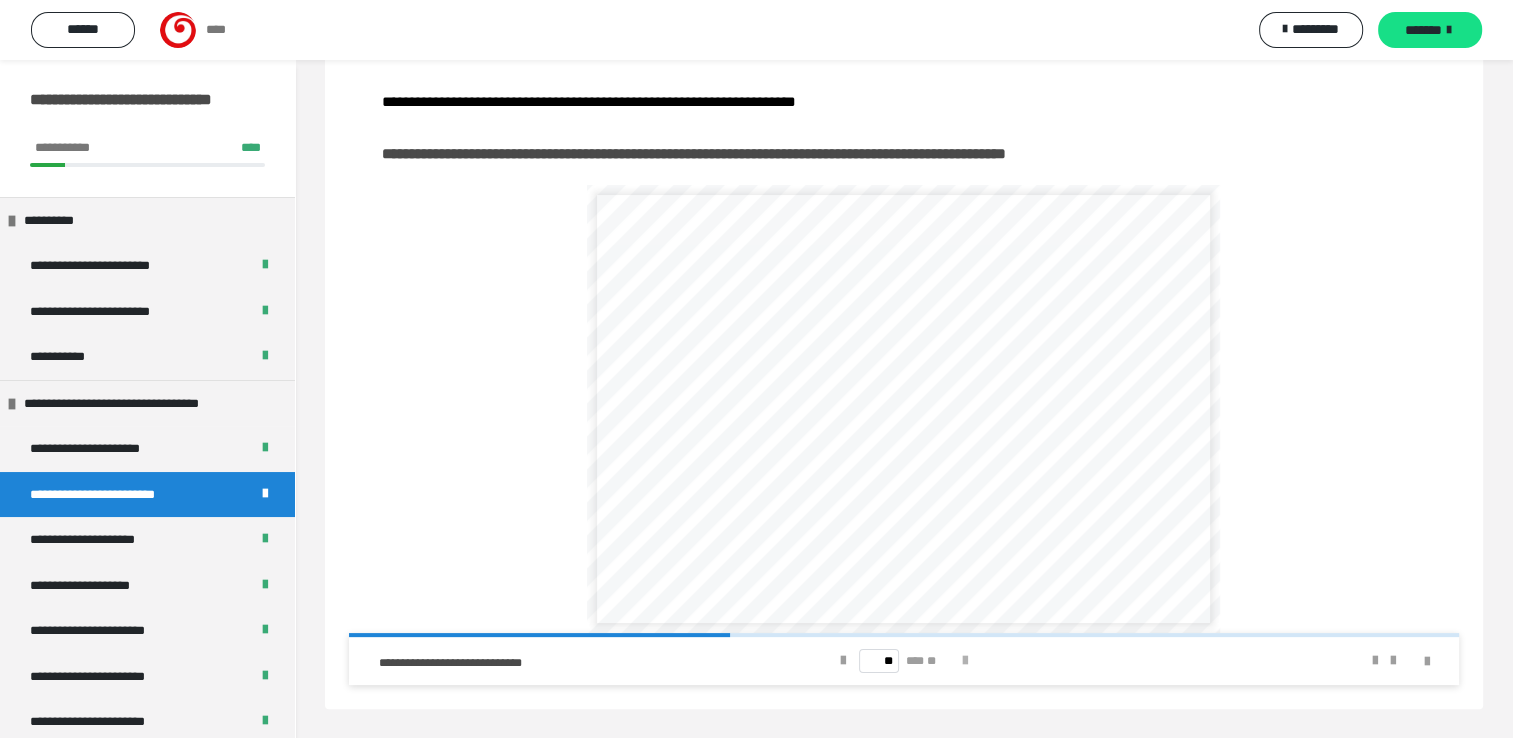 click at bounding box center (965, 661) 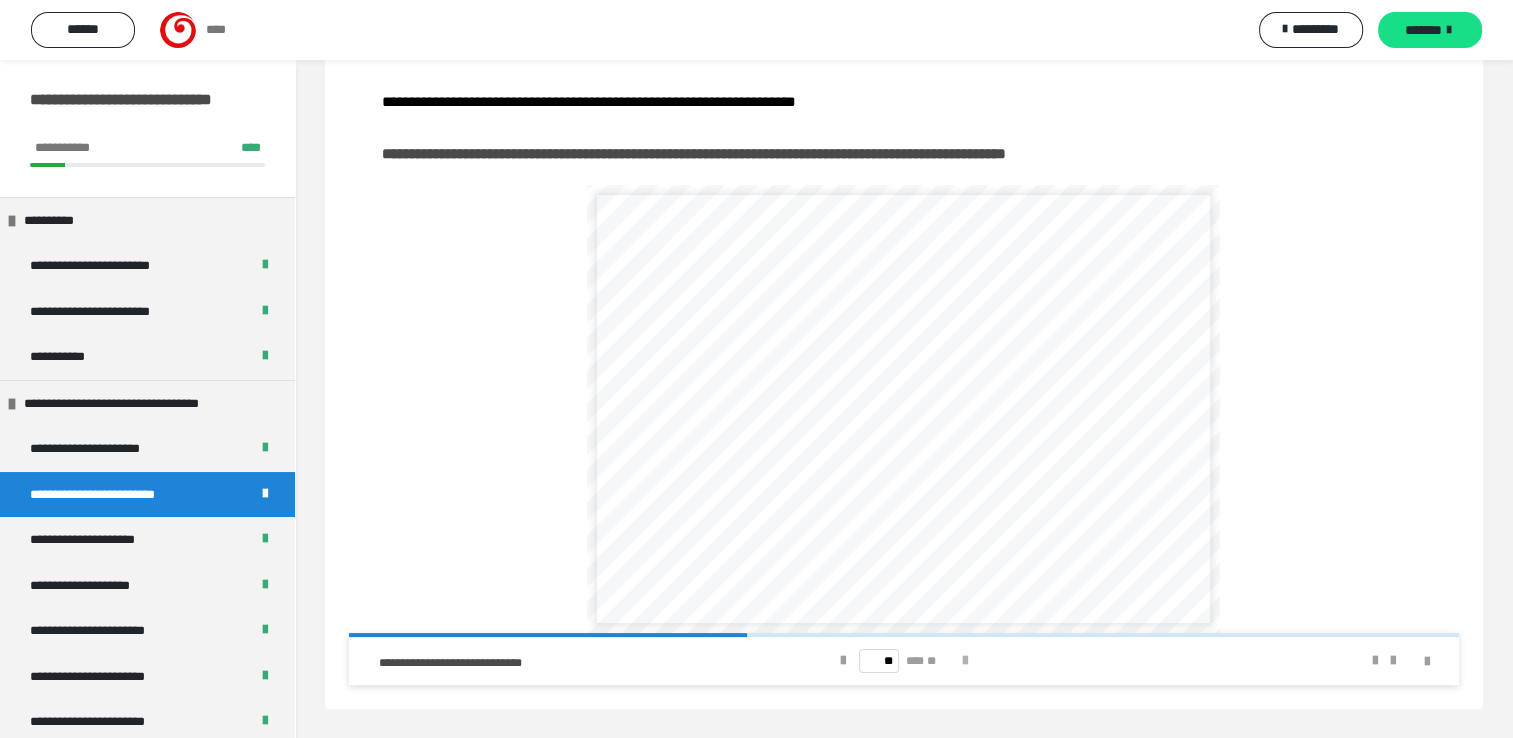 click at bounding box center [965, 661] 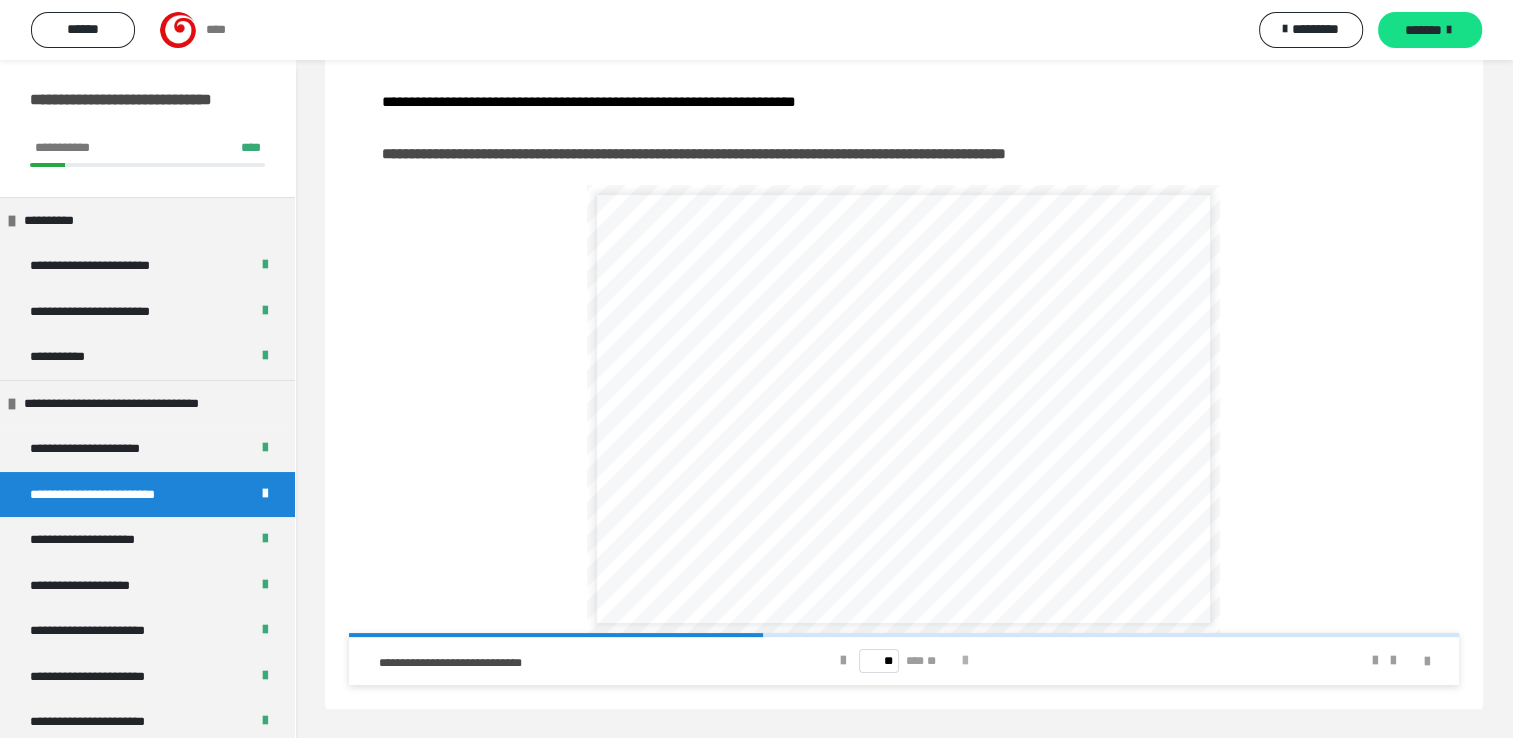 click at bounding box center (965, 661) 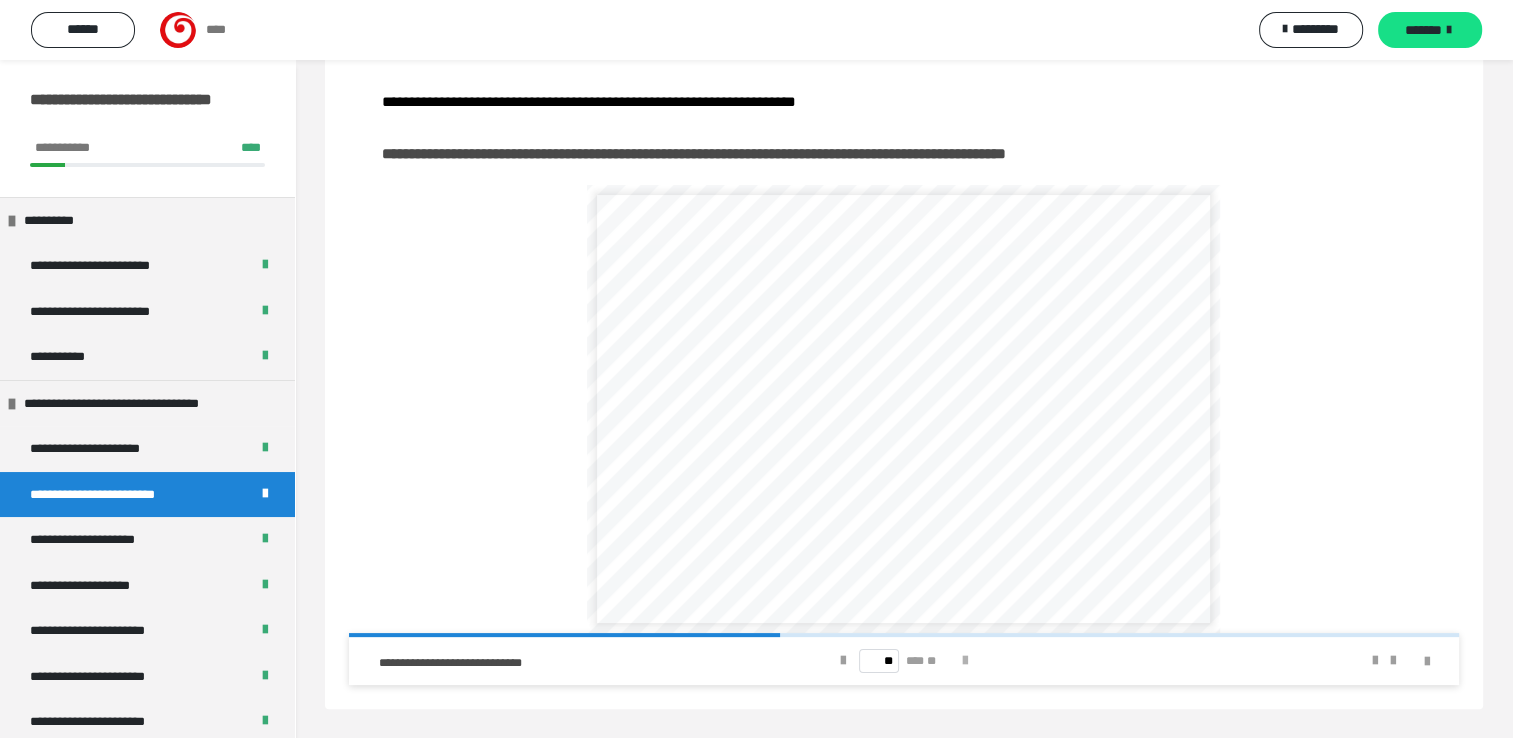 click at bounding box center [965, 661] 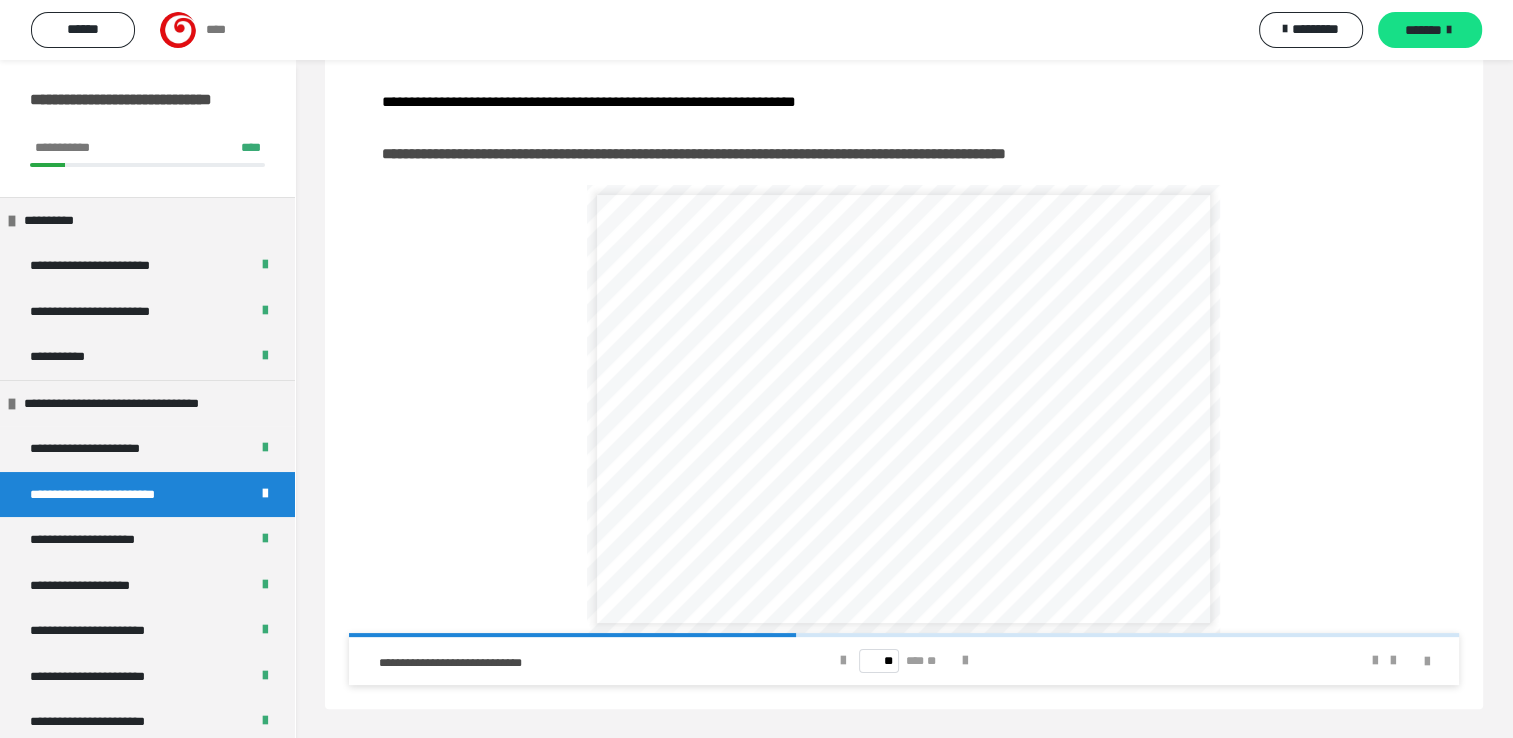 drag, startPoint x: 886, startPoint y: 373, endPoint x: 792, endPoint y: 432, distance: 110.98198 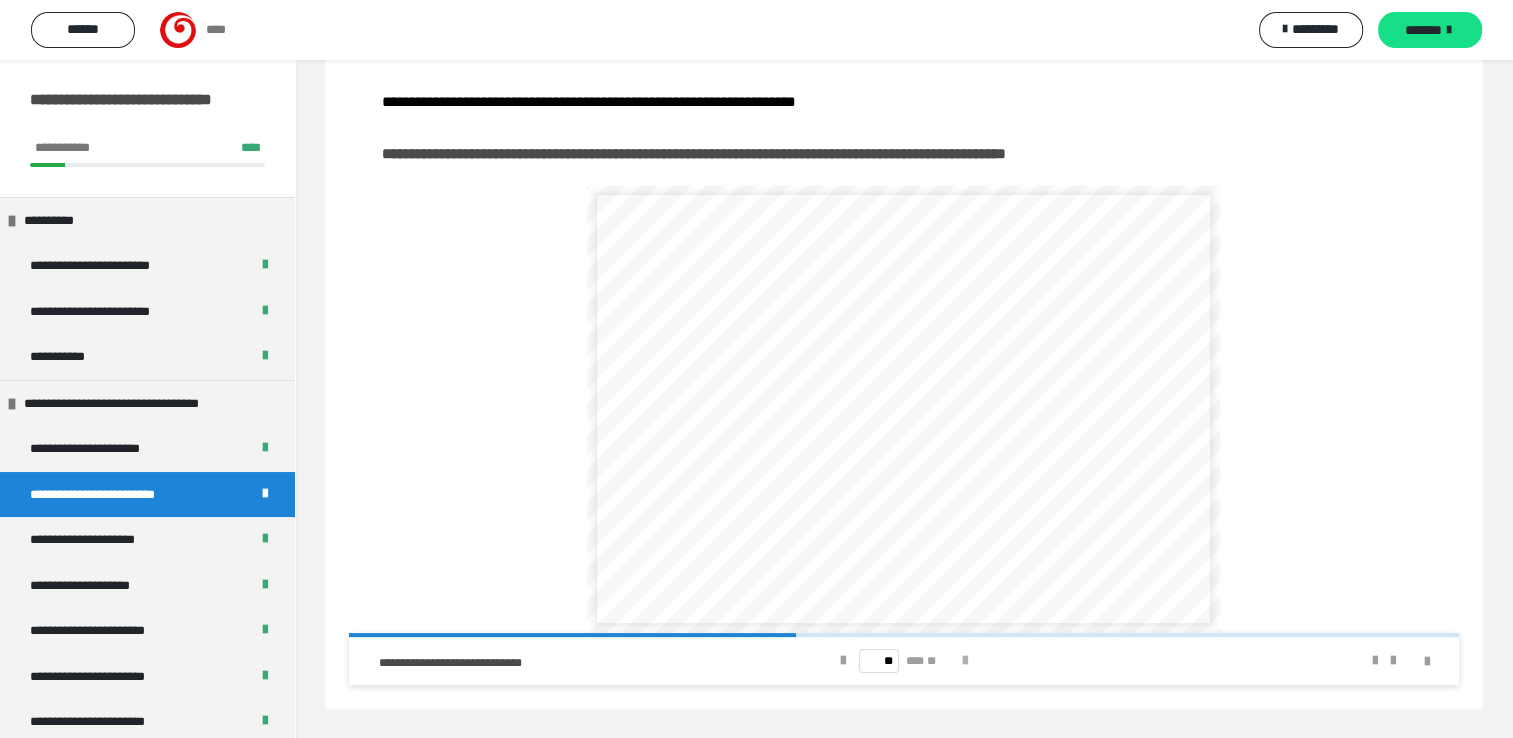 click at bounding box center [965, 661] 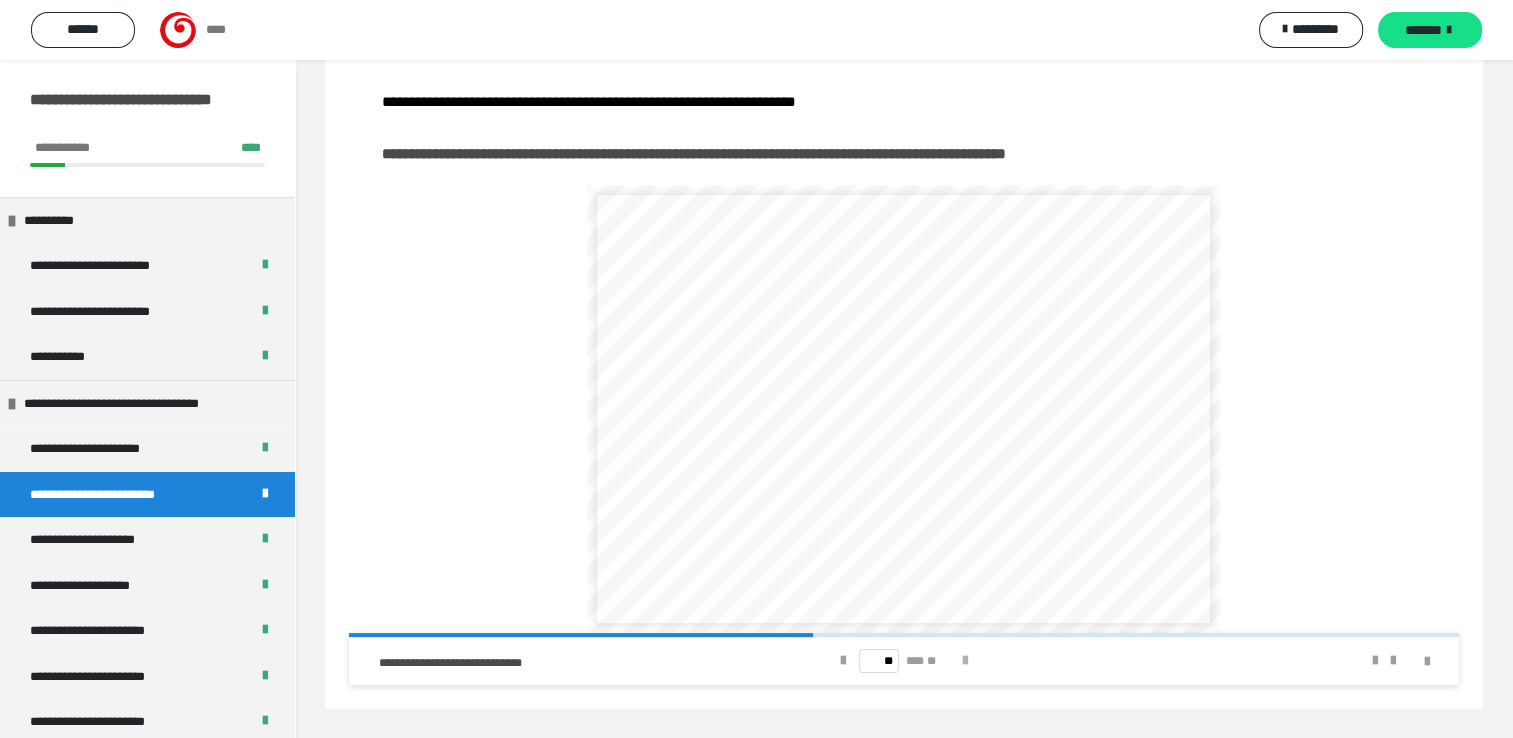 click at bounding box center (965, 661) 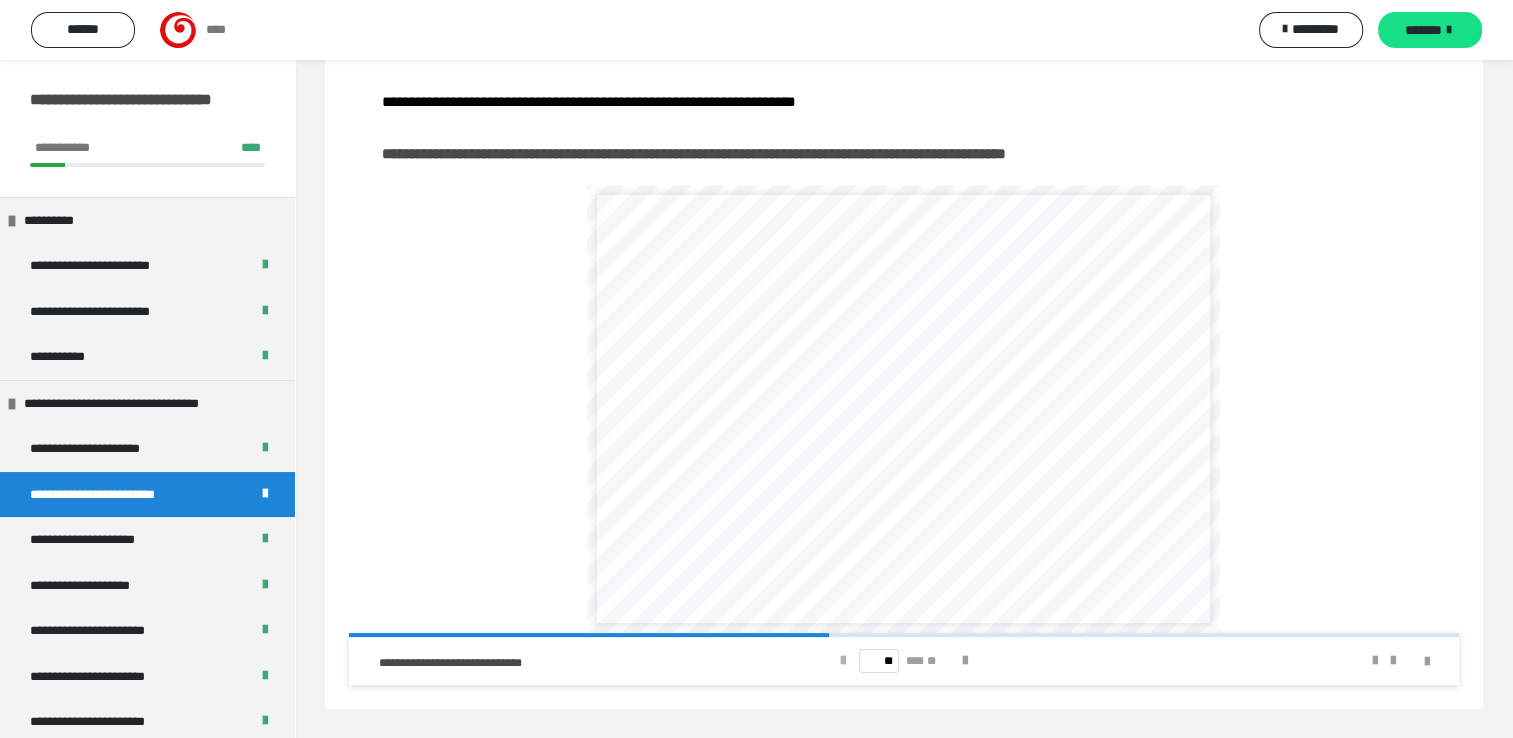 click at bounding box center (843, 661) 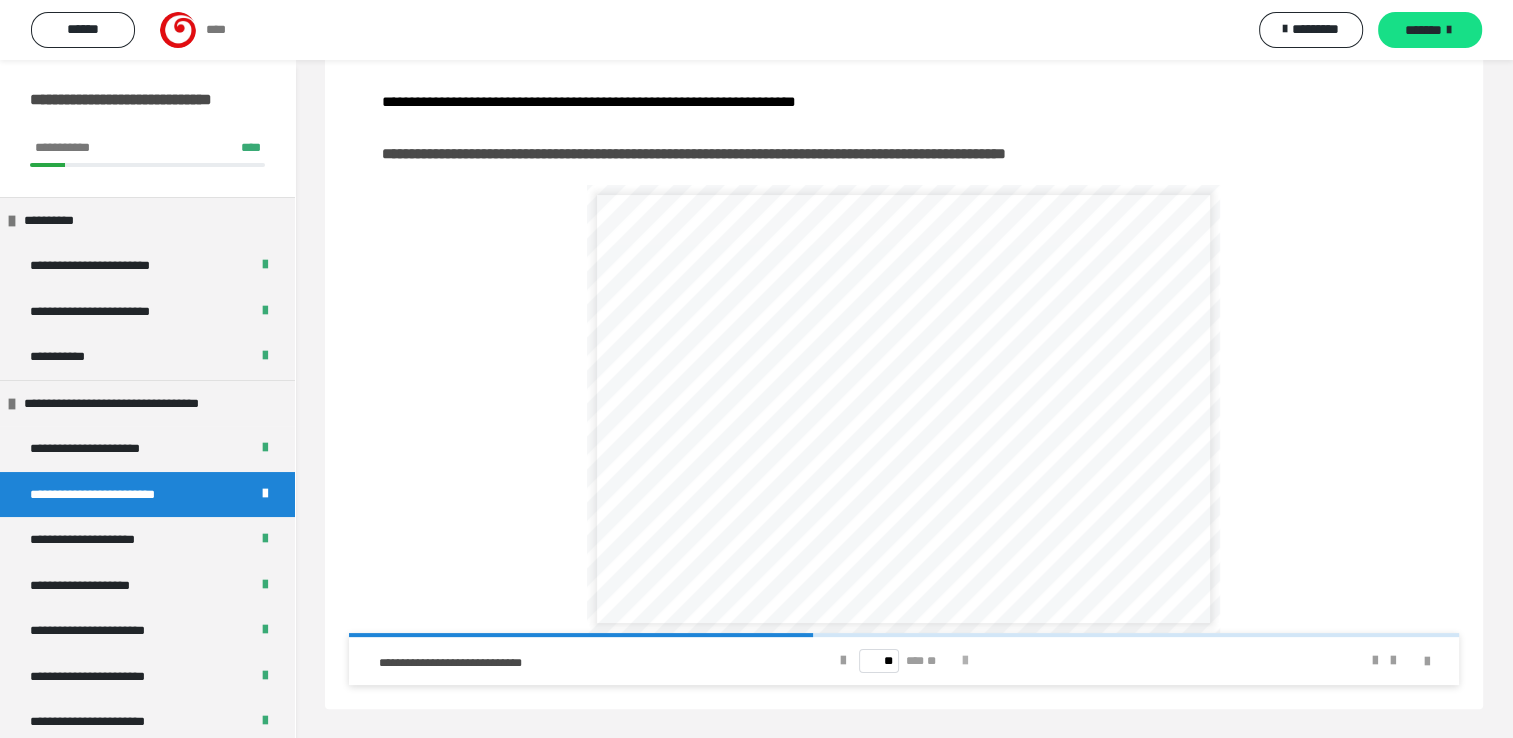 click at bounding box center (965, 661) 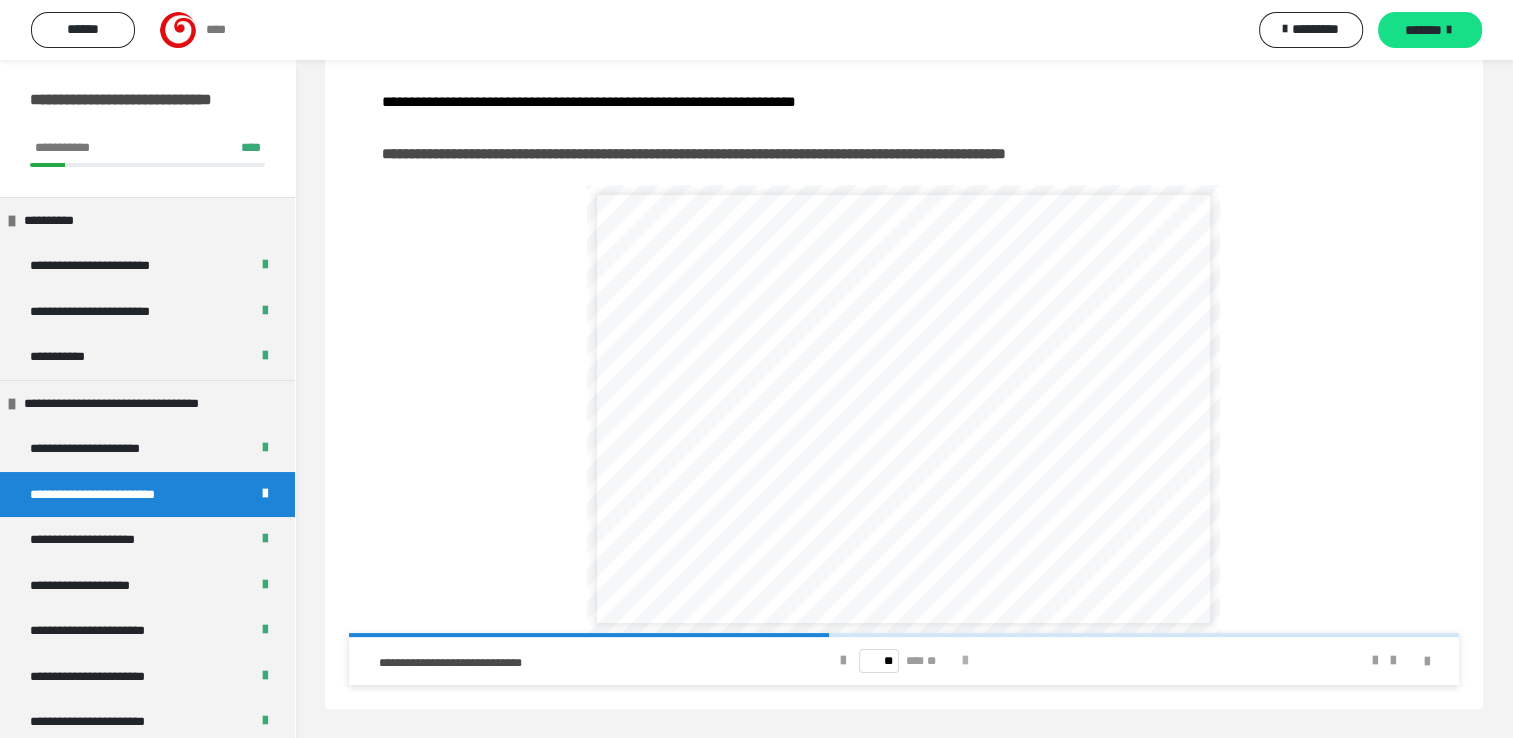 click at bounding box center [965, 661] 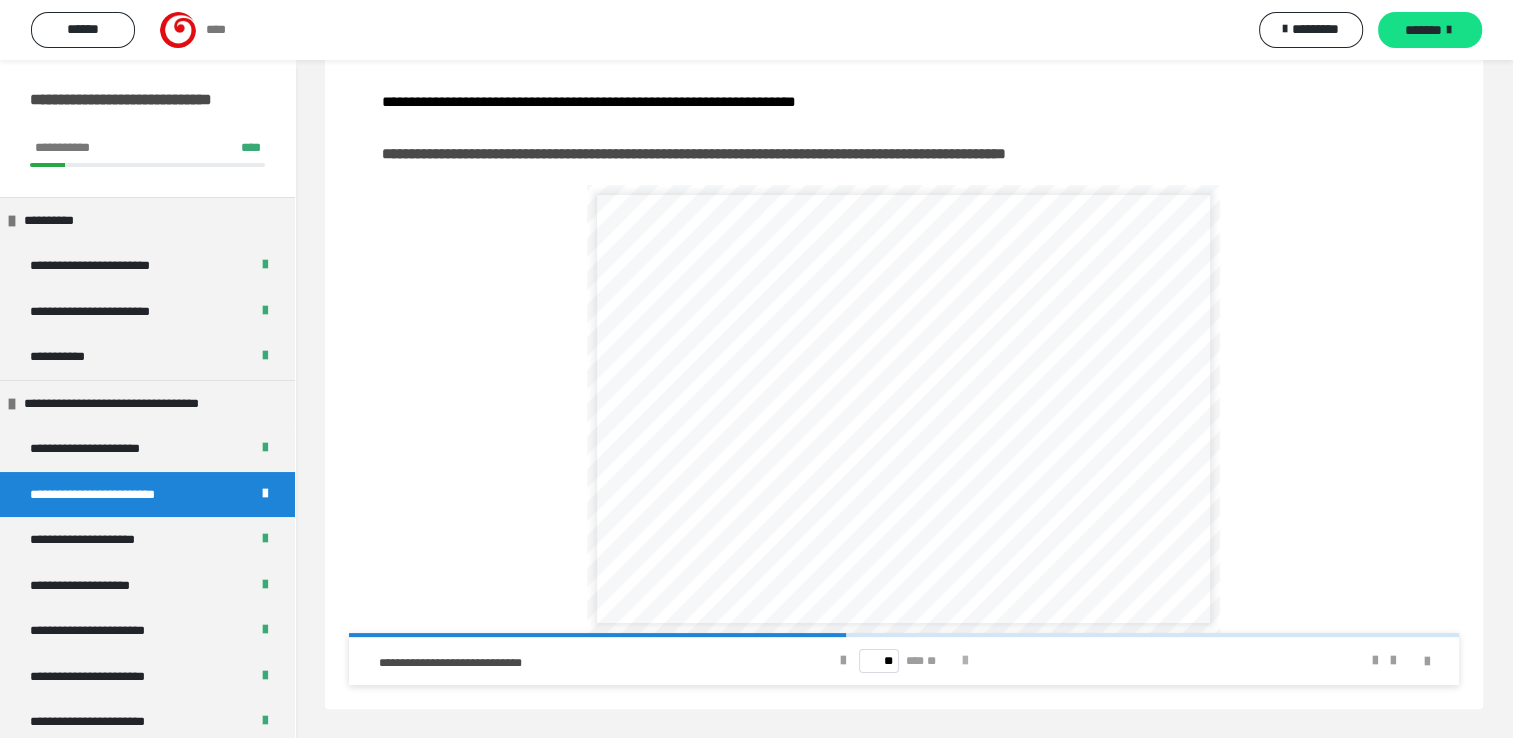 click at bounding box center [965, 661] 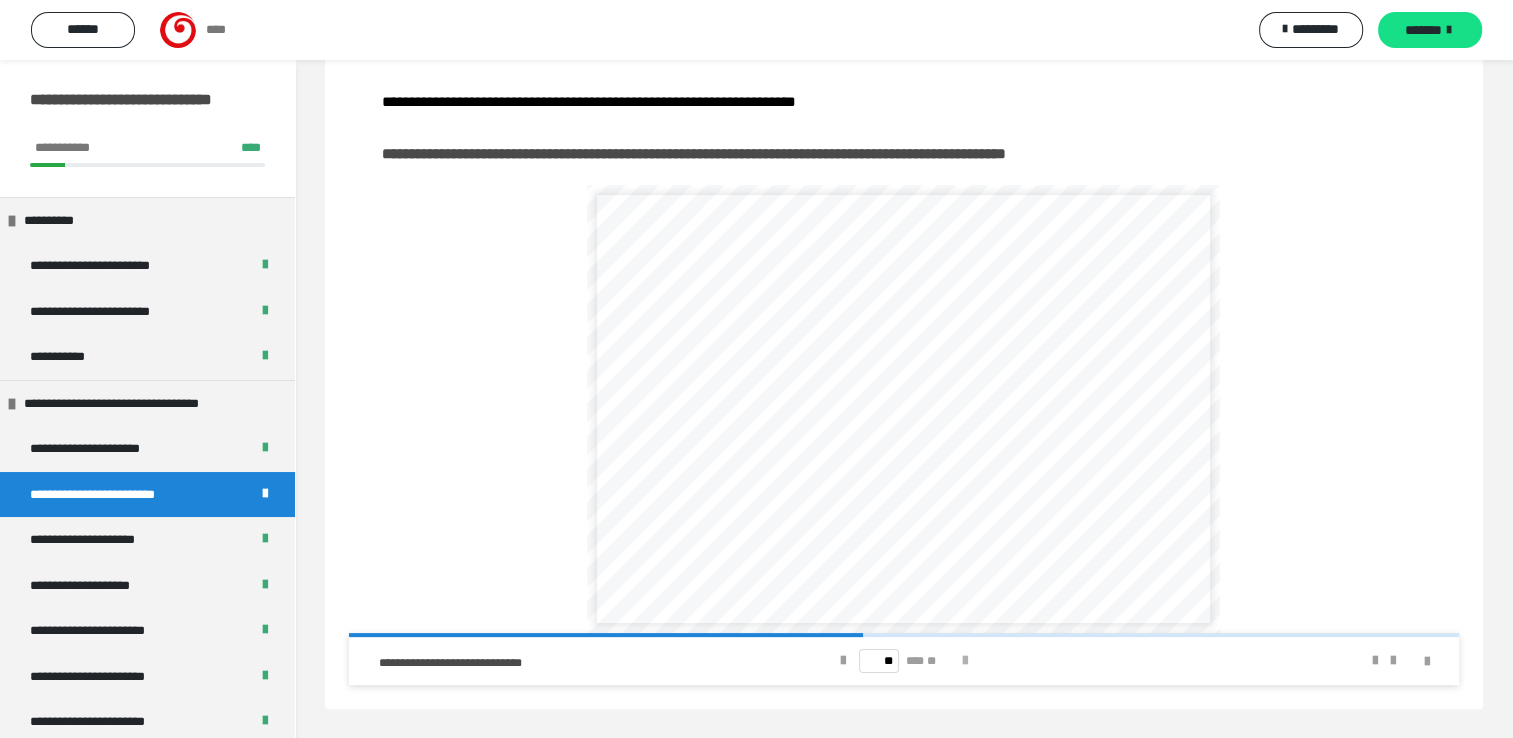 click at bounding box center (965, 661) 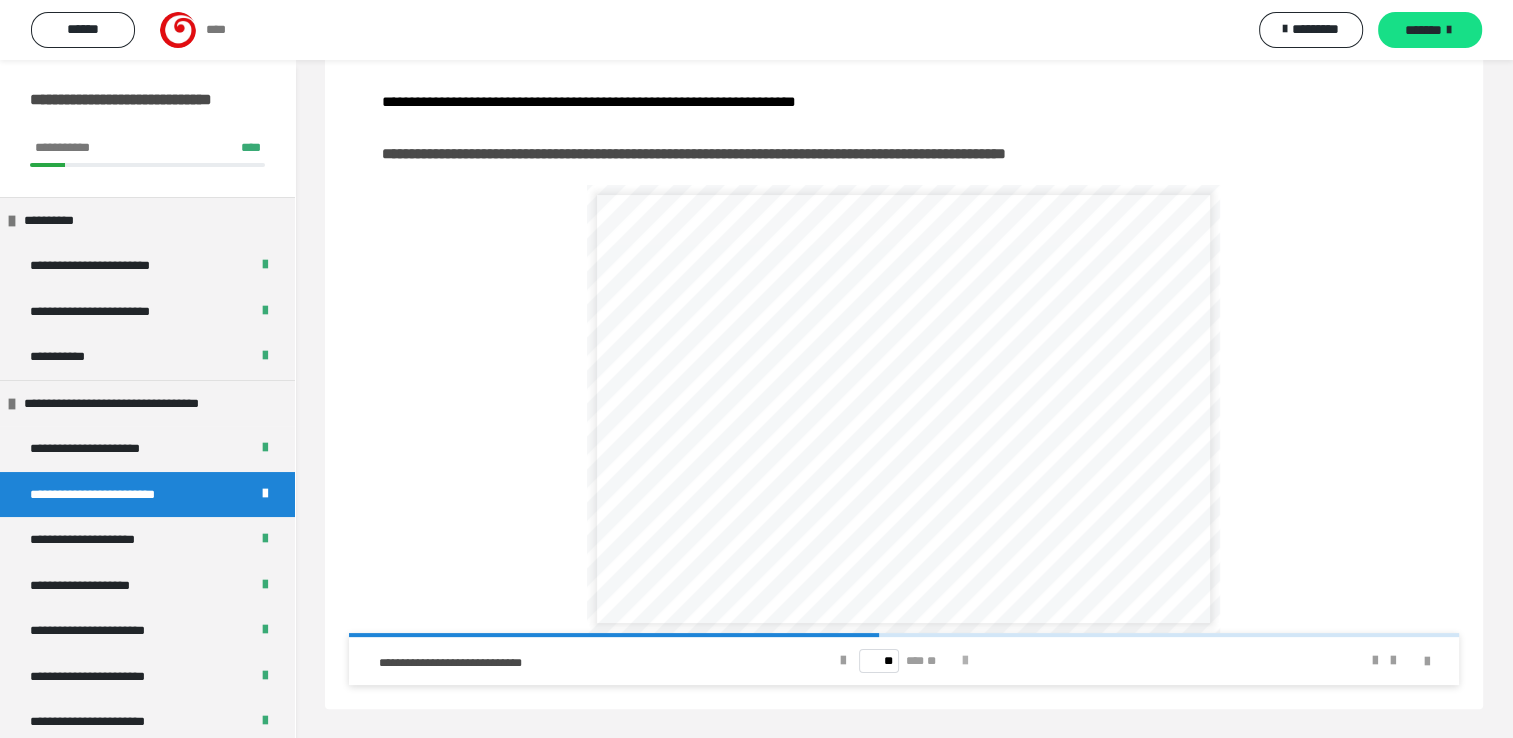 click at bounding box center [965, 661] 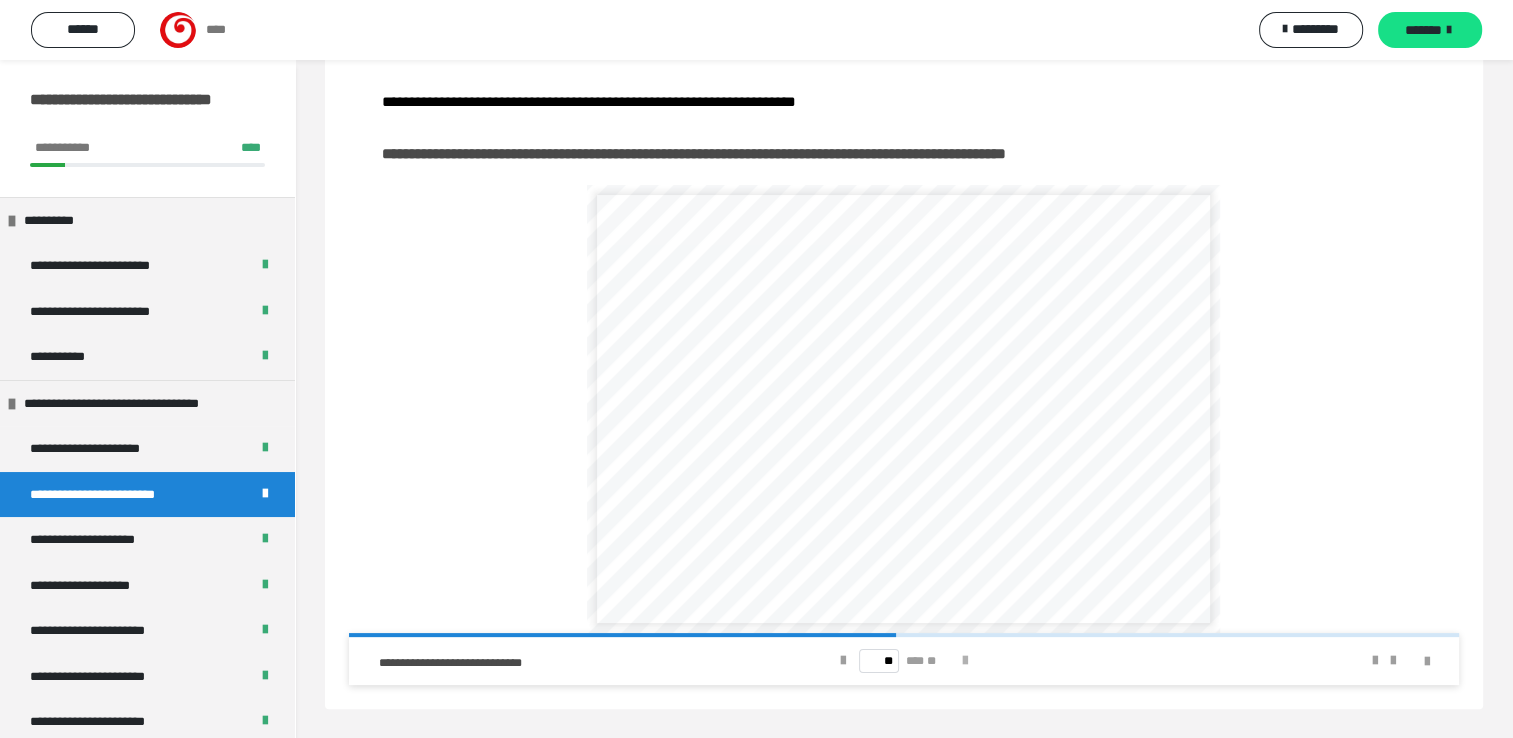 click at bounding box center [965, 661] 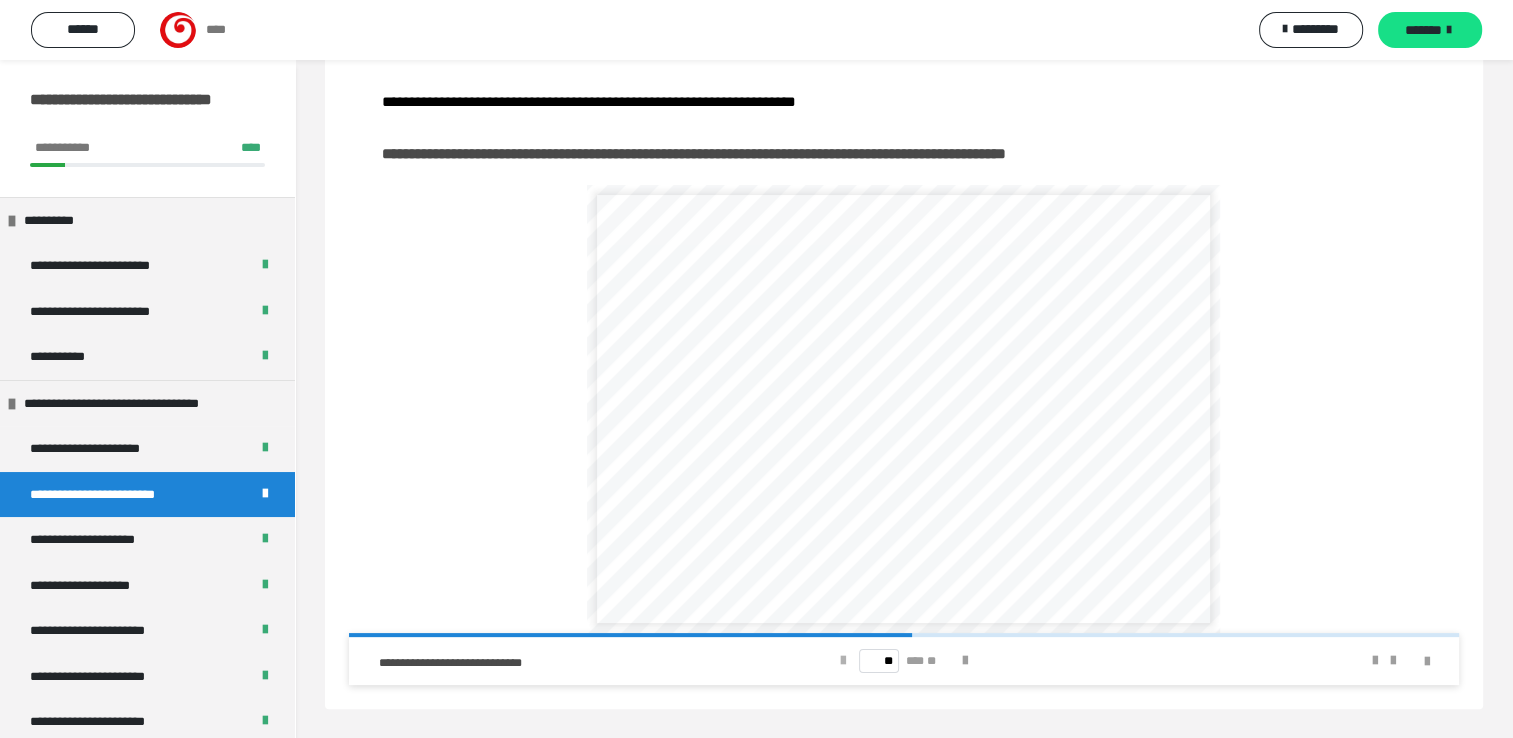 click at bounding box center [843, 661] 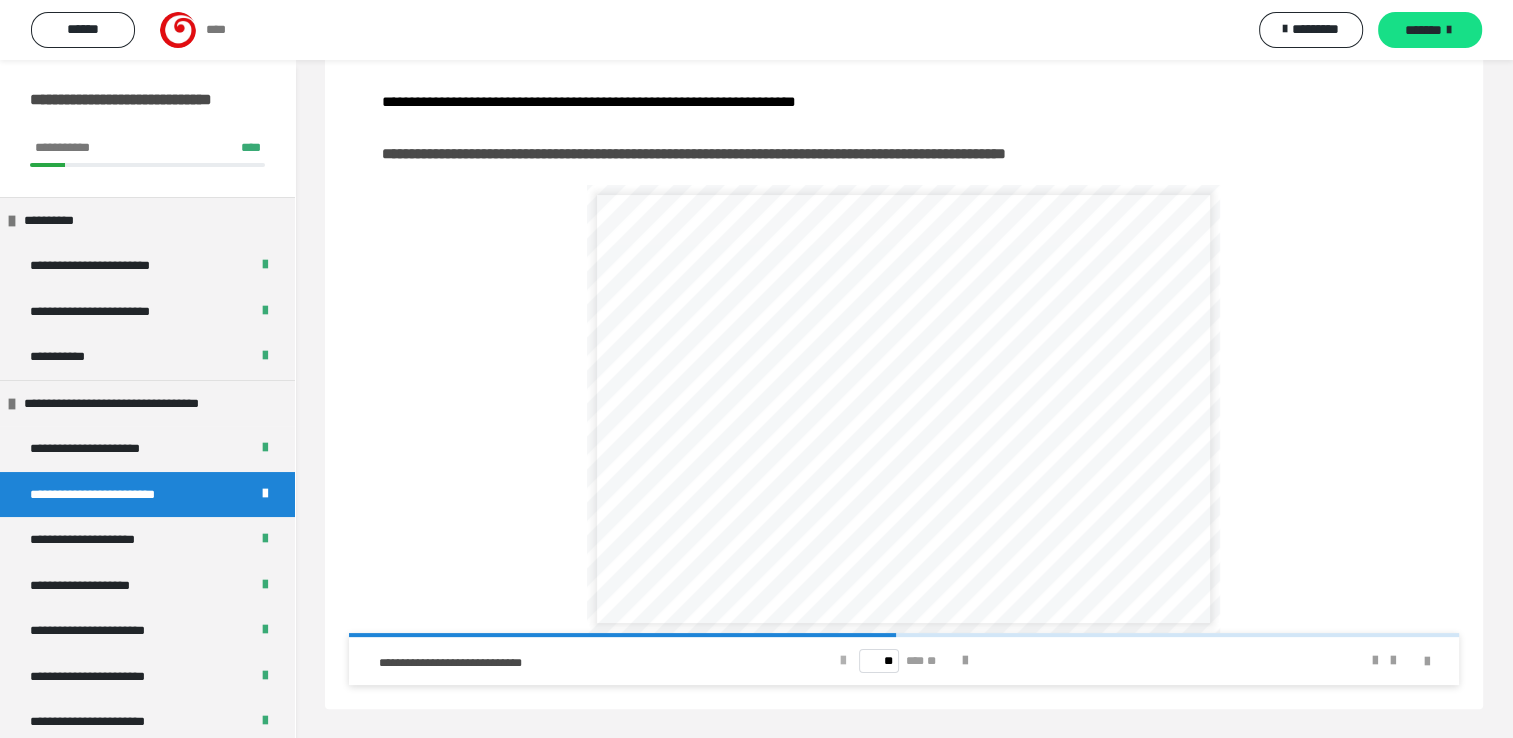 click at bounding box center (843, 661) 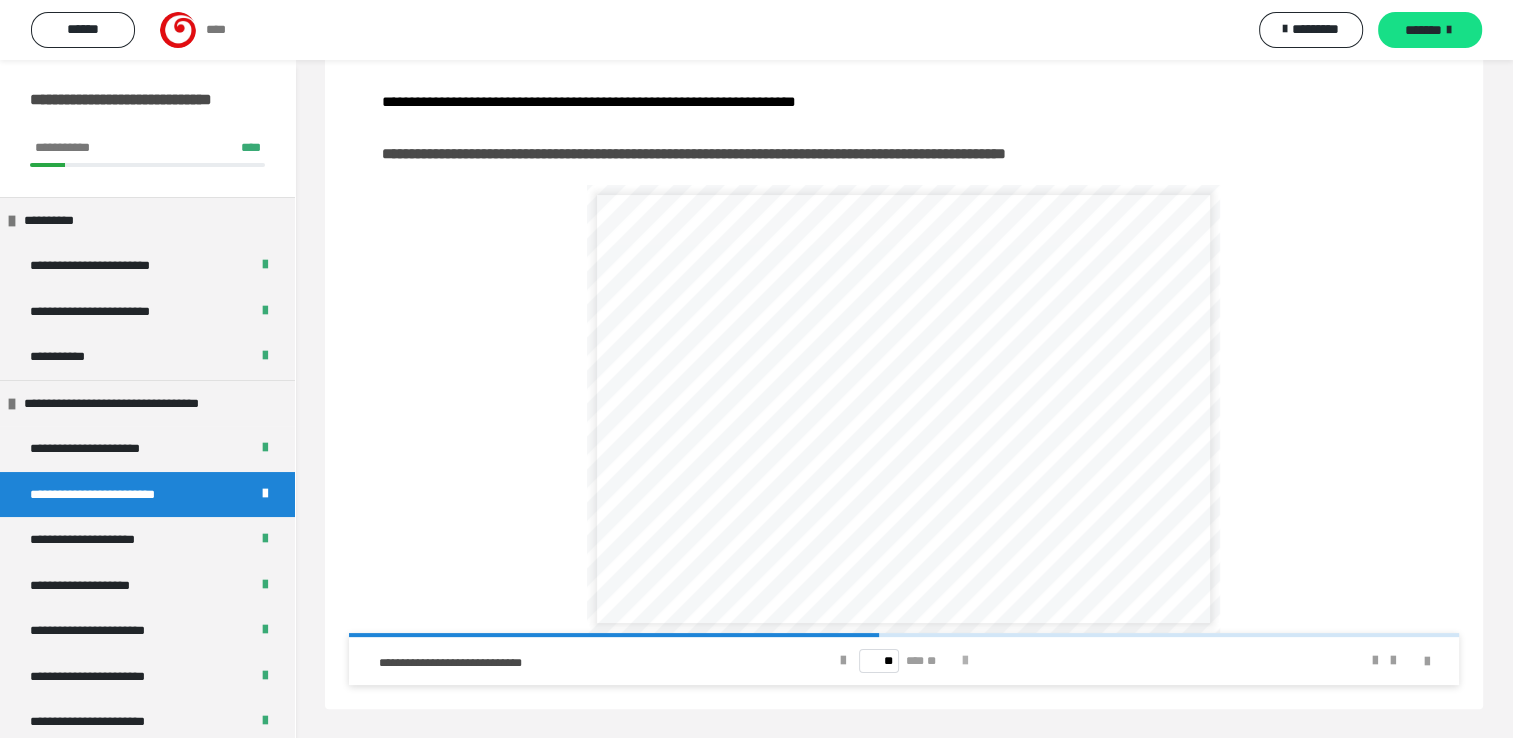 click at bounding box center (965, 661) 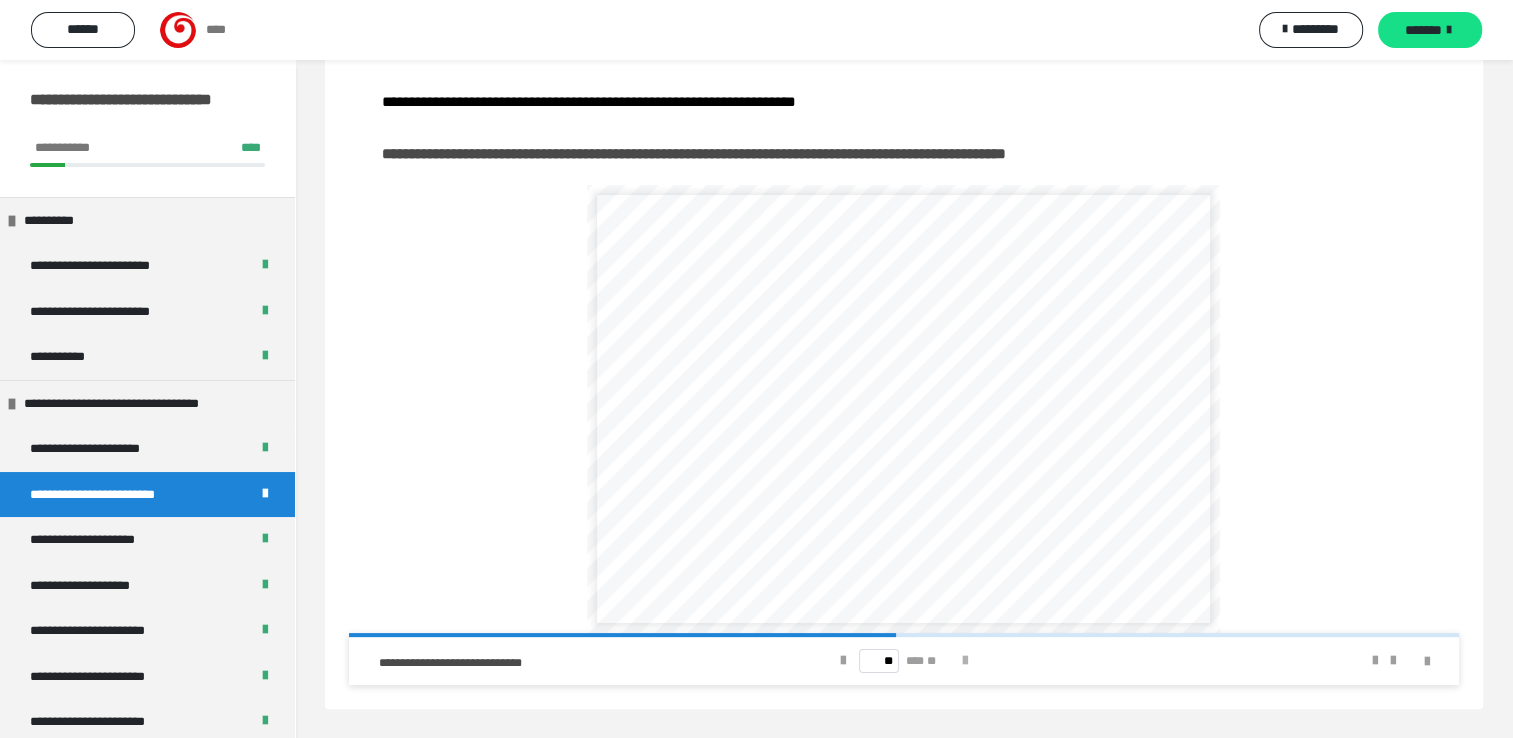 click at bounding box center (965, 661) 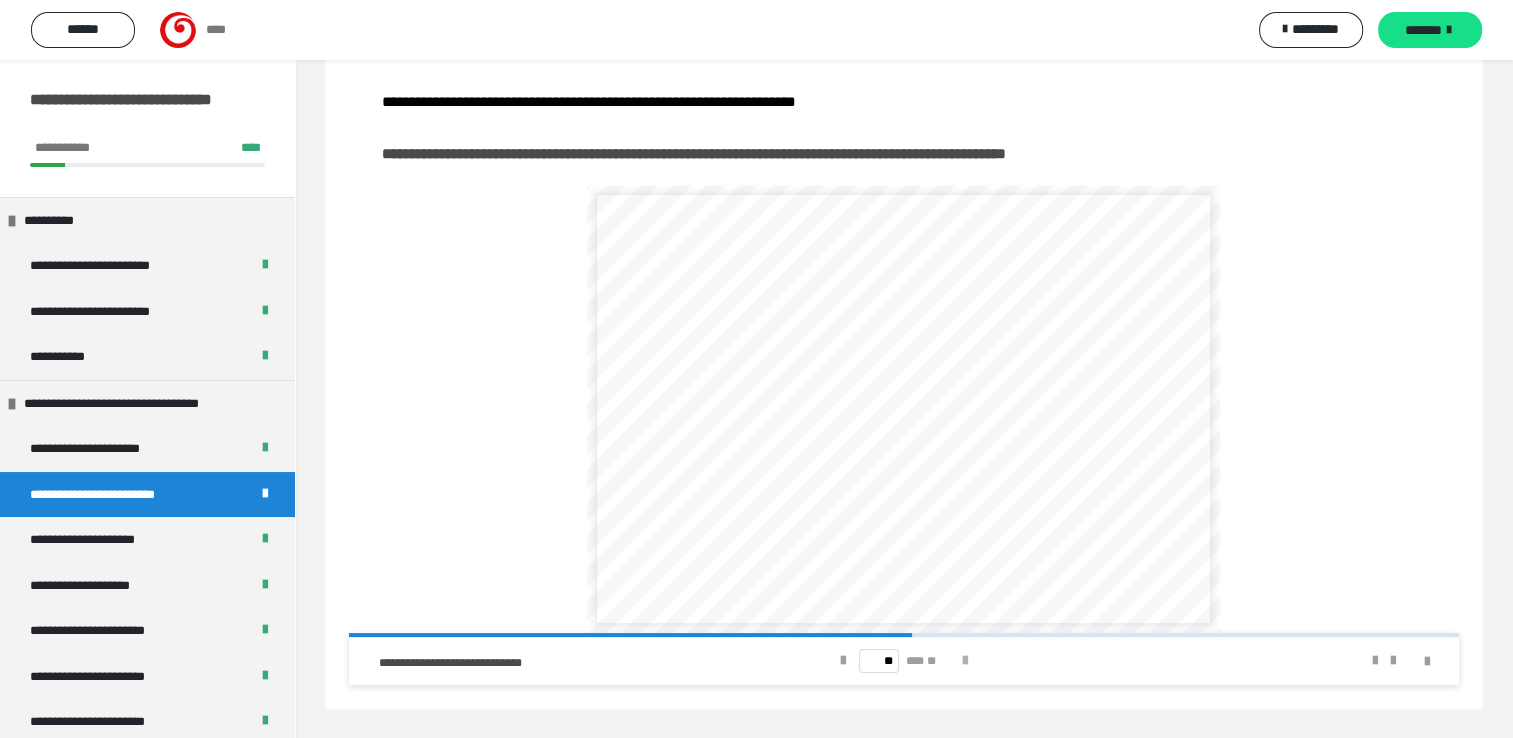click at bounding box center (965, 661) 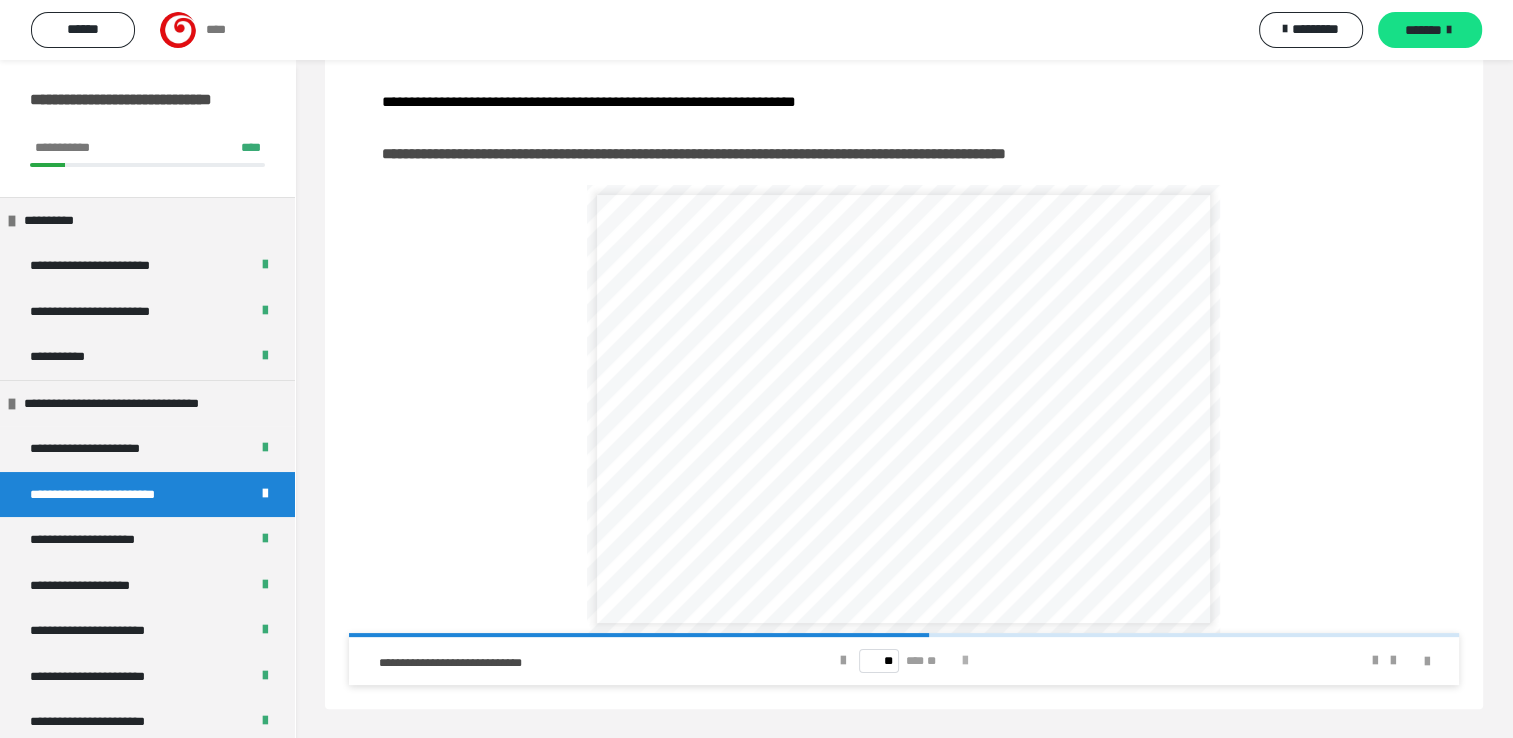 click at bounding box center (965, 661) 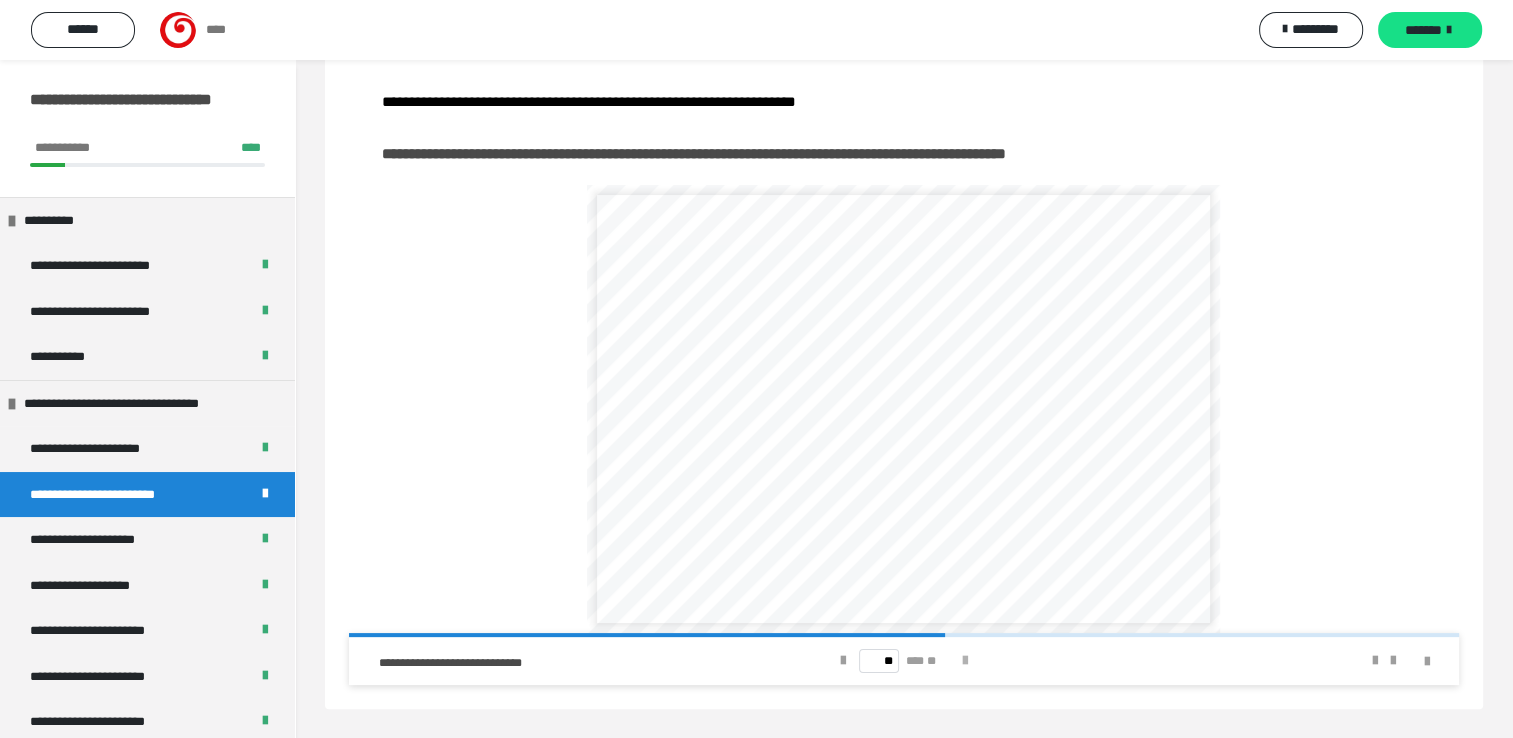 click at bounding box center [965, 661] 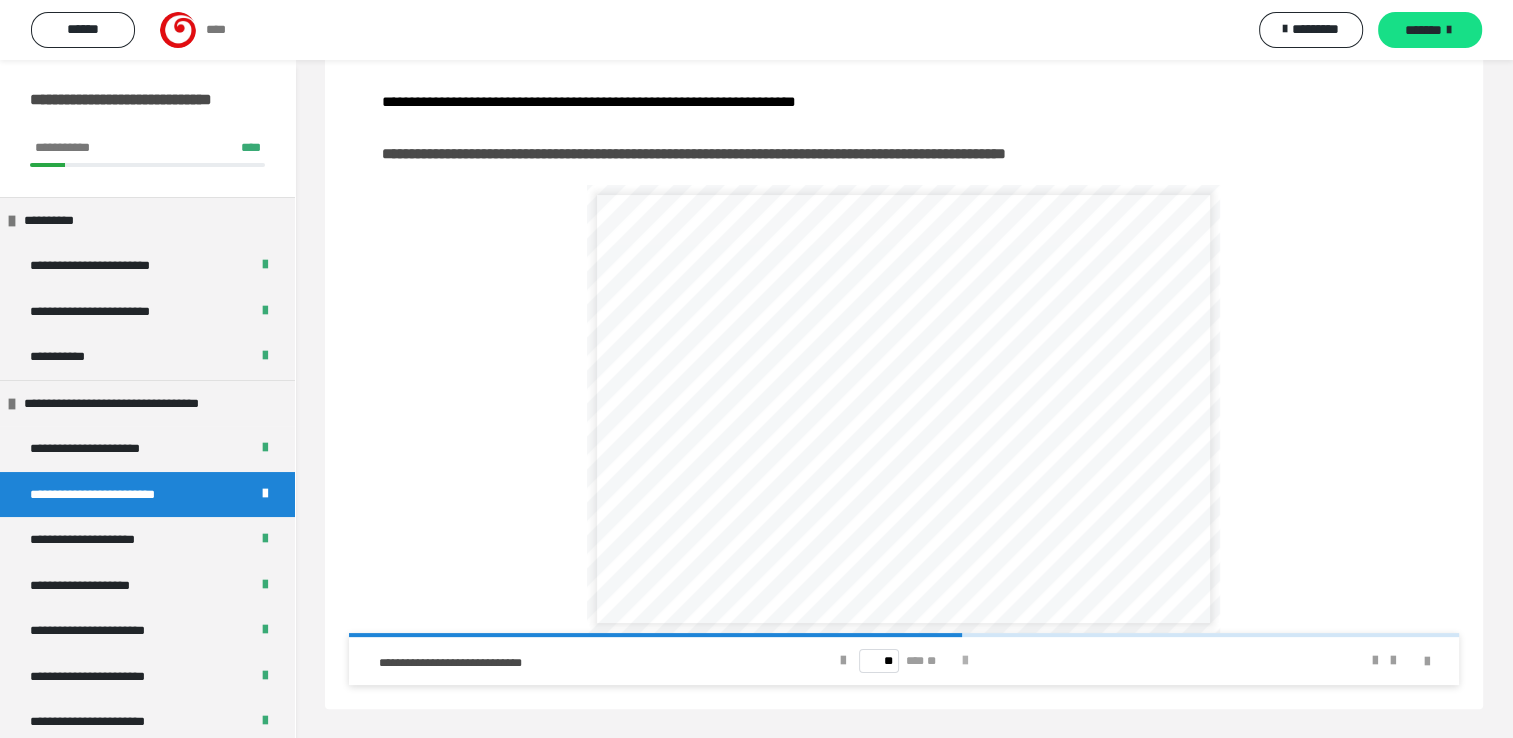 click at bounding box center [965, 661] 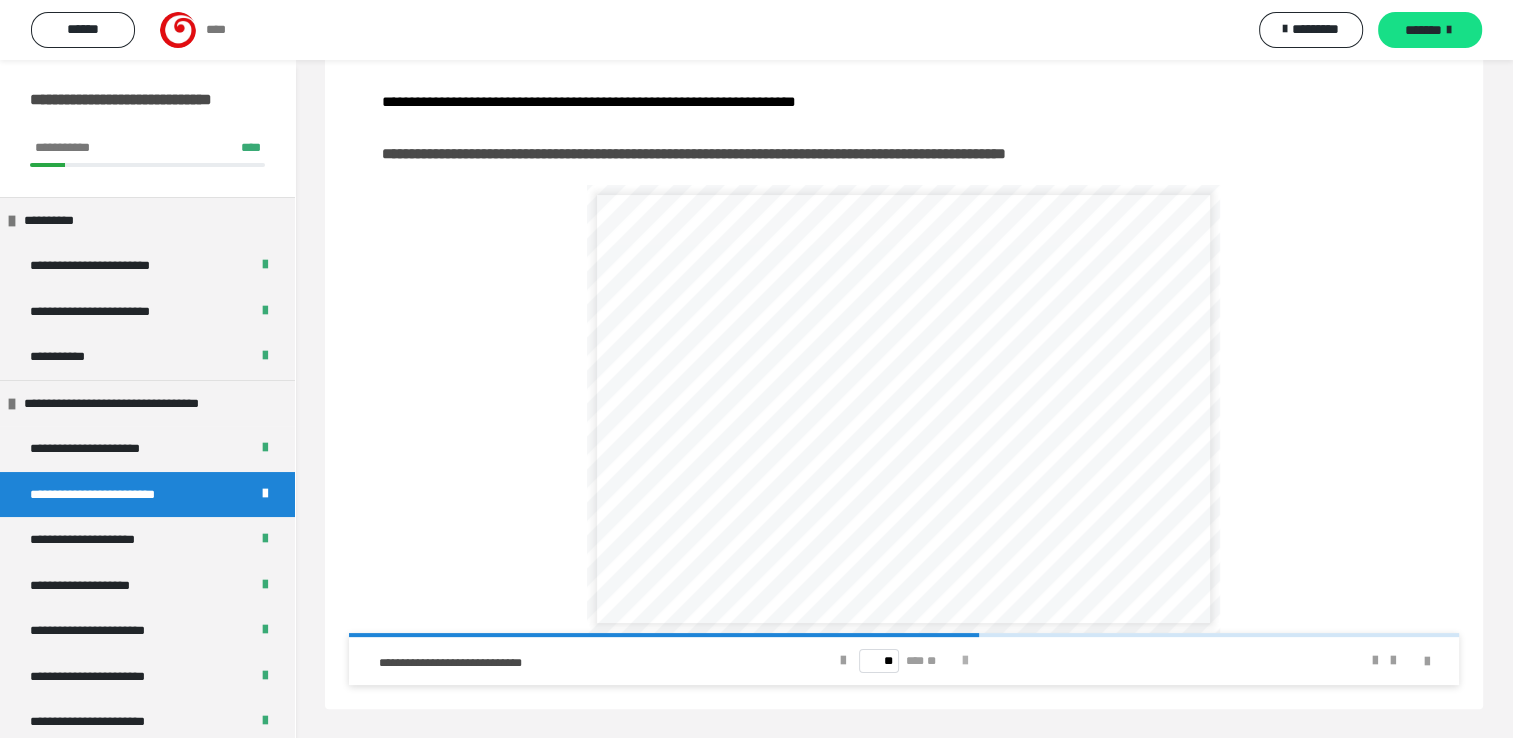 click at bounding box center [965, 661] 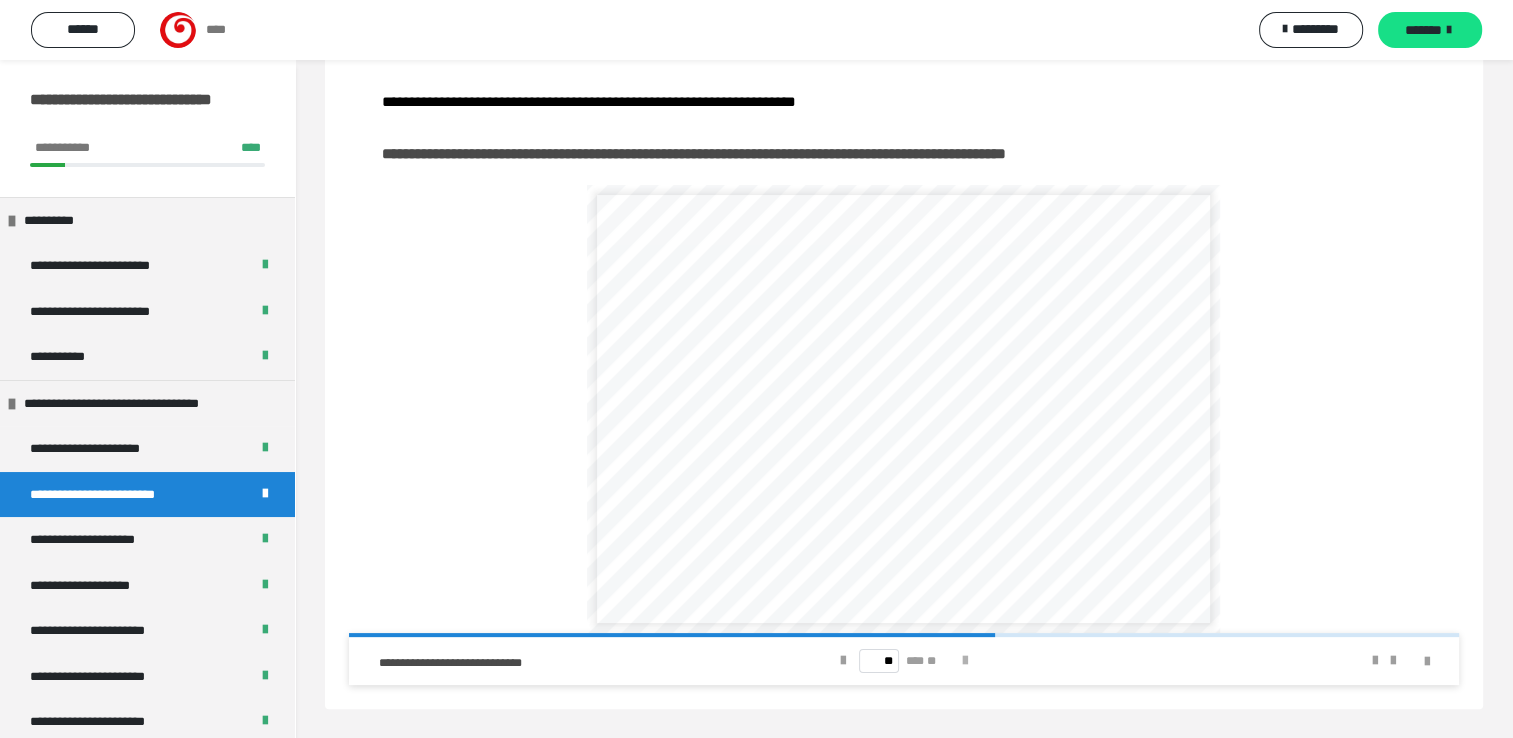 click at bounding box center [965, 661] 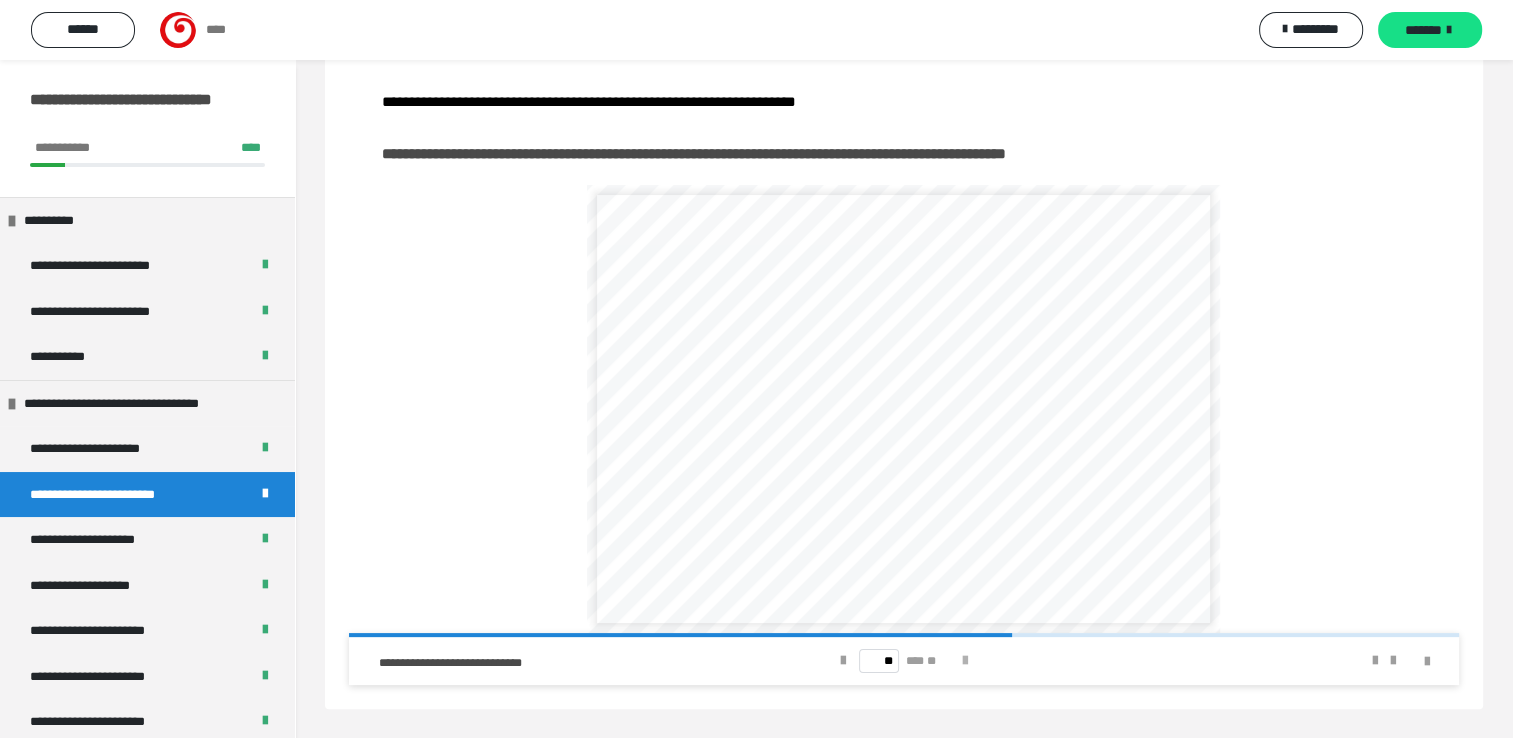 click at bounding box center [965, 661] 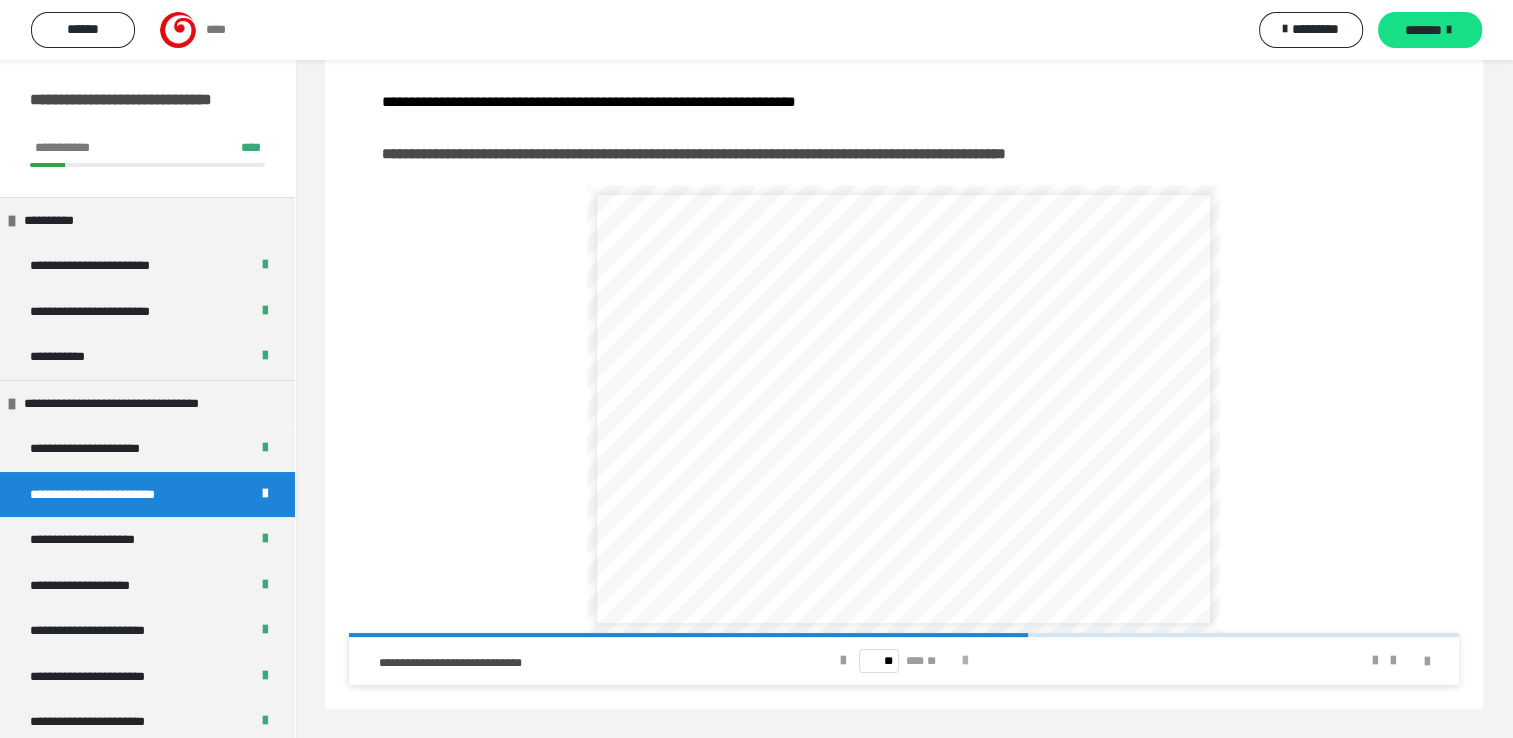 click at bounding box center [965, 661] 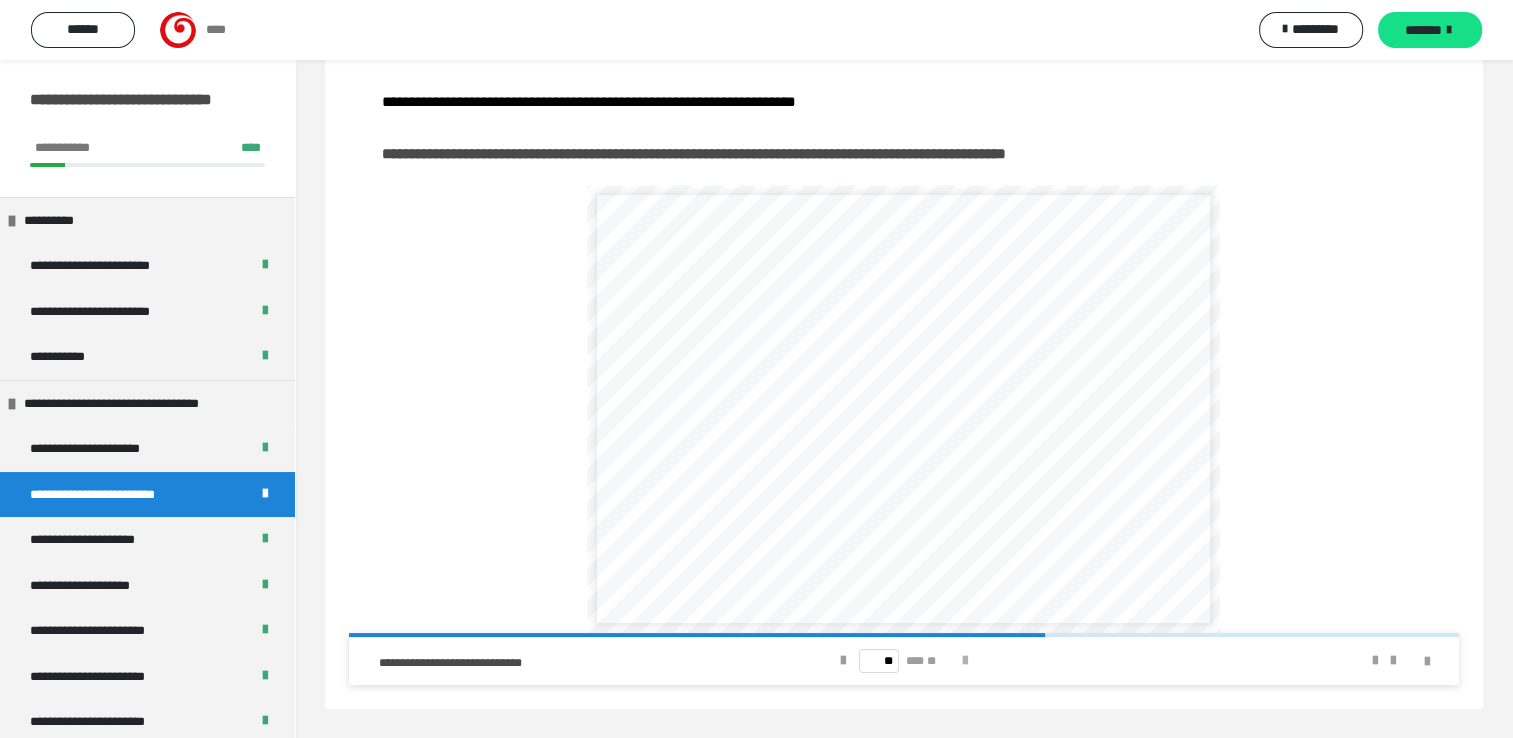 click at bounding box center (965, 661) 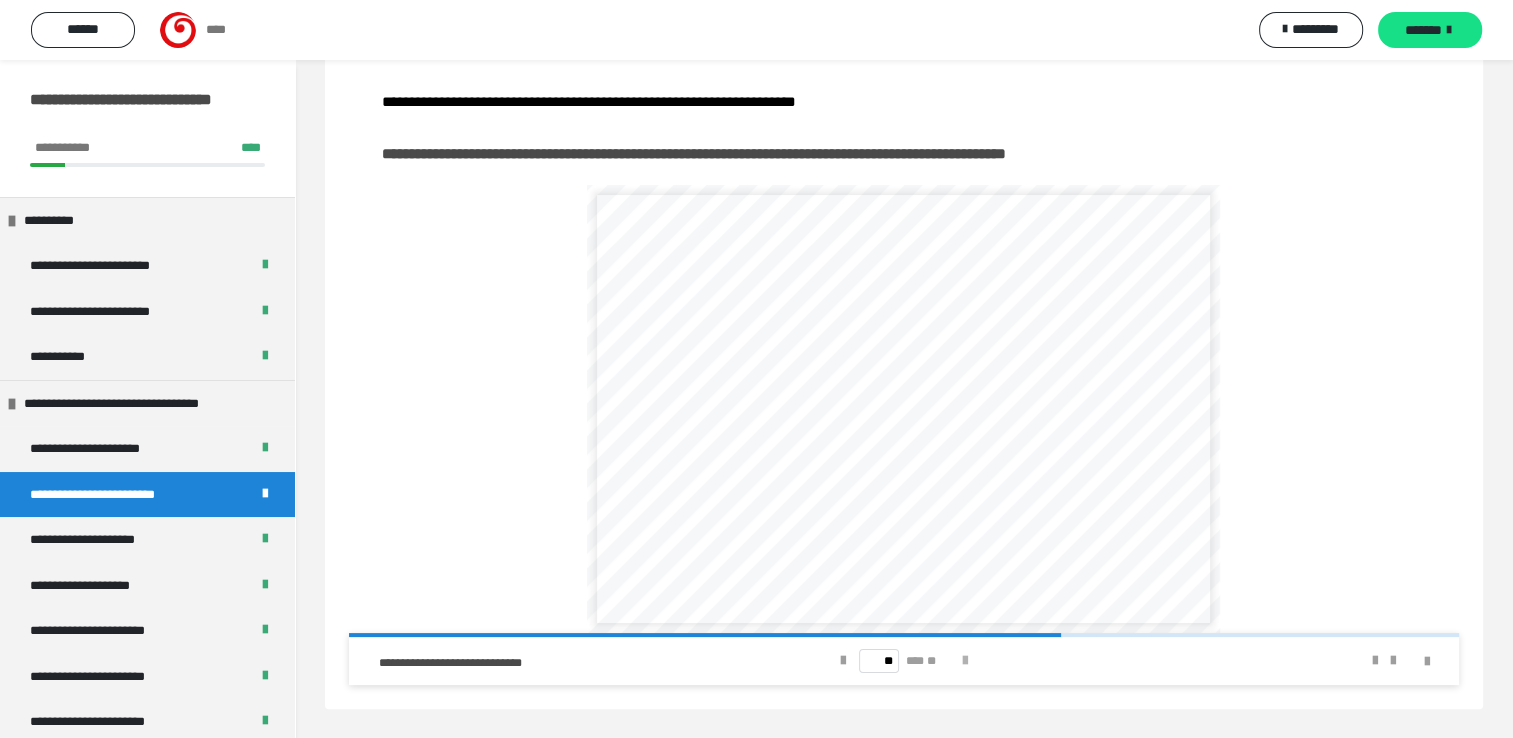click at bounding box center [965, 661] 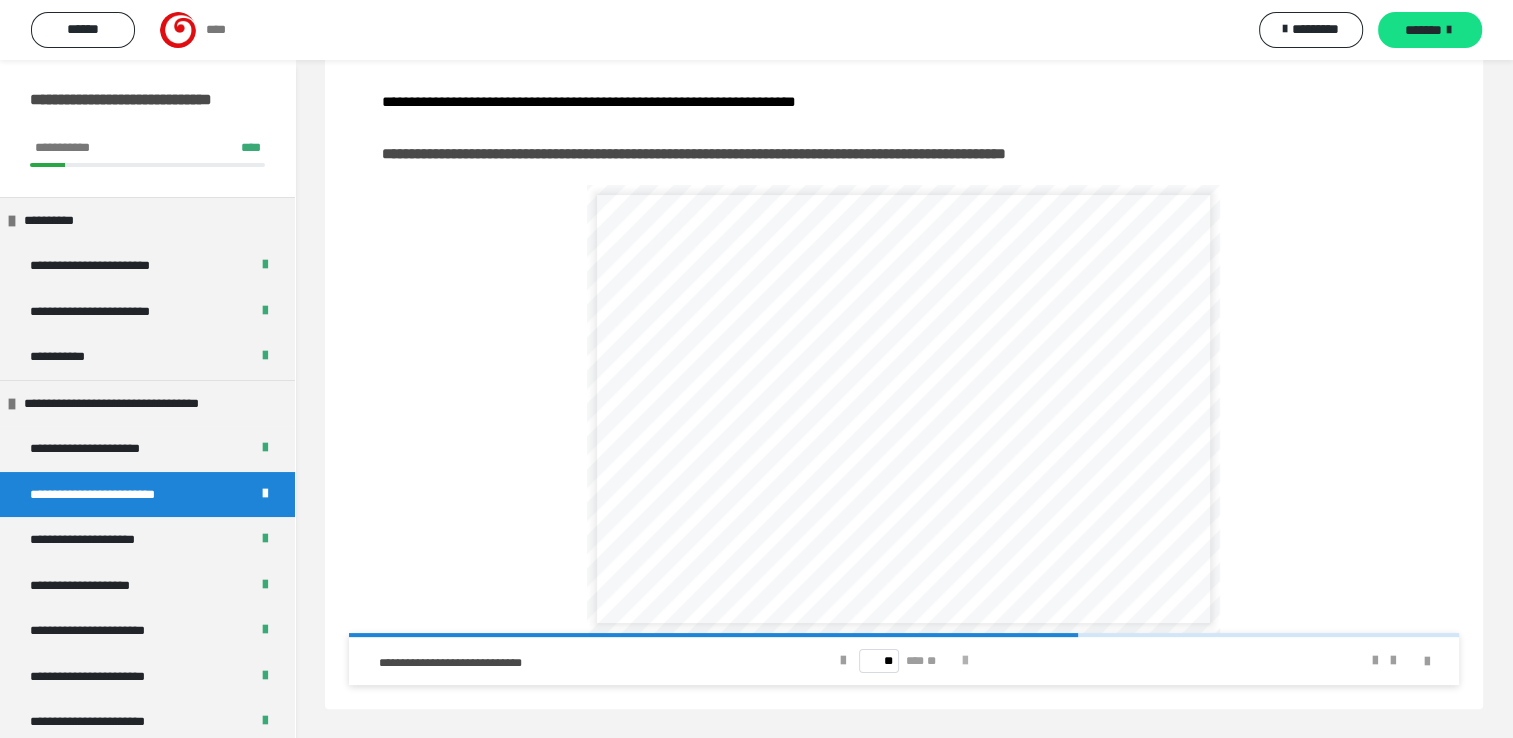 click at bounding box center [965, 661] 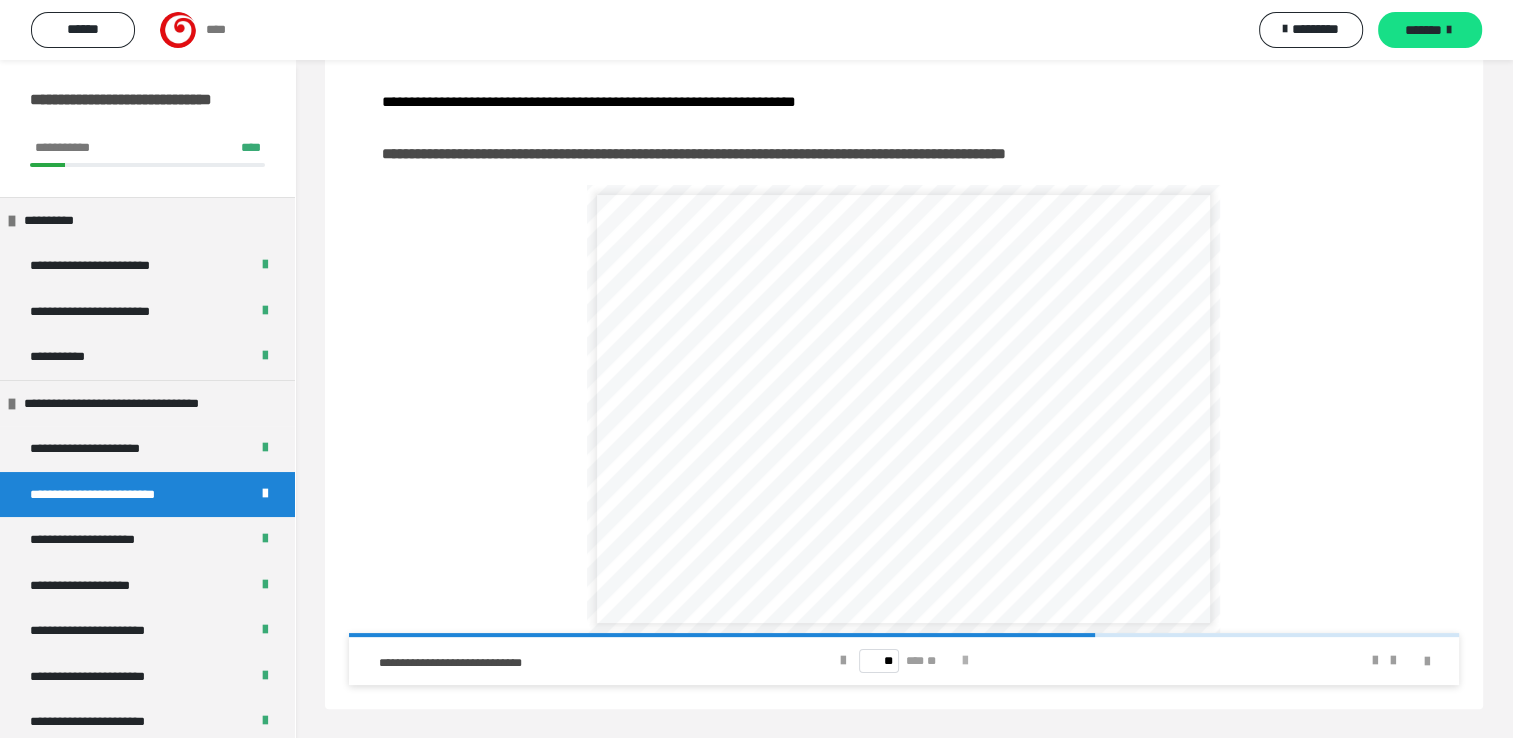 click at bounding box center [965, 661] 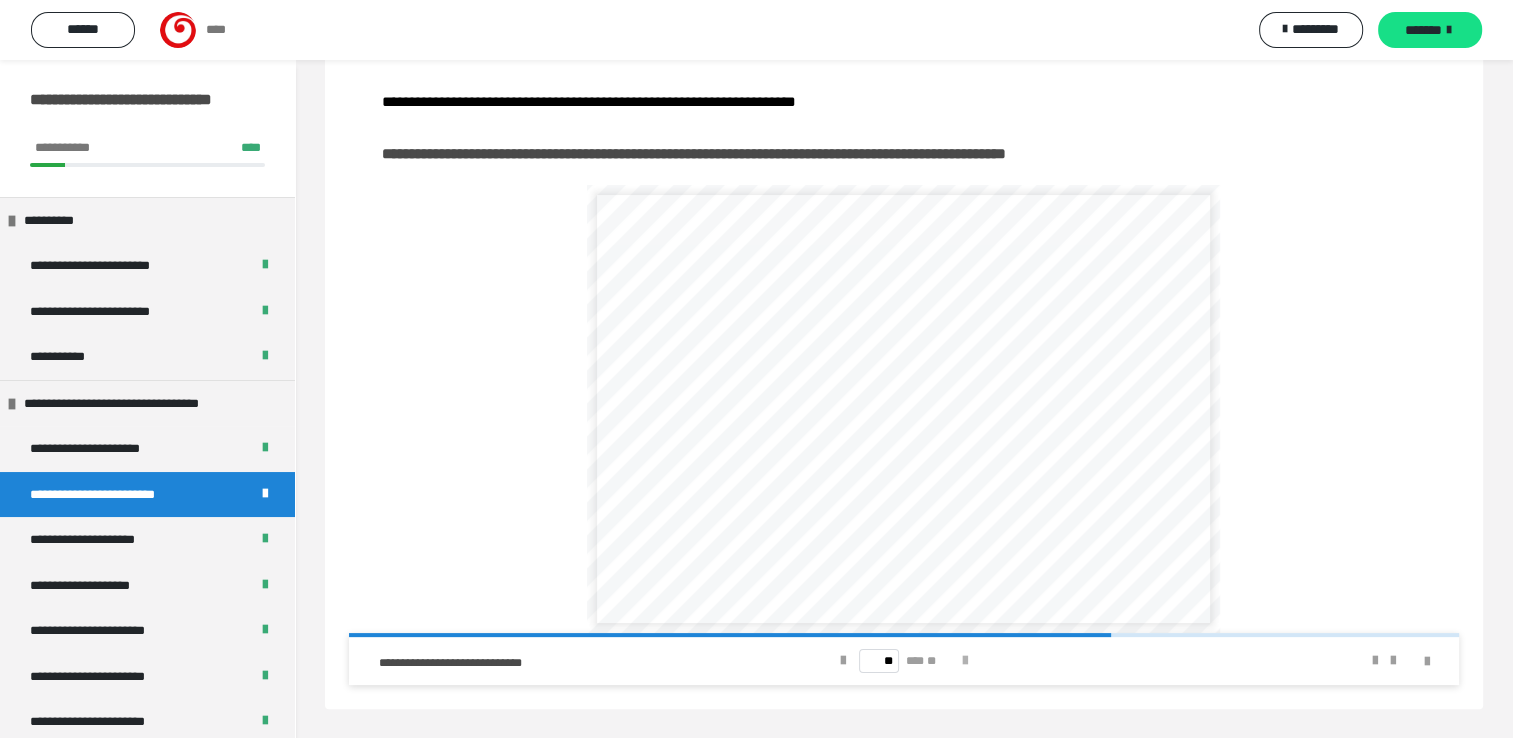 click at bounding box center [965, 661] 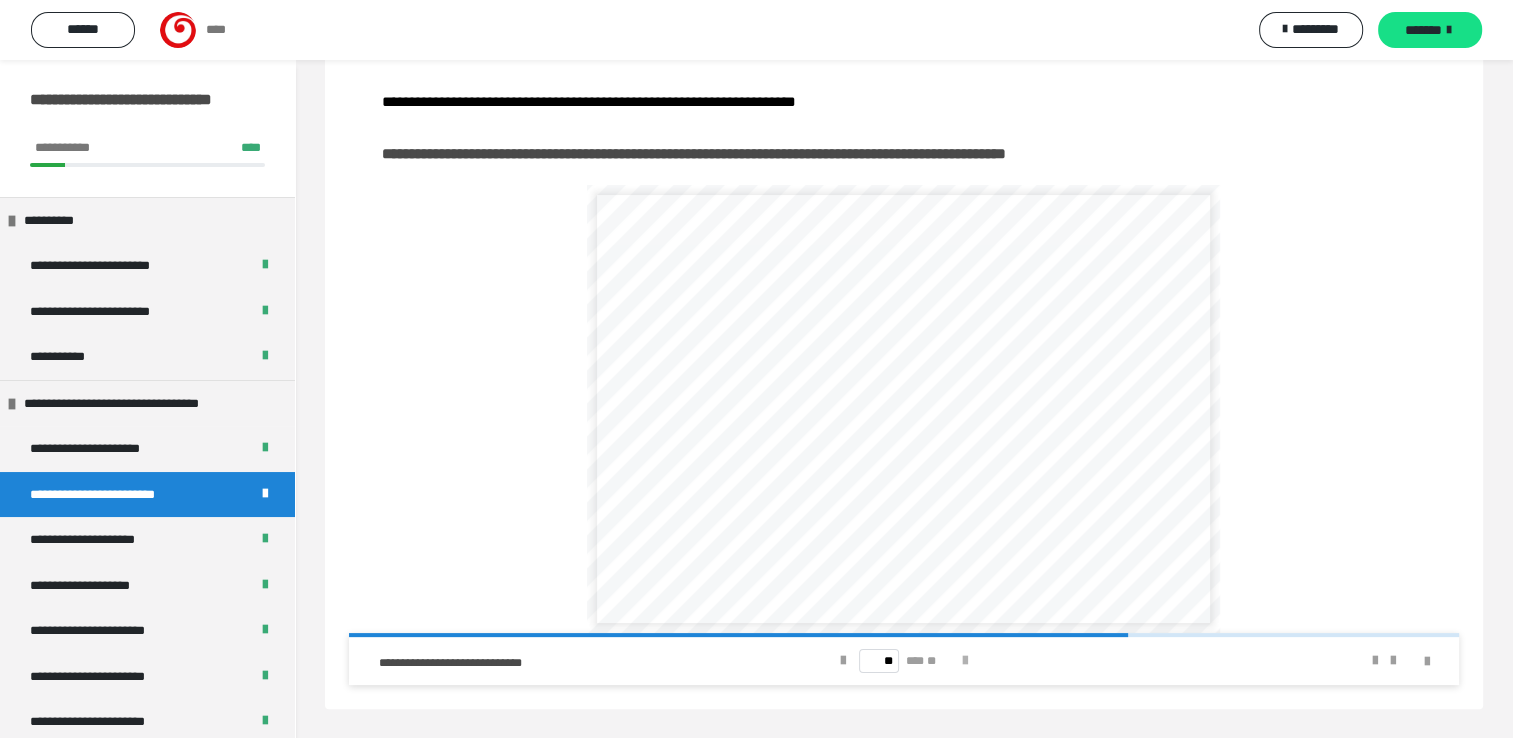 click at bounding box center (965, 661) 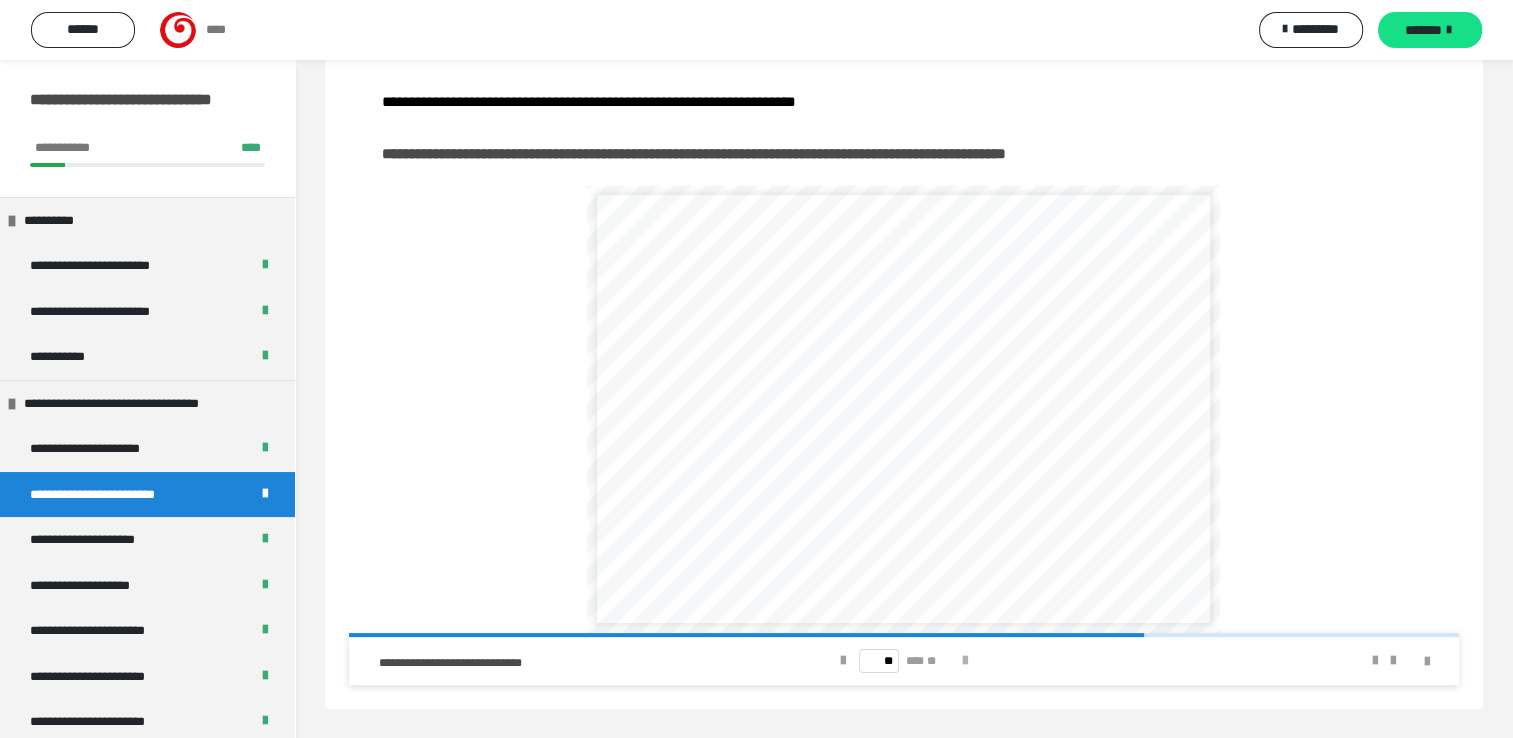 click at bounding box center [965, 661] 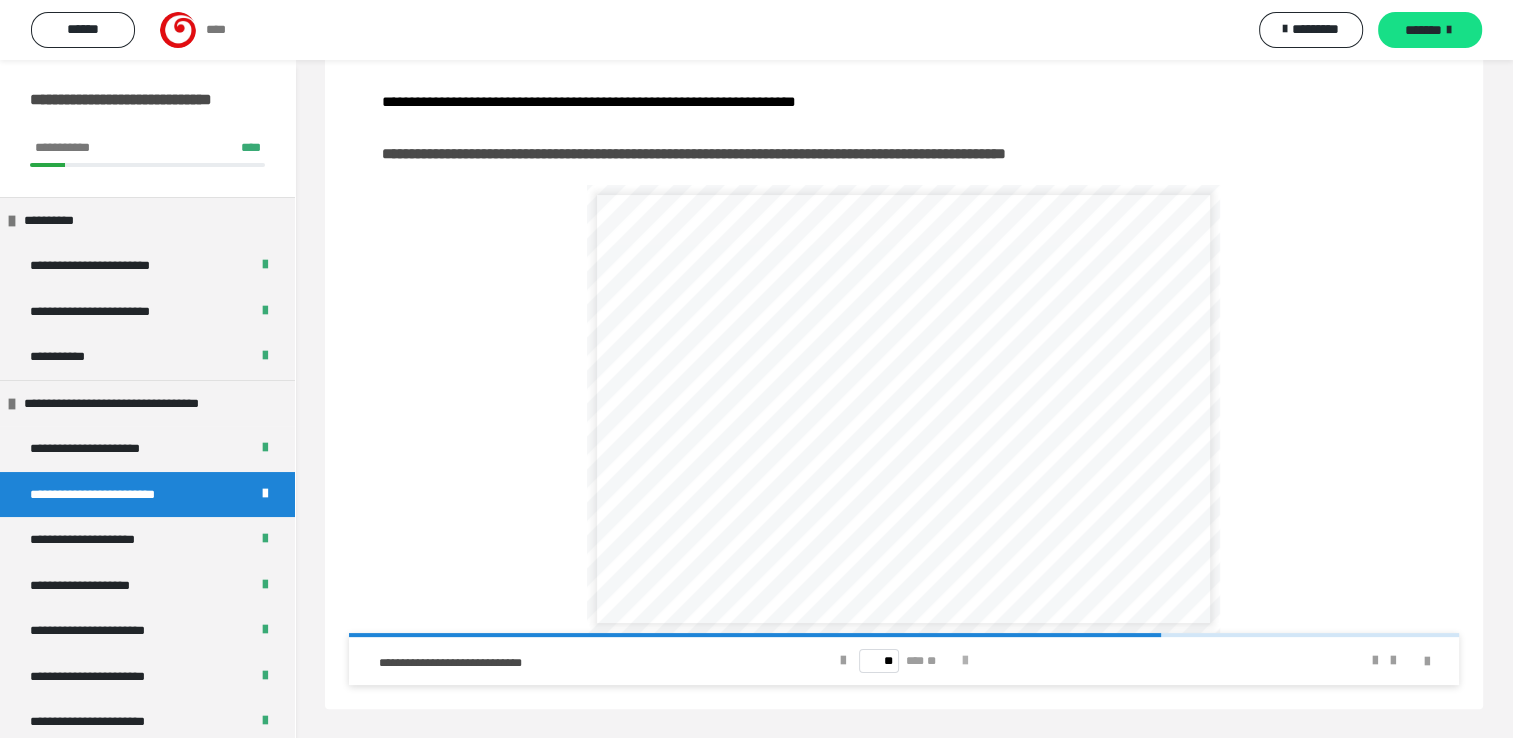 click at bounding box center [965, 661] 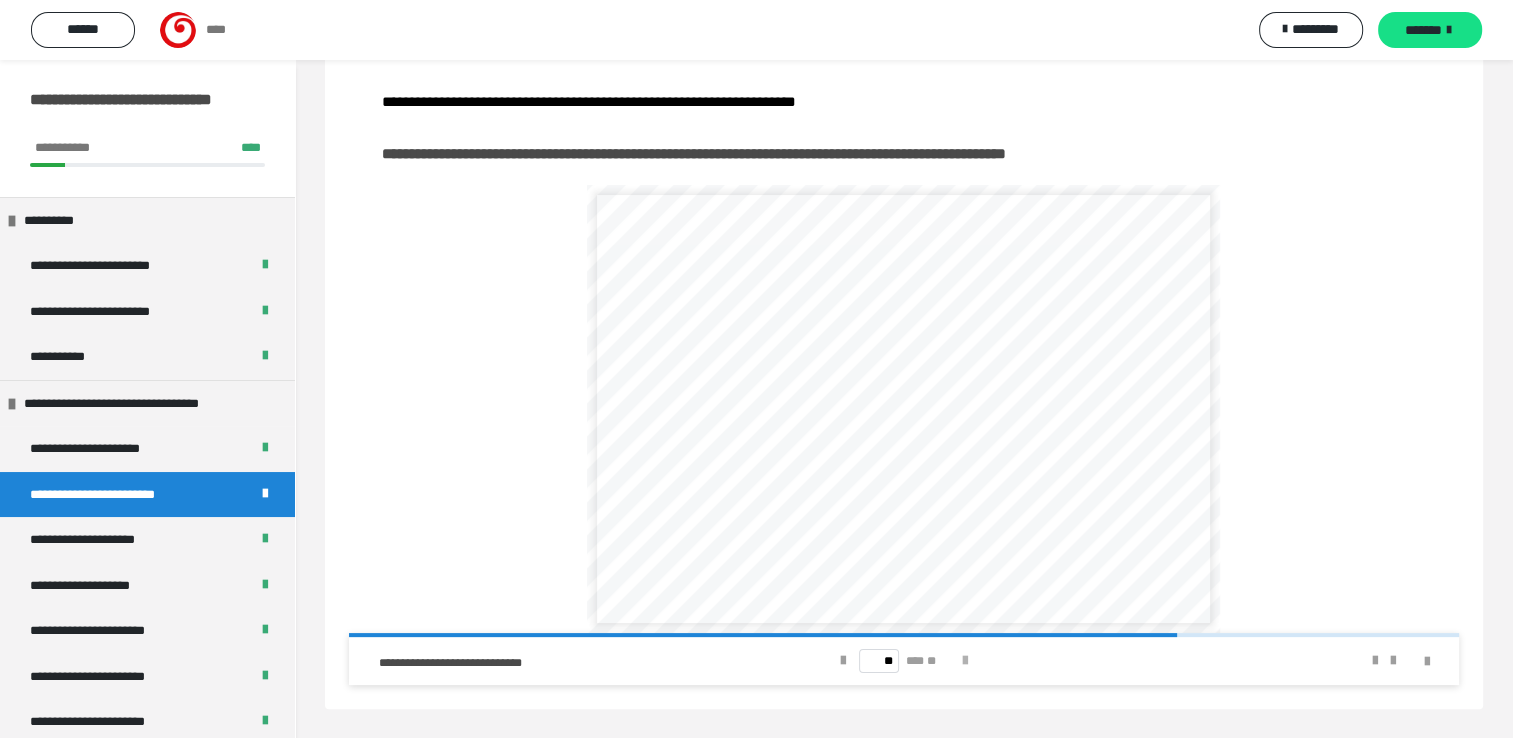 click at bounding box center [965, 661] 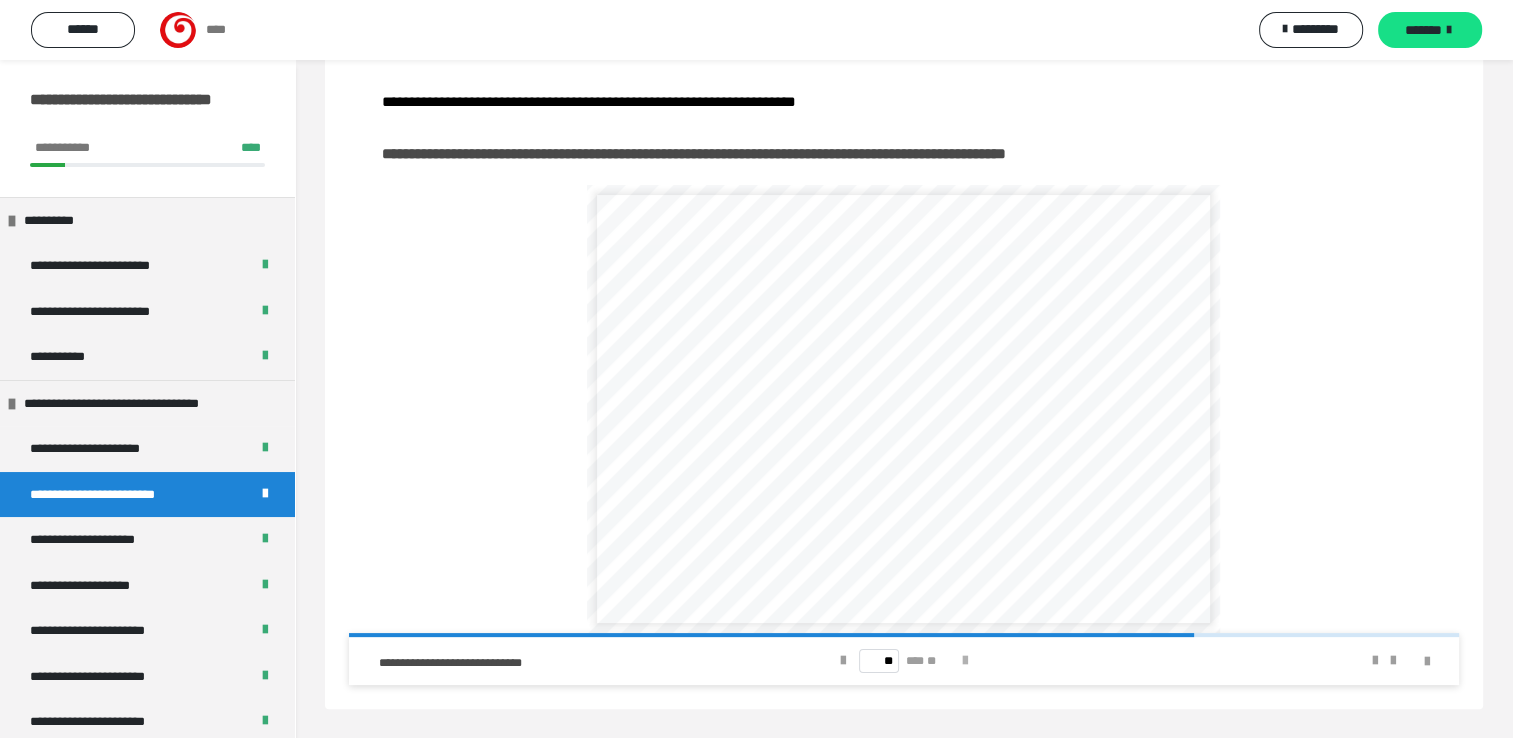 click at bounding box center (965, 661) 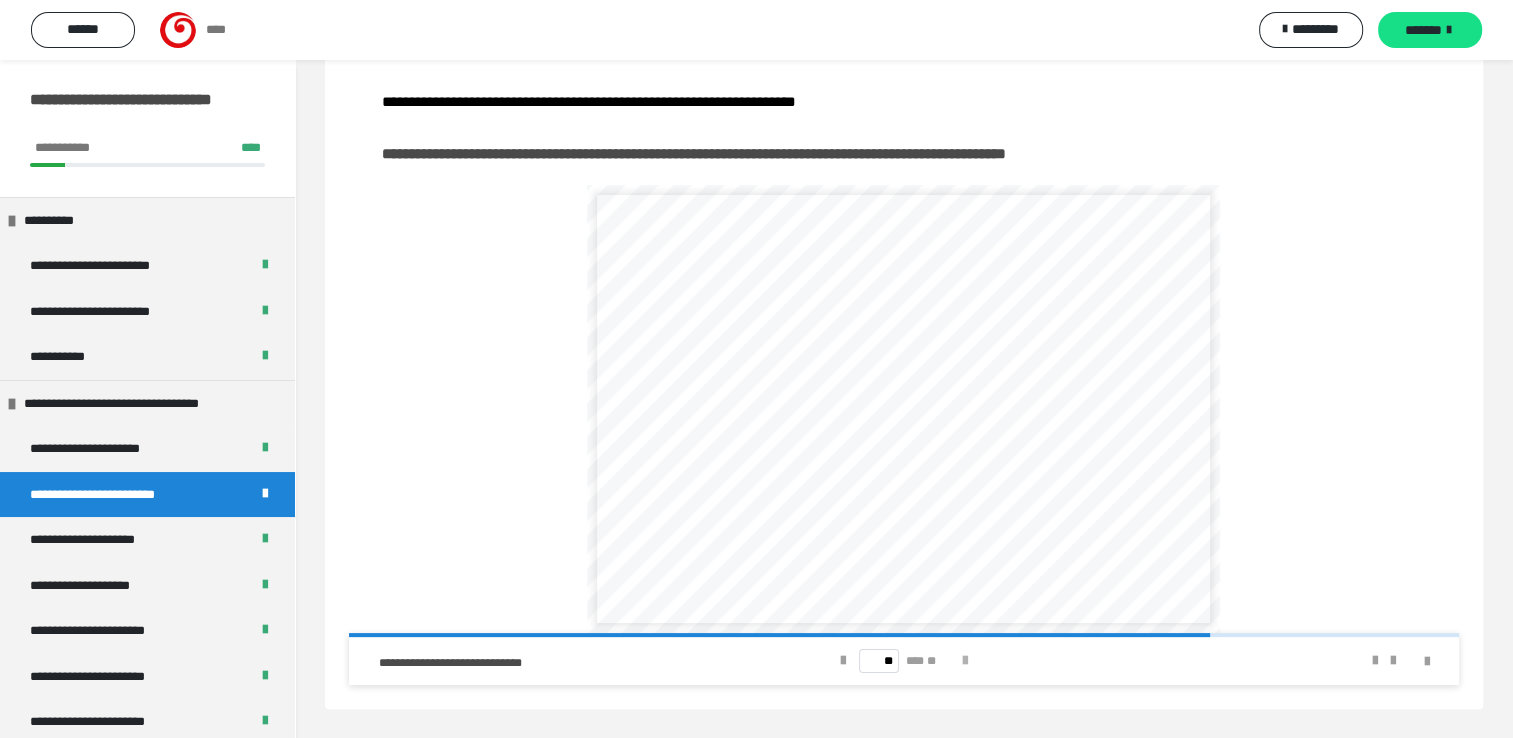 click at bounding box center (965, 661) 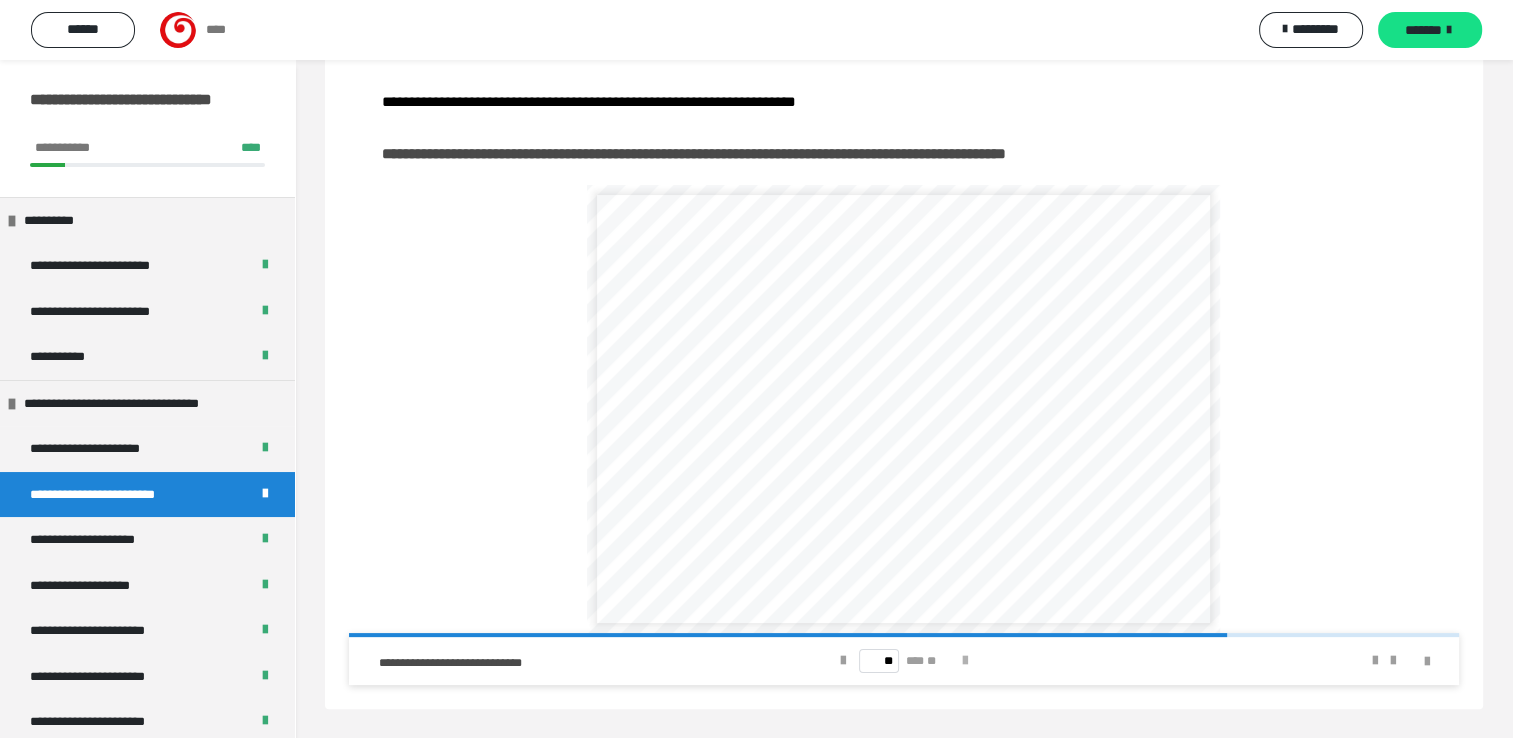 click at bounding box center (965, 661) 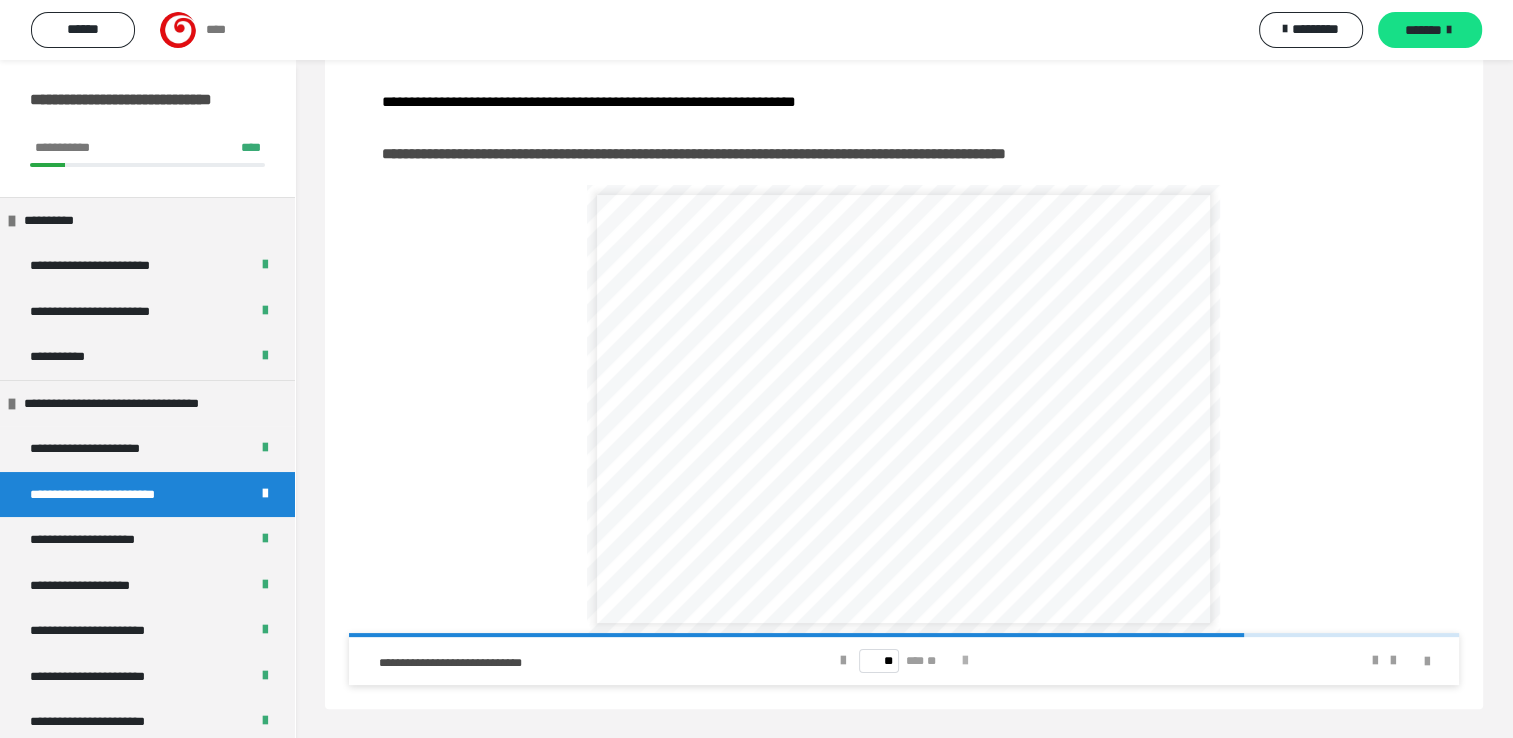 click at bounding box center (965, 661) 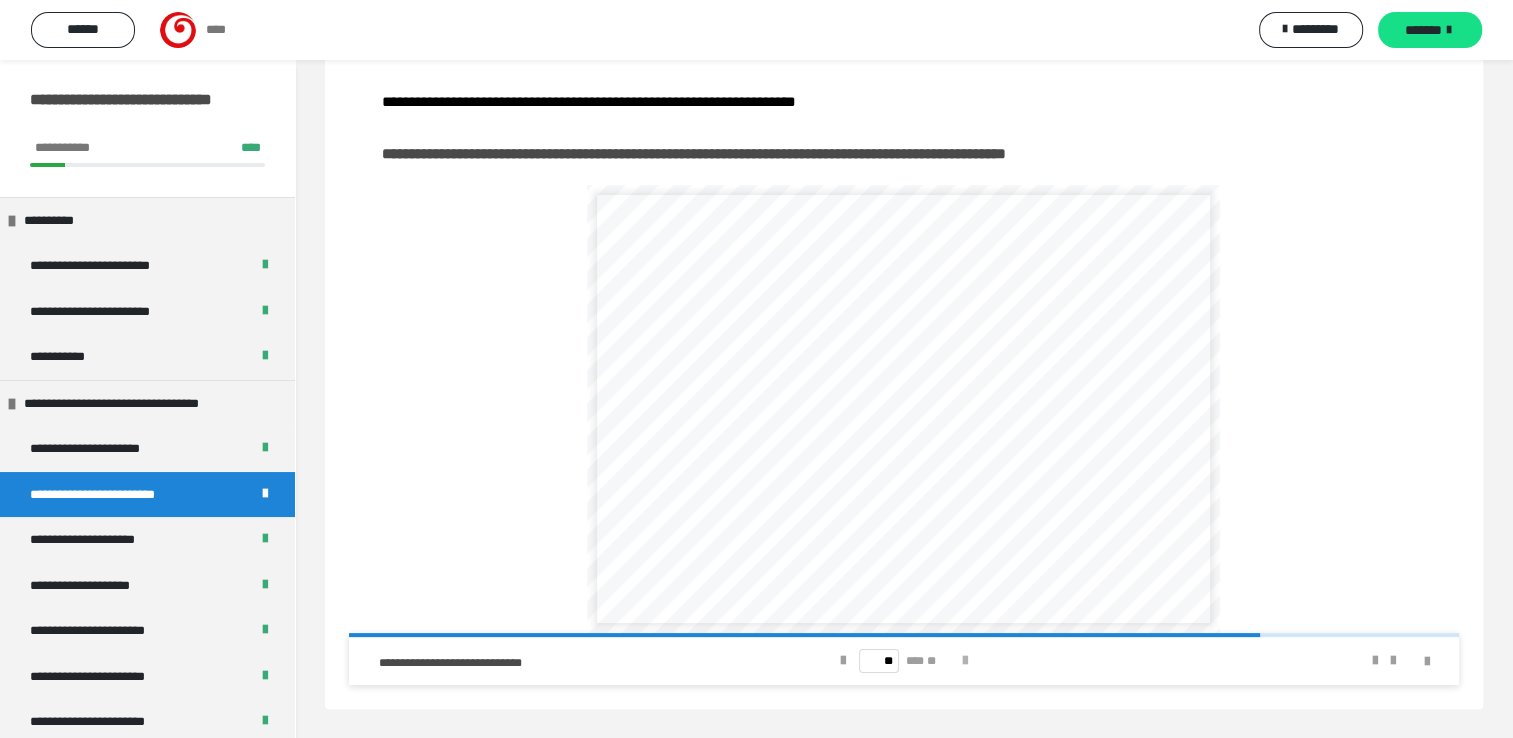 click at bounding box center (965, 661) 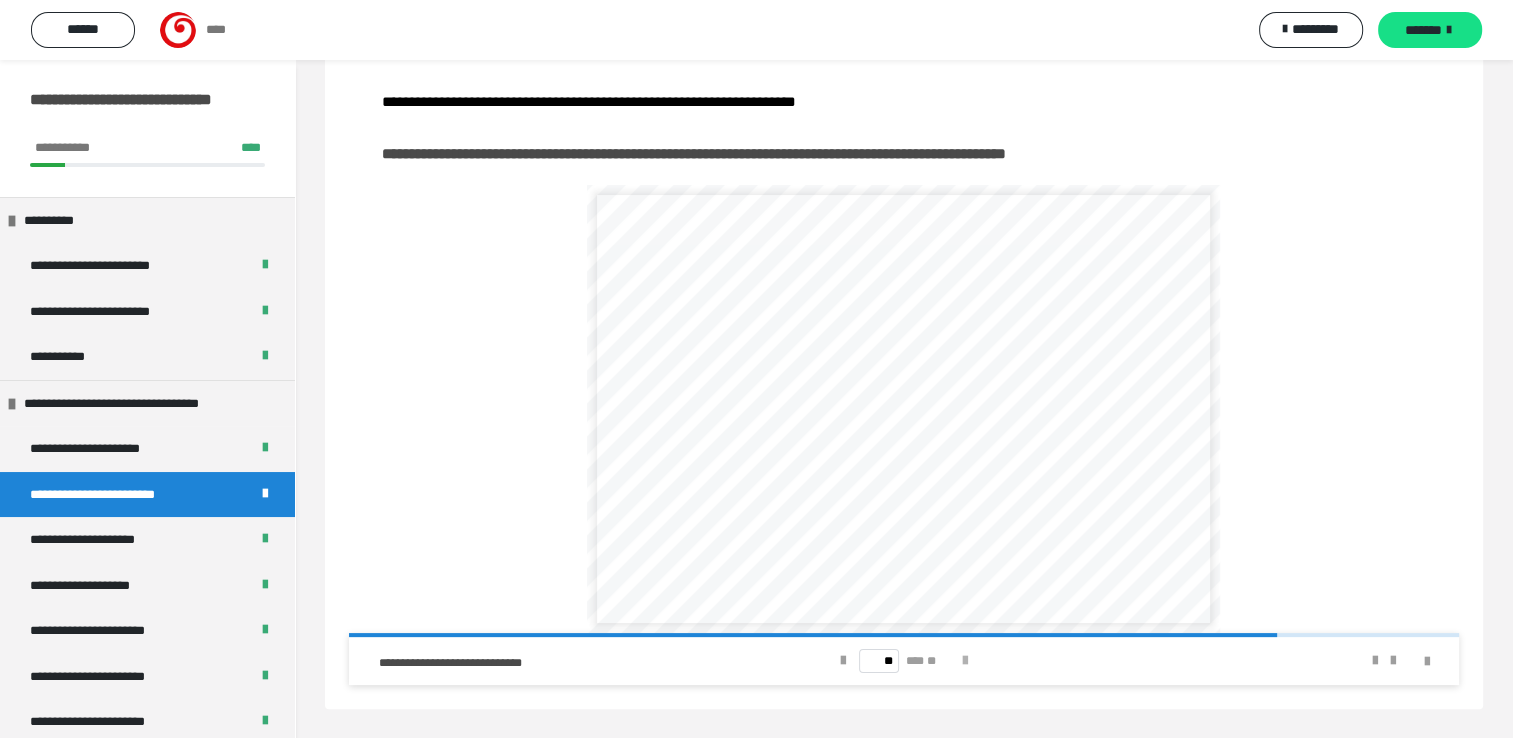 click at bounding box center [965, 661] 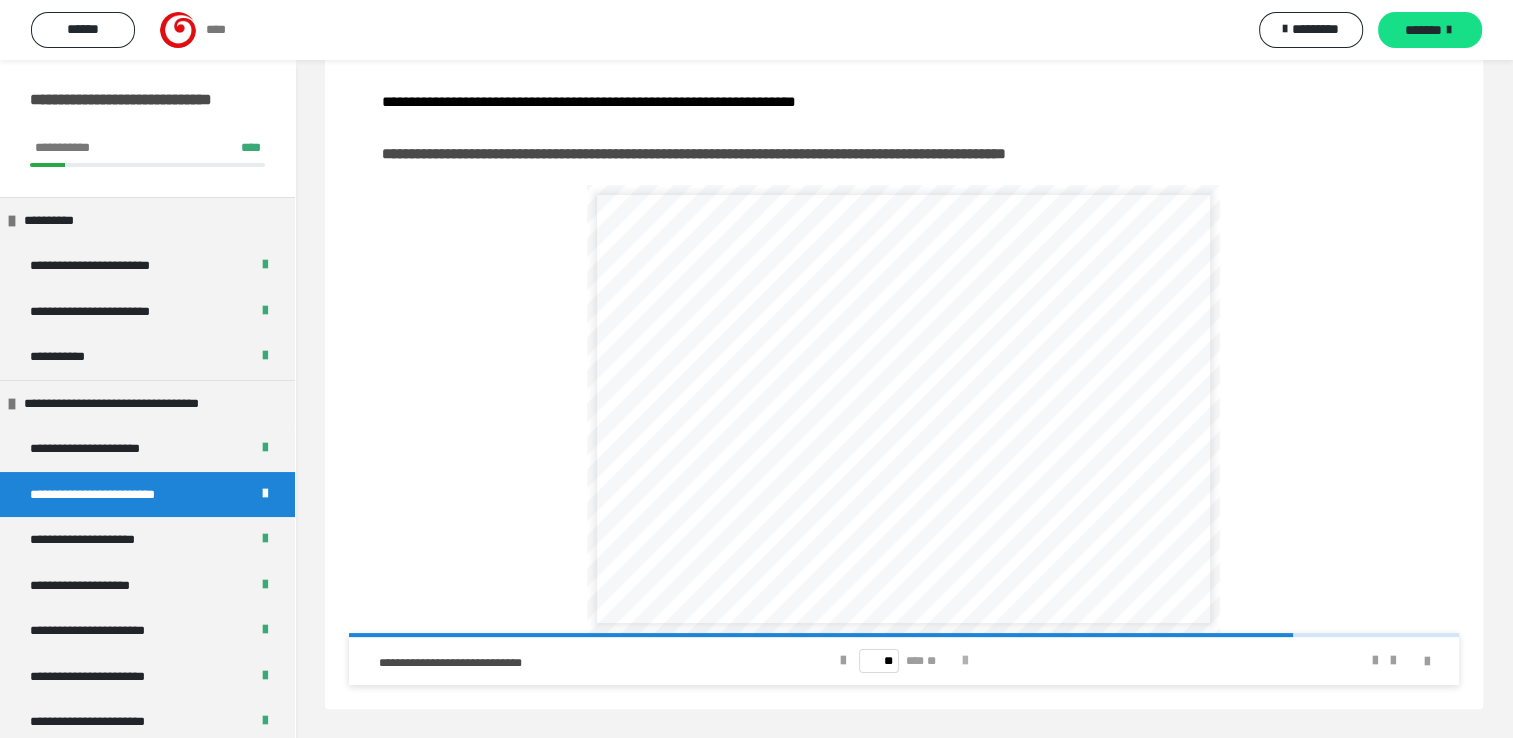 click at bounding box center [965, 661] 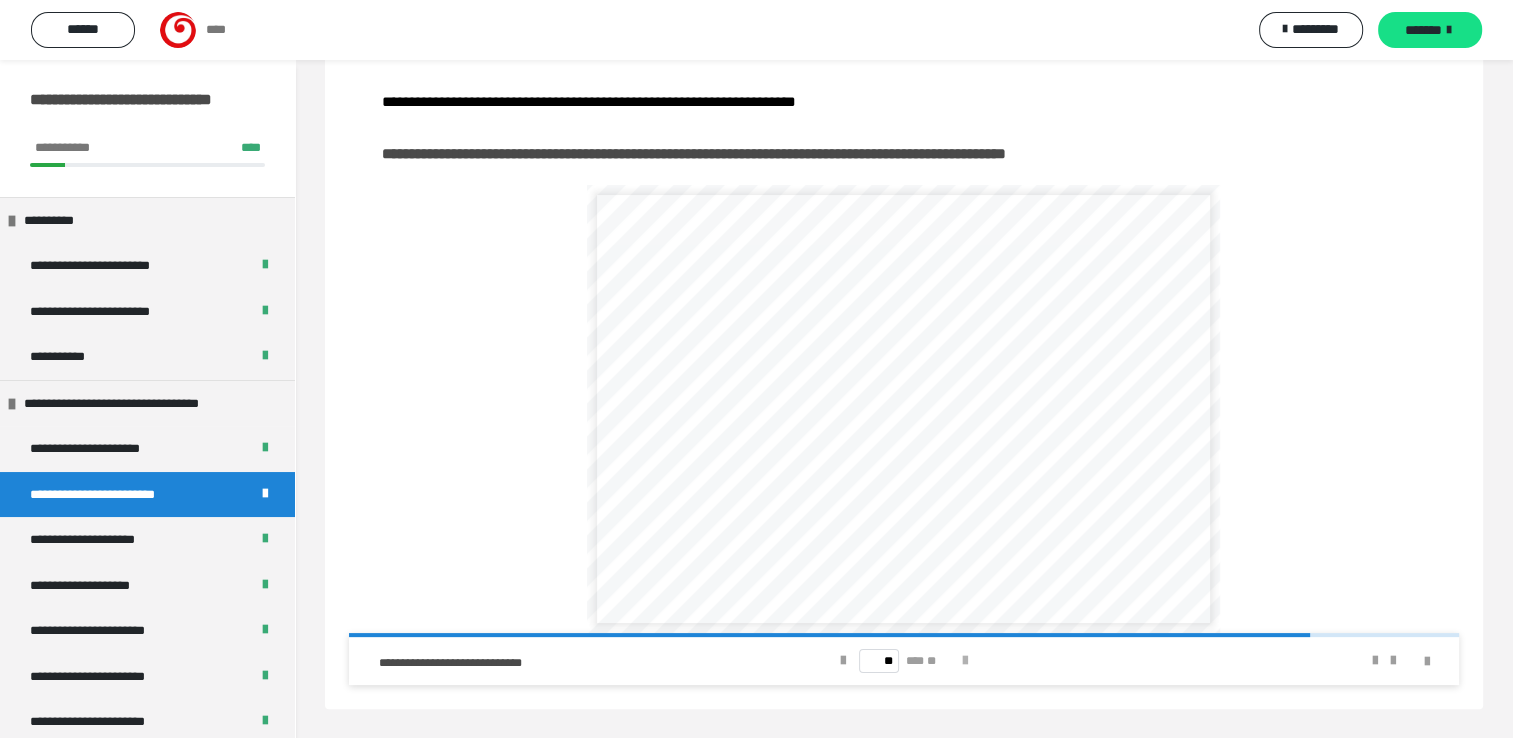 click at bounding box center [965, 661] 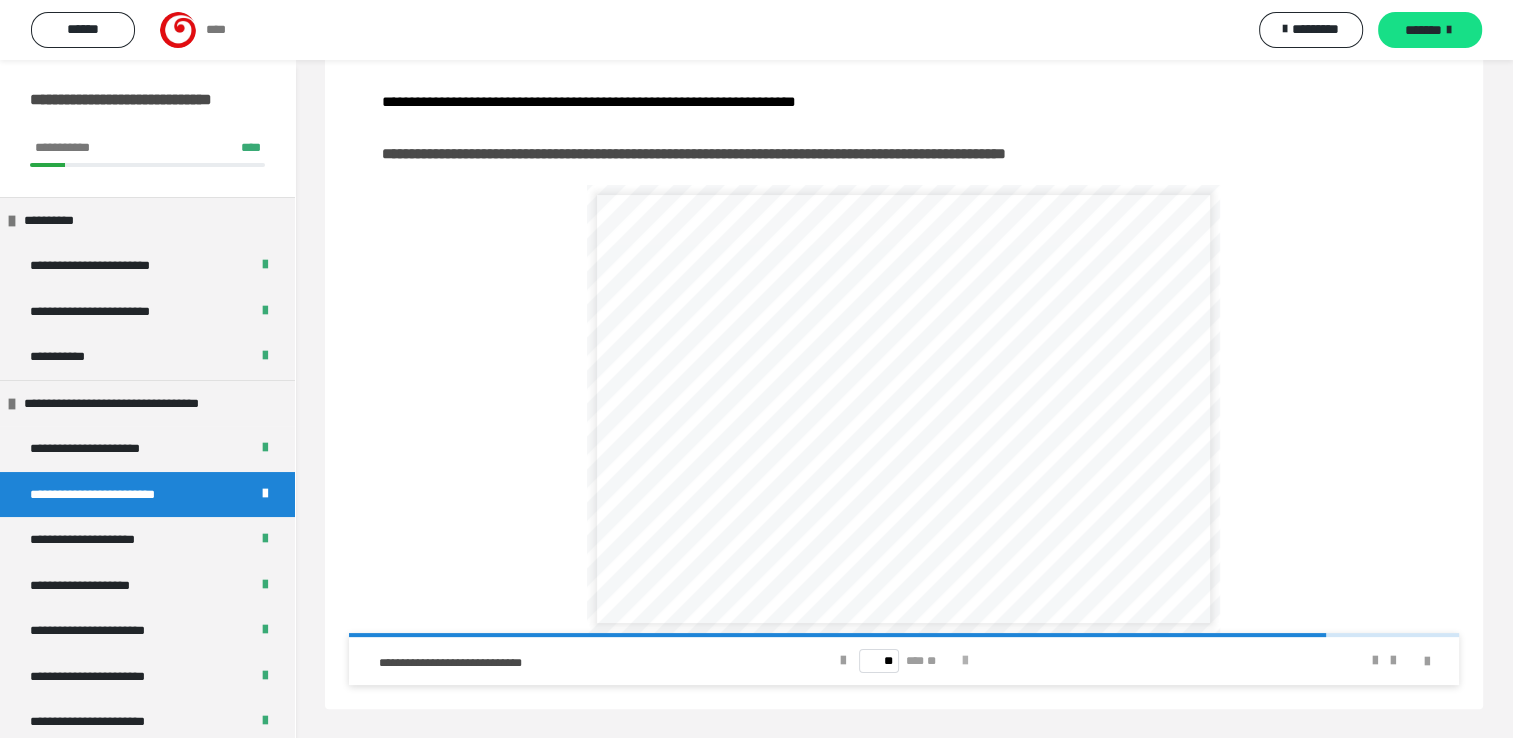 click at bounding box center [965, 661] 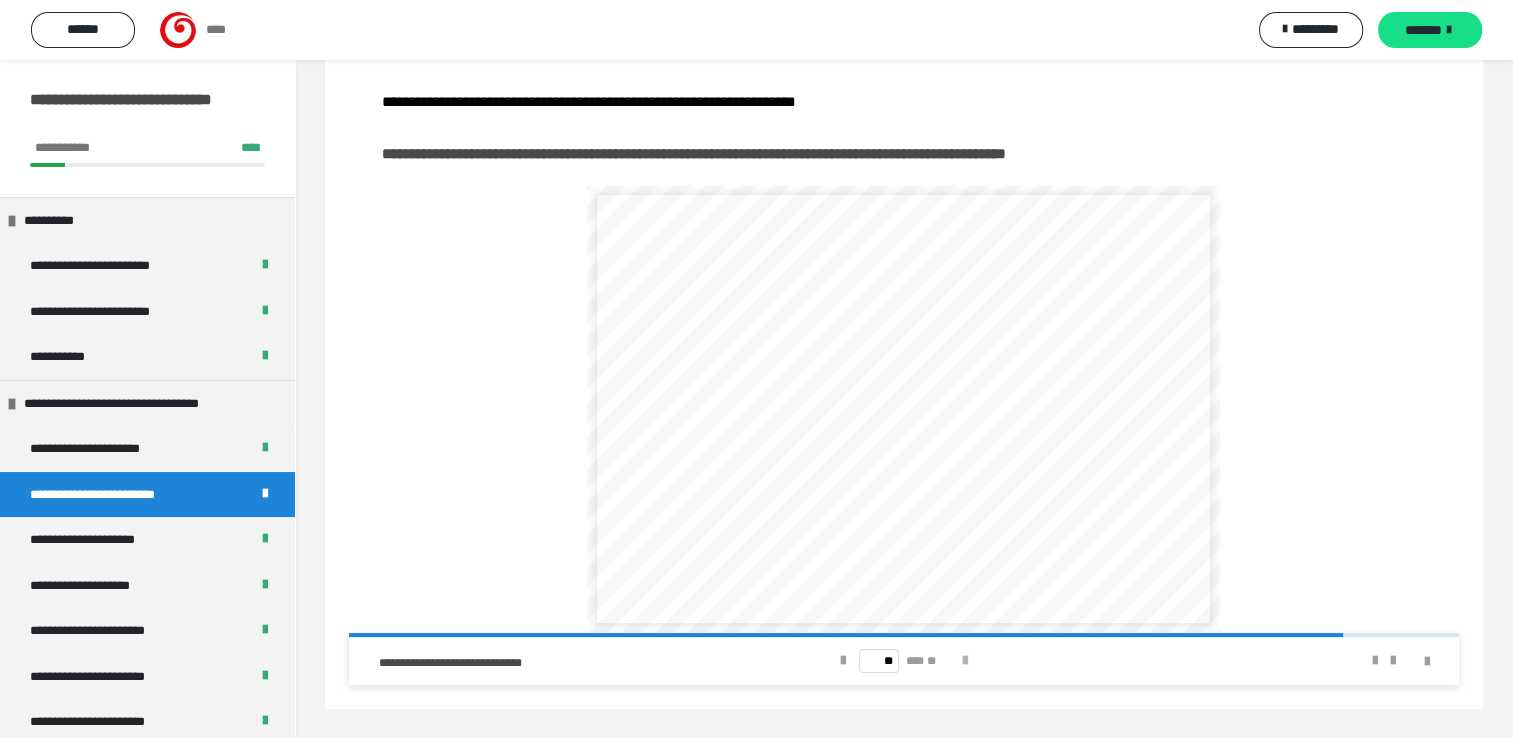 click at bounding box center [965, 661] 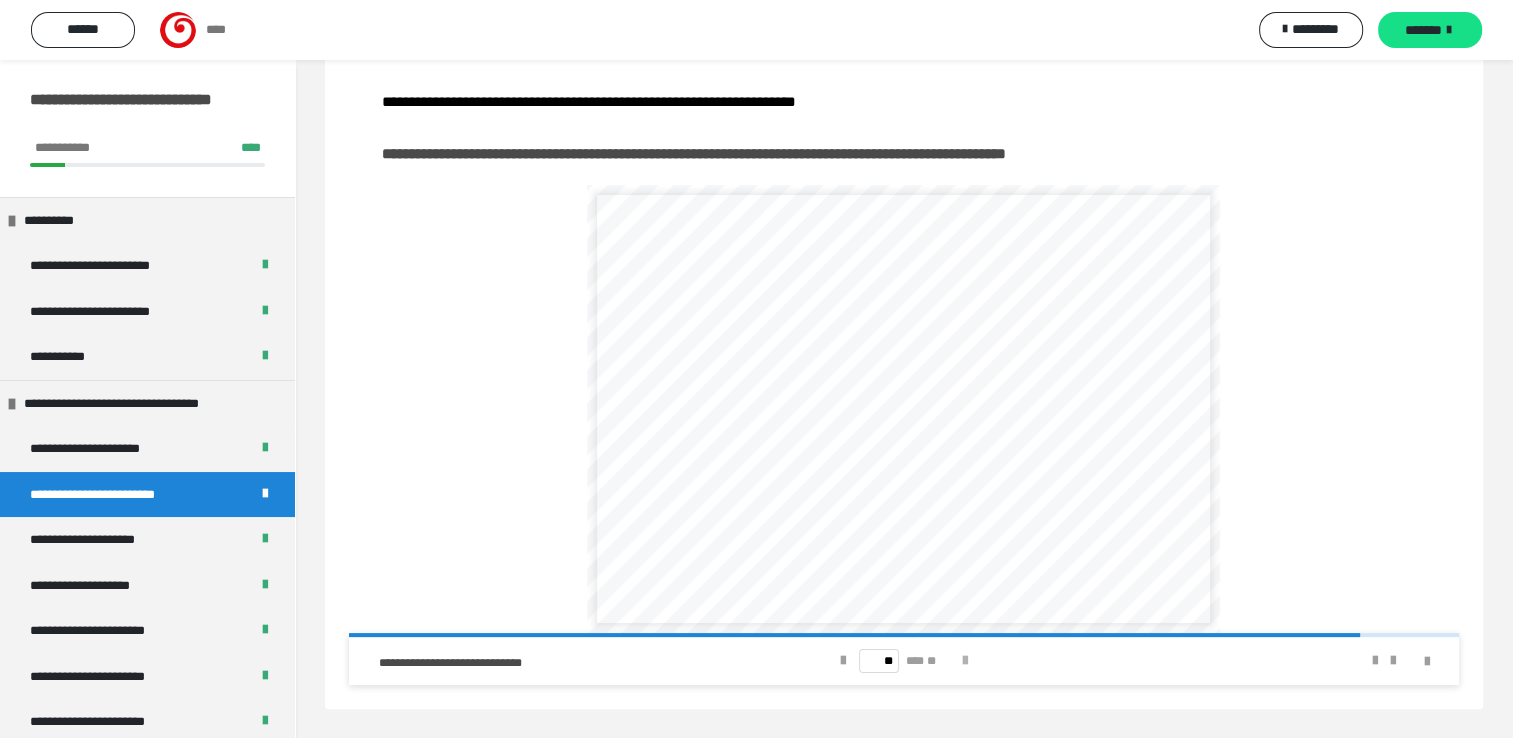 click at bounding box center [965, 661] 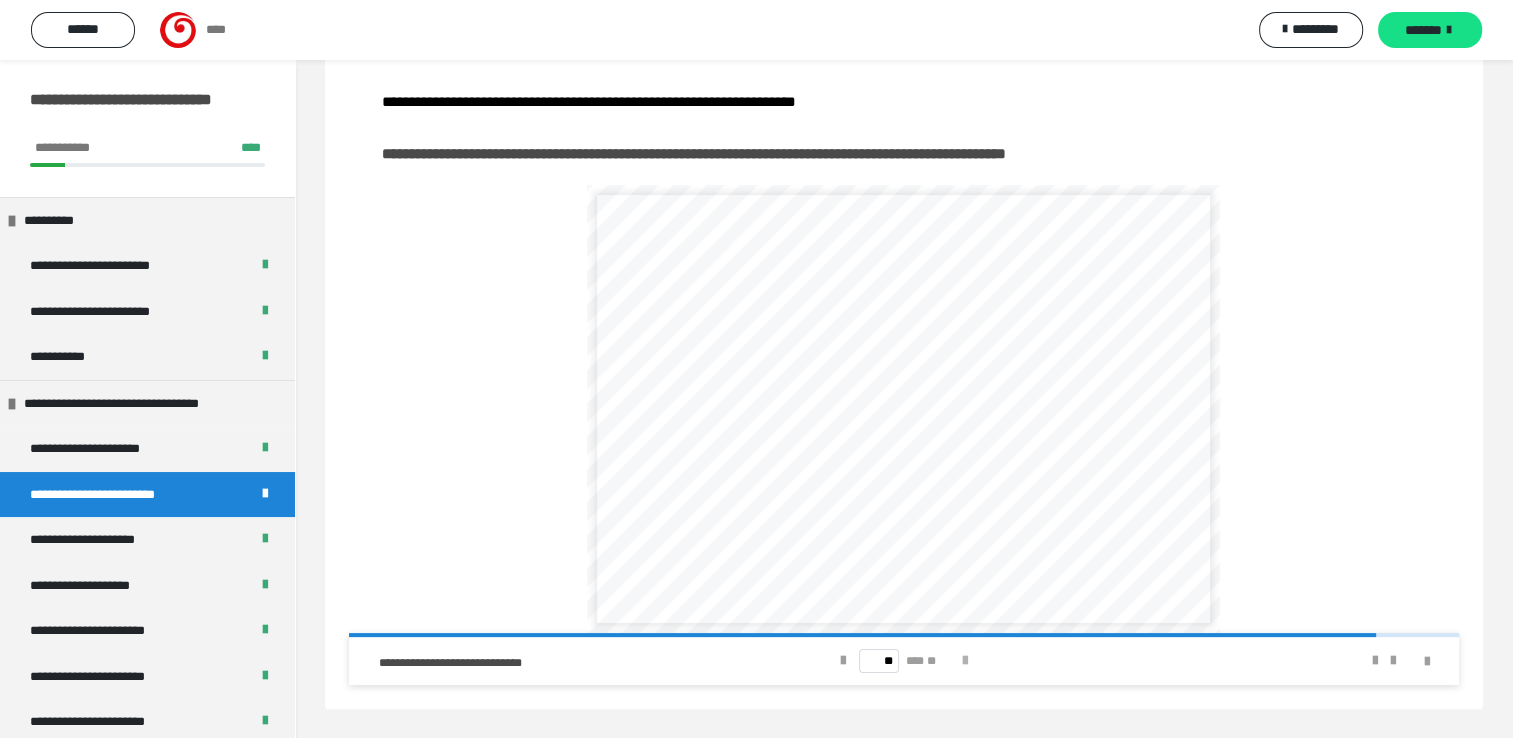 click at bounding box center (965, 661) 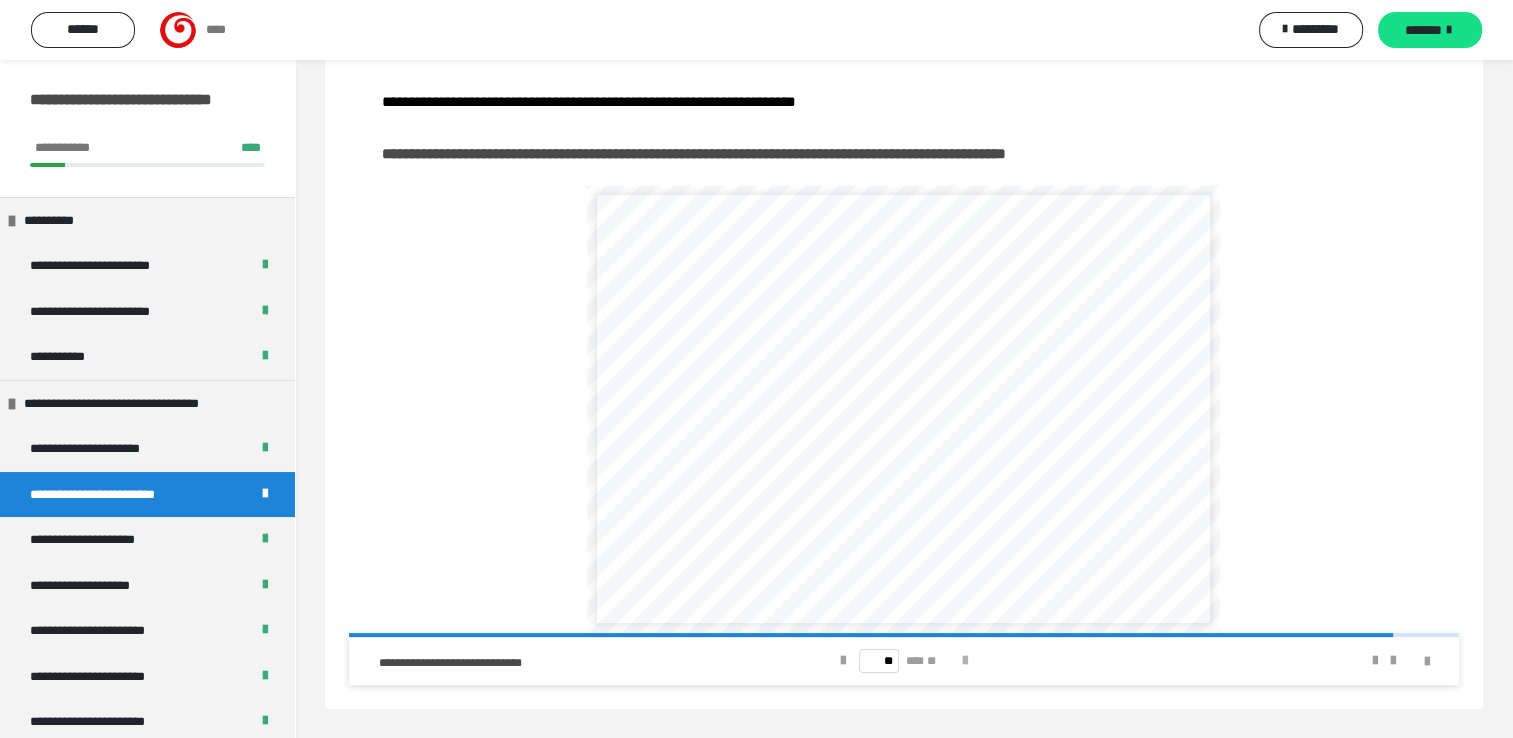 click at bounding box center [965, 661] 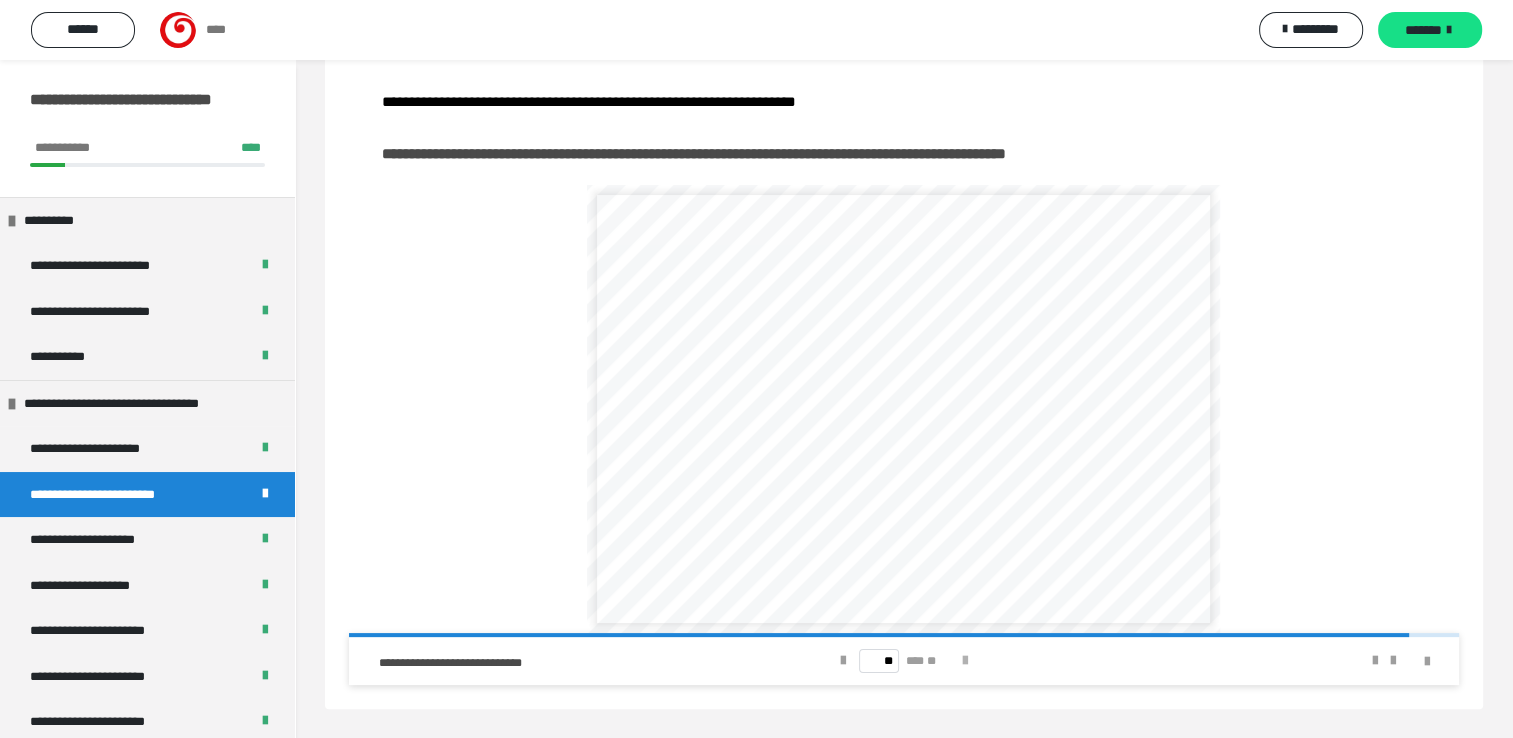click at bounding box center [965, 661] 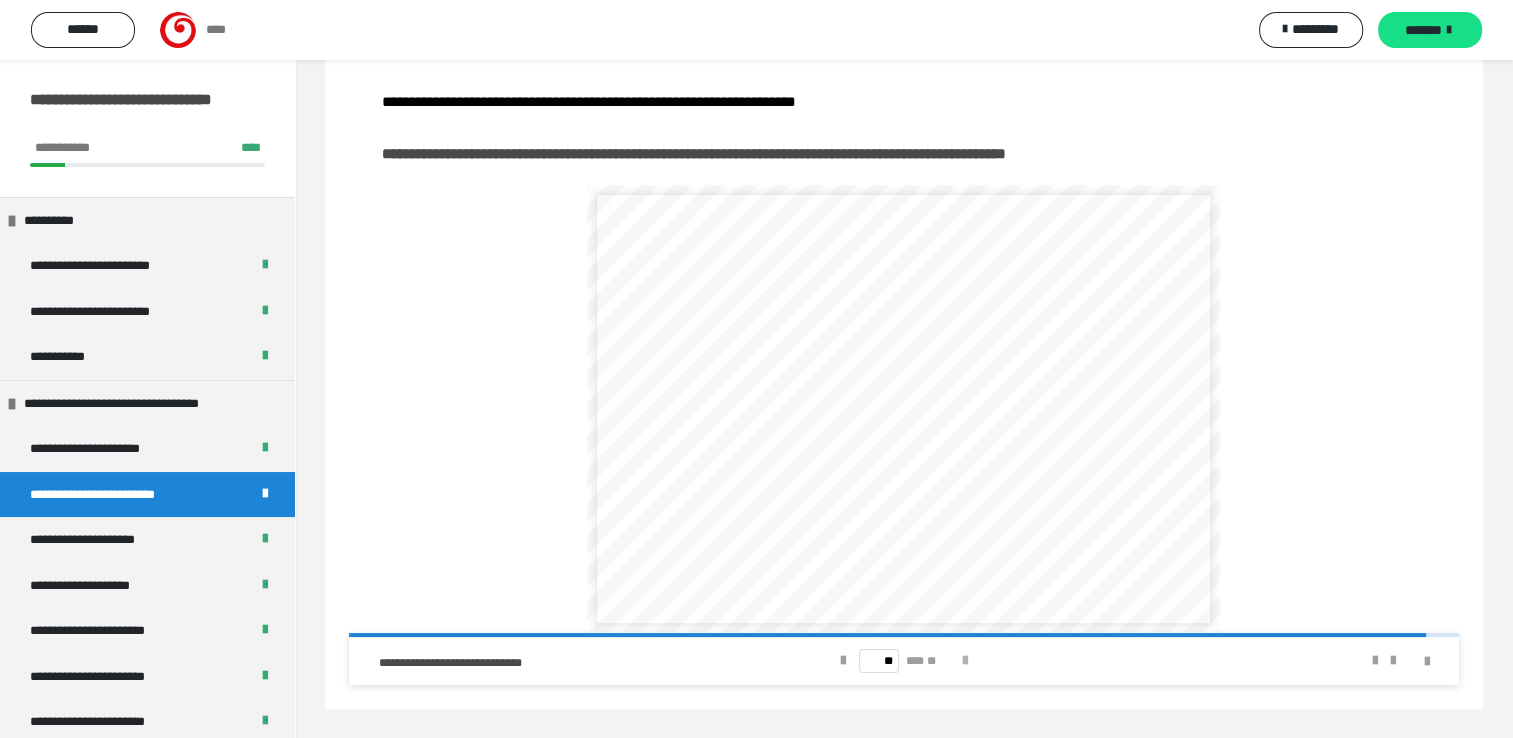 click at bounding box center [965, 661] 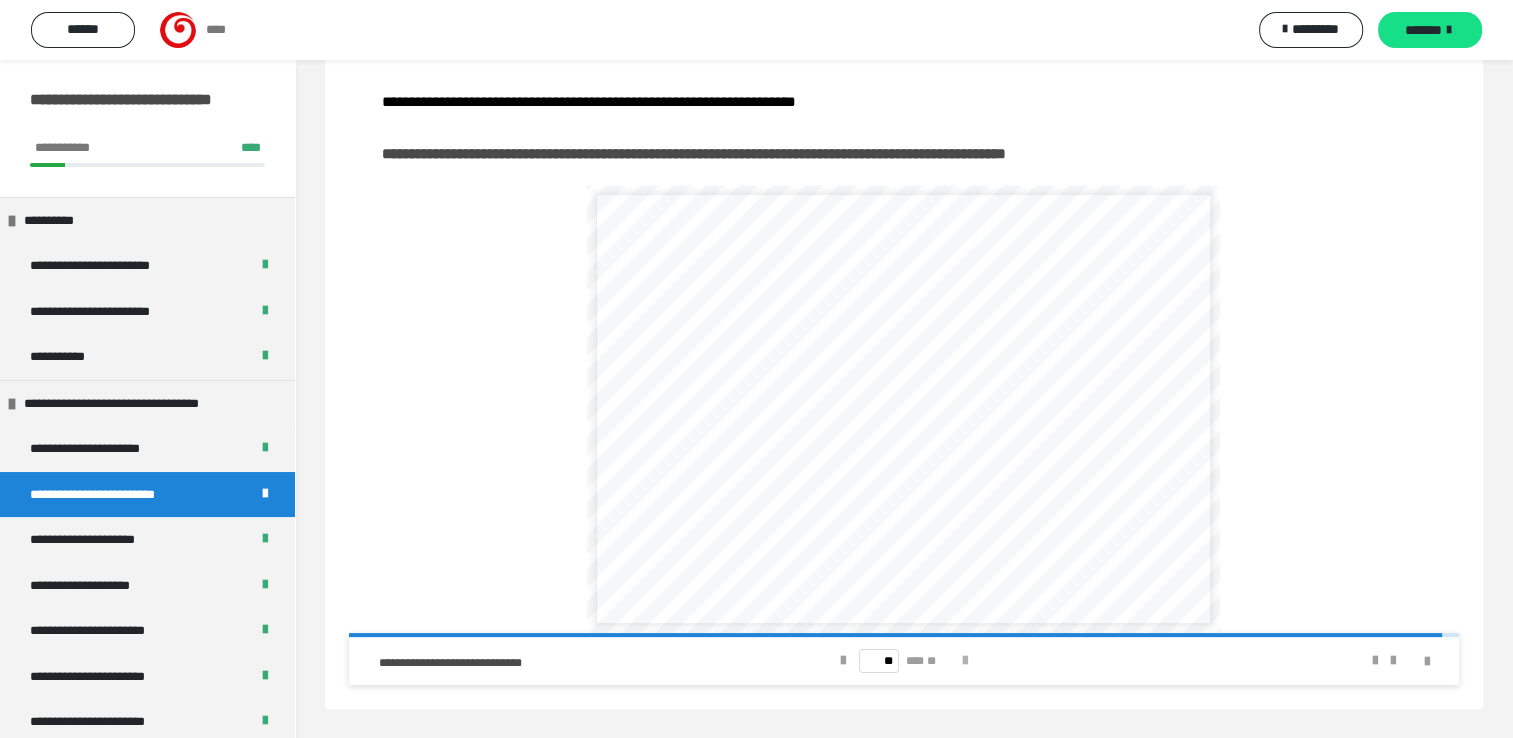 click at bounding box center (965, 661) 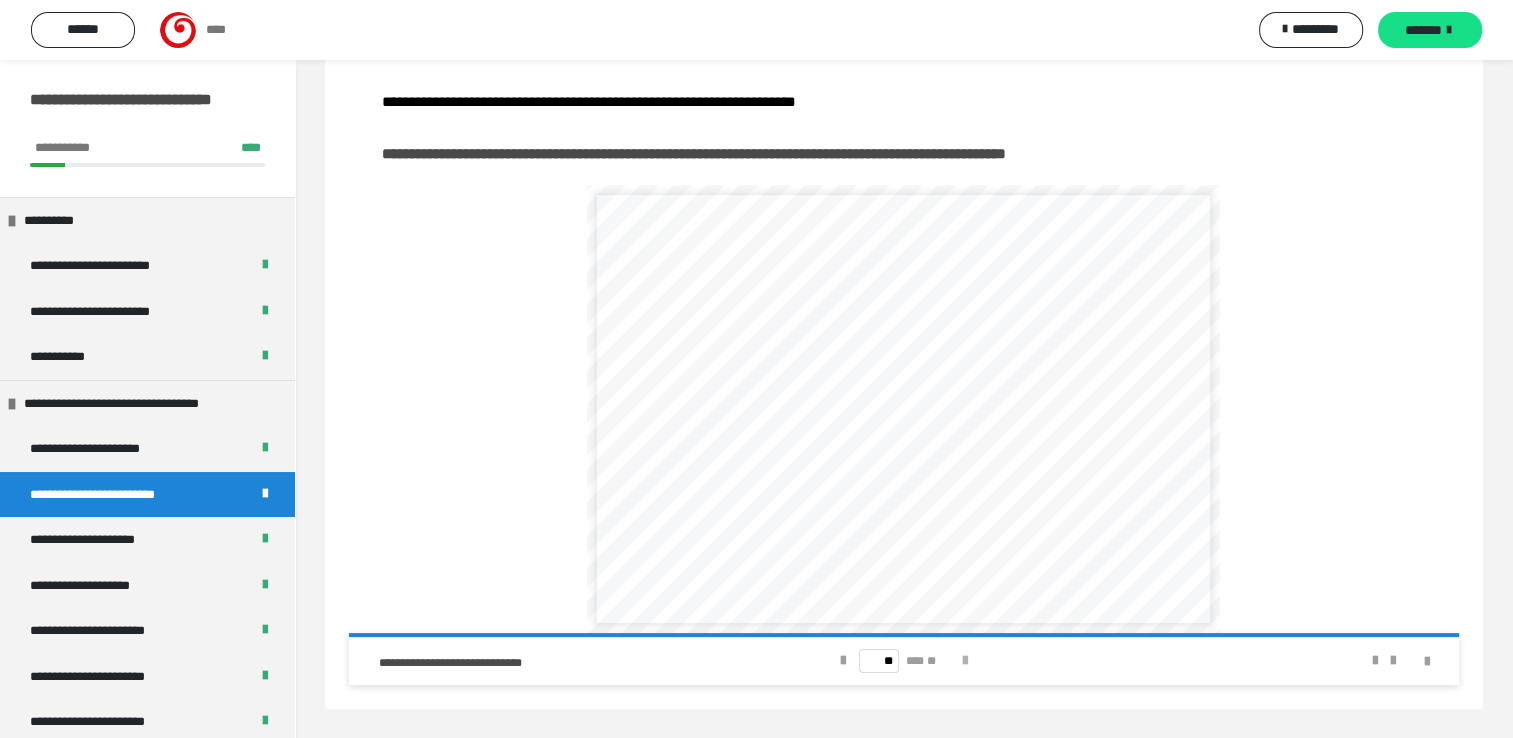 click on "** *** **" at bounding box center (904, 661) 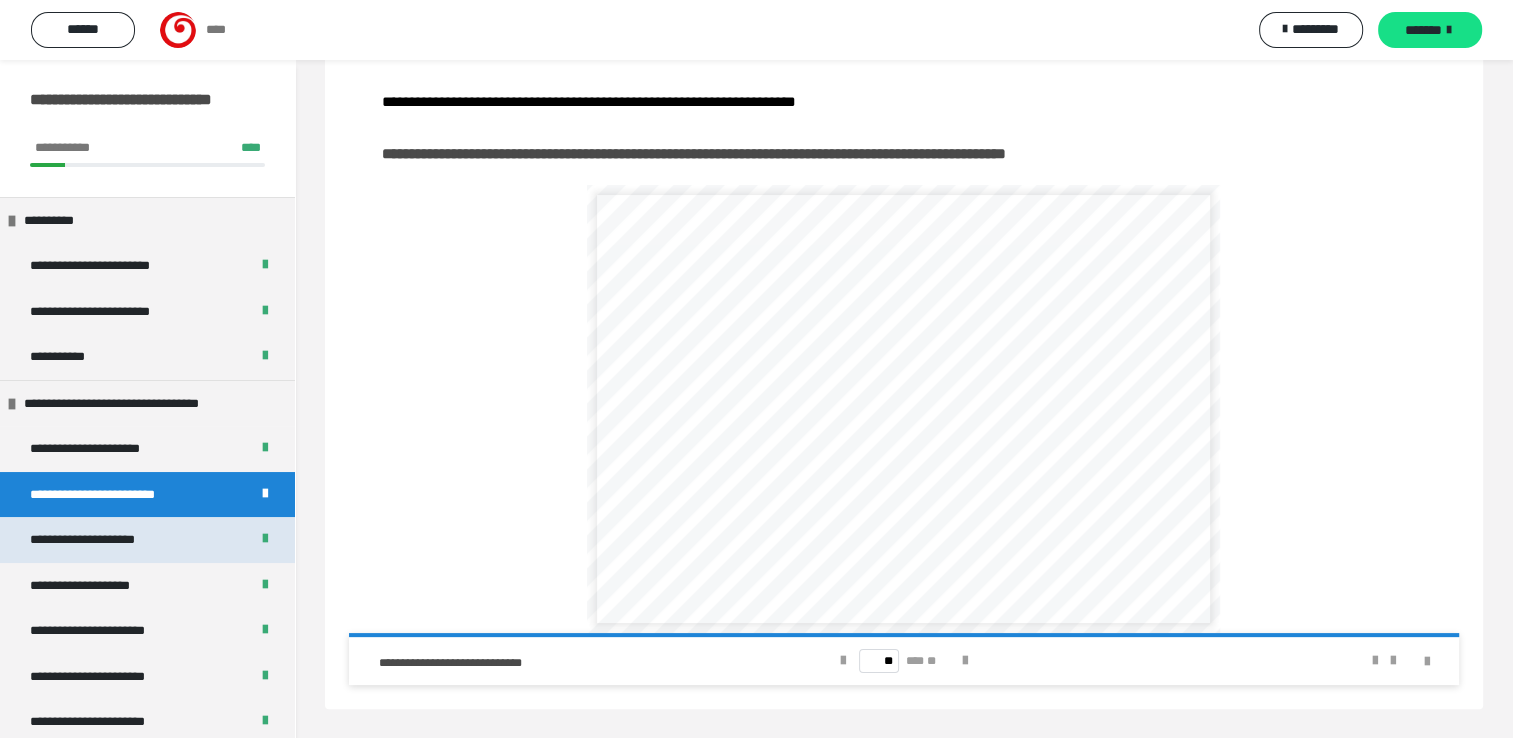 click on "**********" at bounding box center [109, 540] 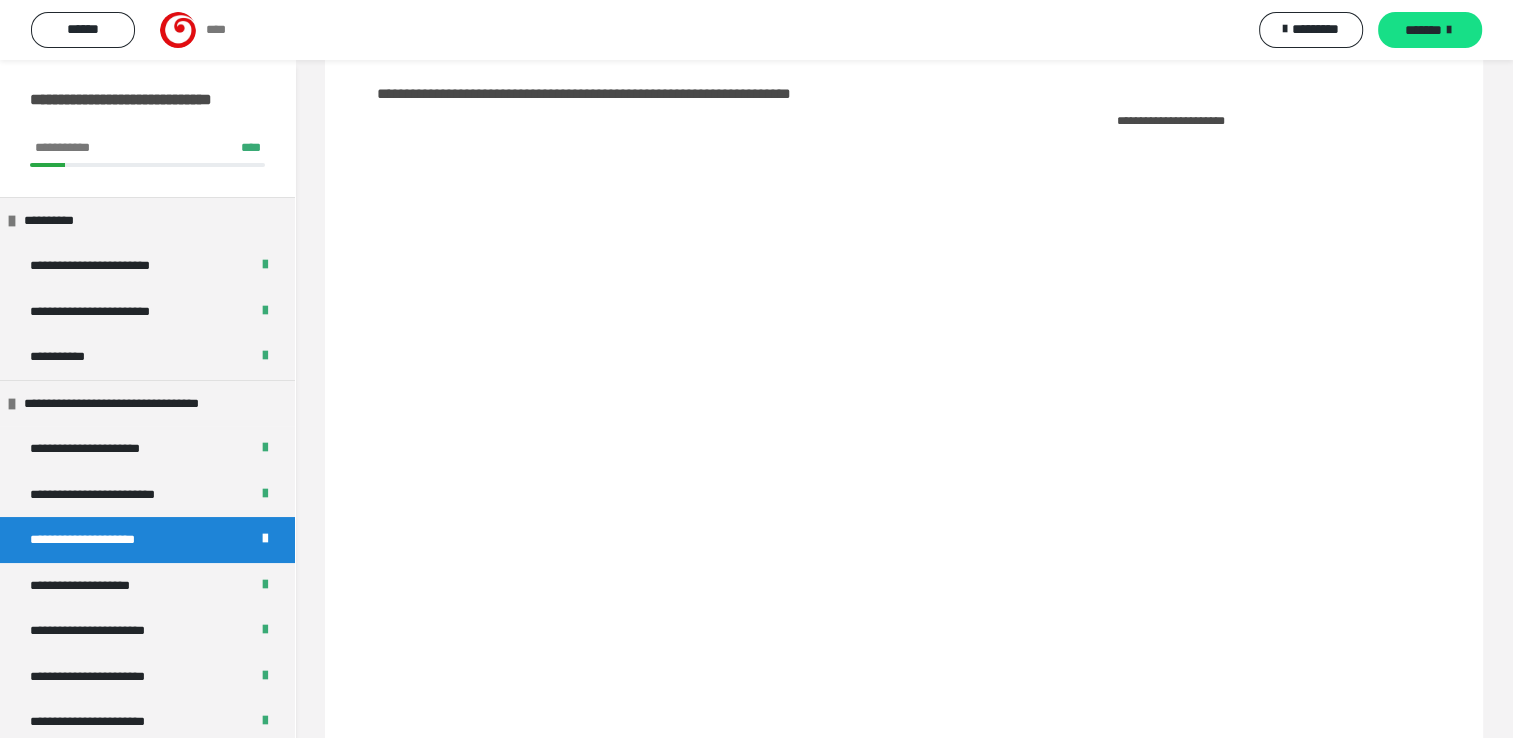 scroll, scrollTop: 426, scrollLeft: 0, axis: vertical 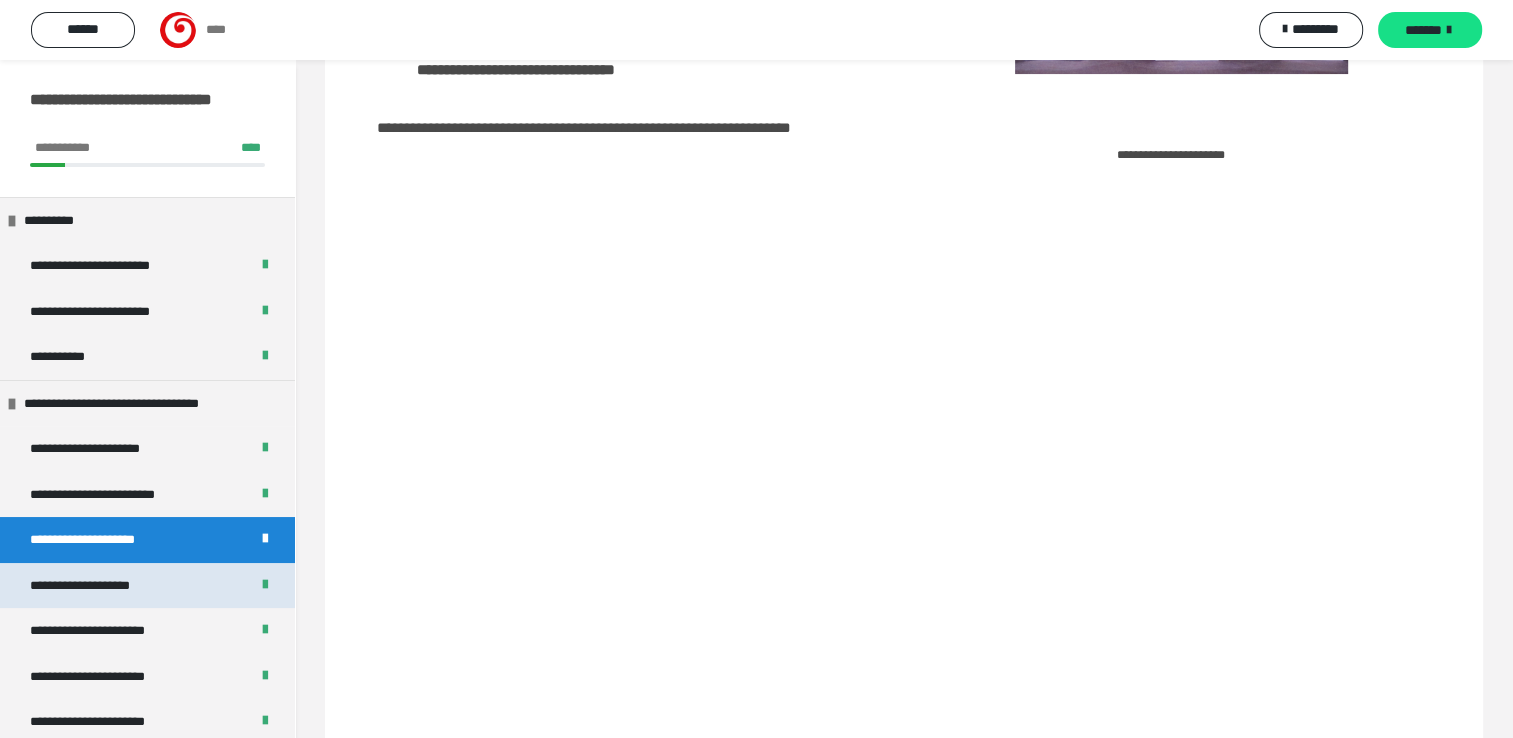 click on "**********" at bounding box center [147, 586] 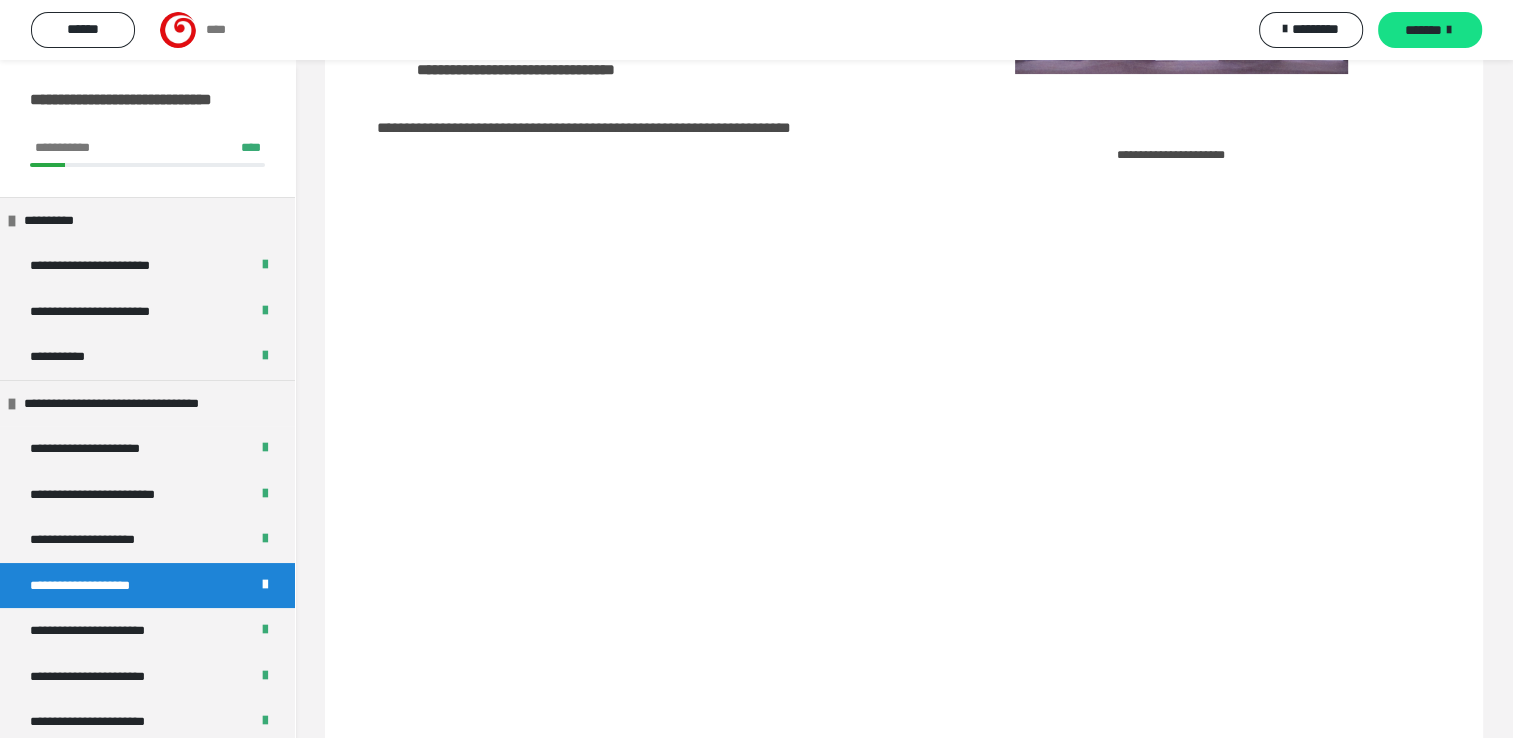 scroll, scrollTop: 400, scrollLeft: 0, axis: vertical 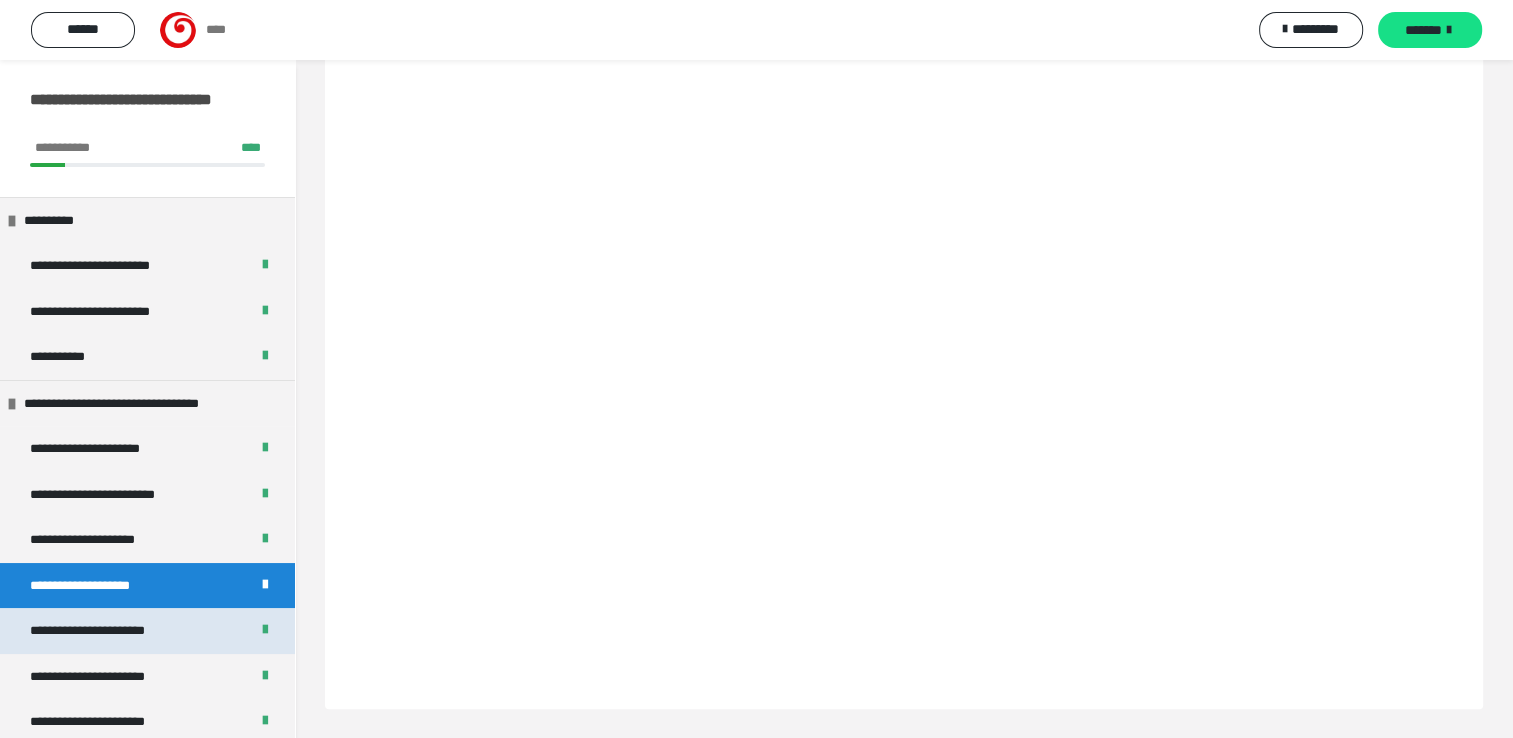 click on "**********" at bounding box center [147, 631] 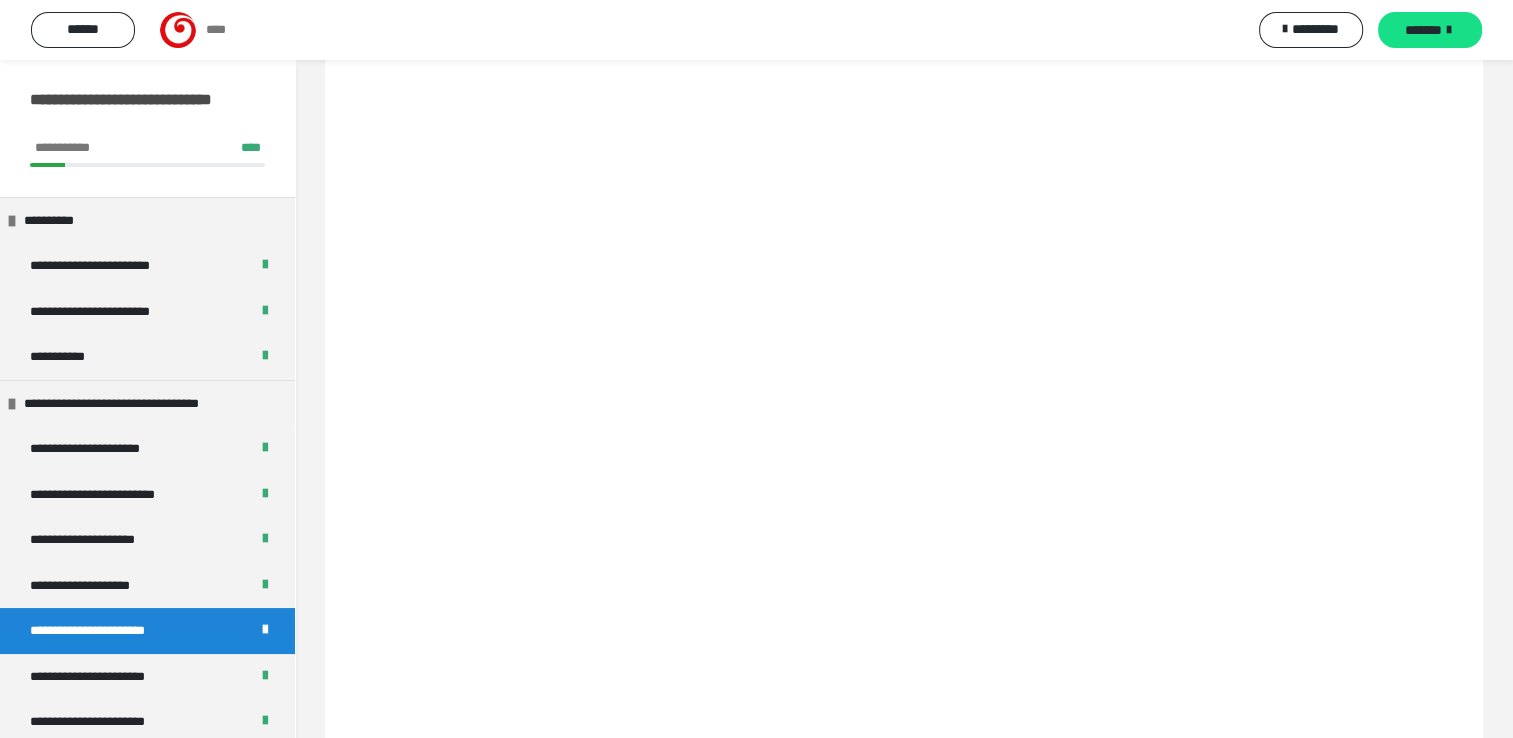 scroll, scrollTop: 226, scrollLeft: 0, axis: vertical 